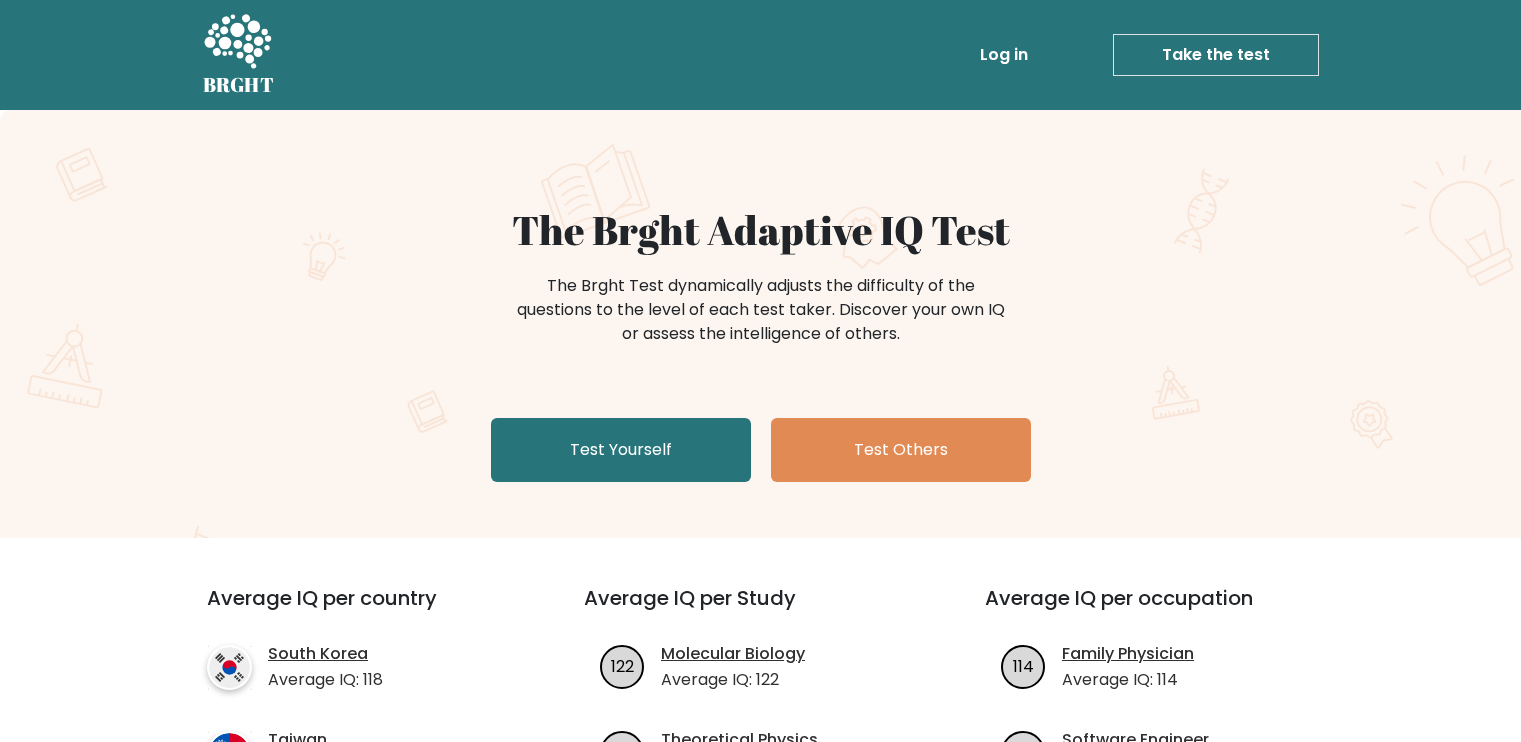 scroll, scrollTop: 0, scrollLeft: 0, axis: both 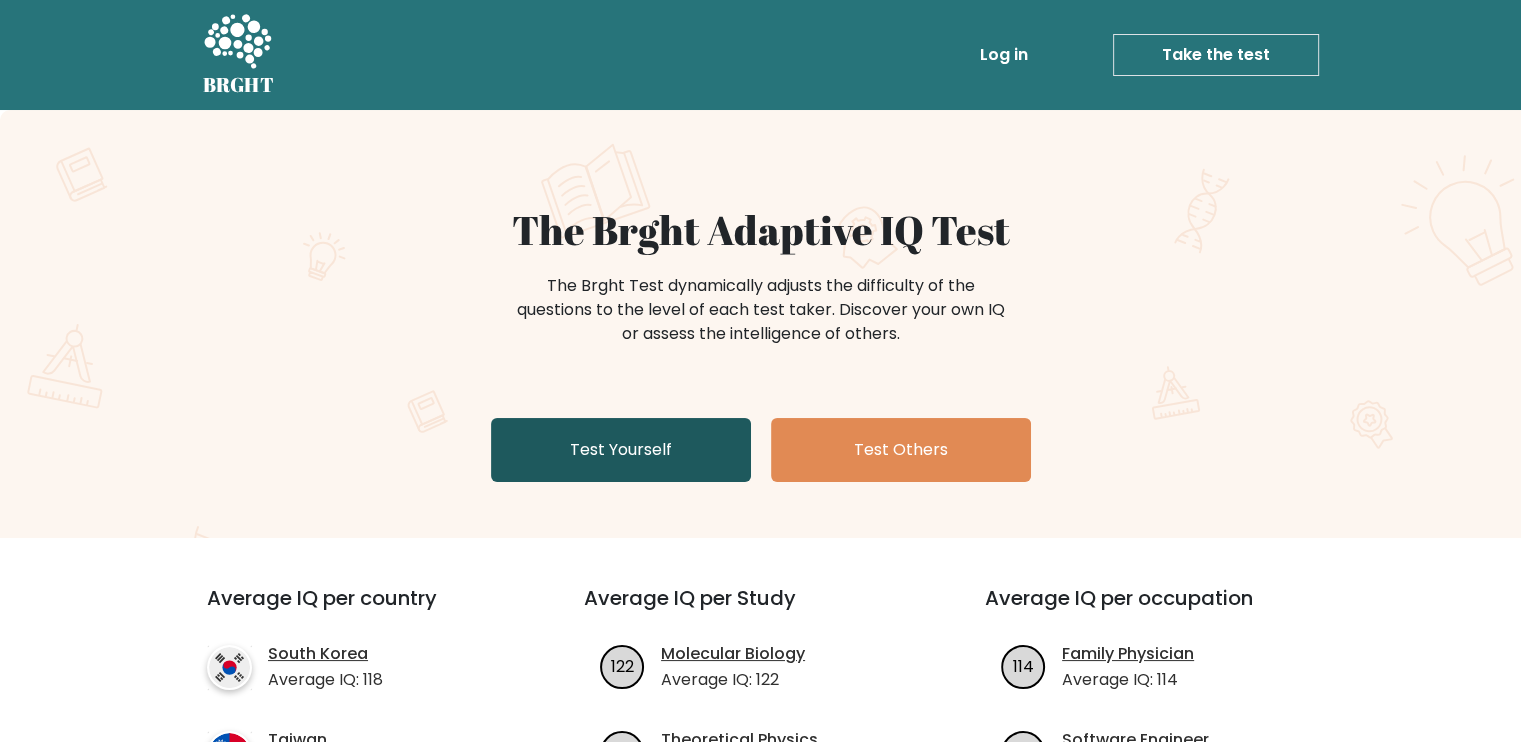 click on "Test Yourself" at bounding box center [621, 450] 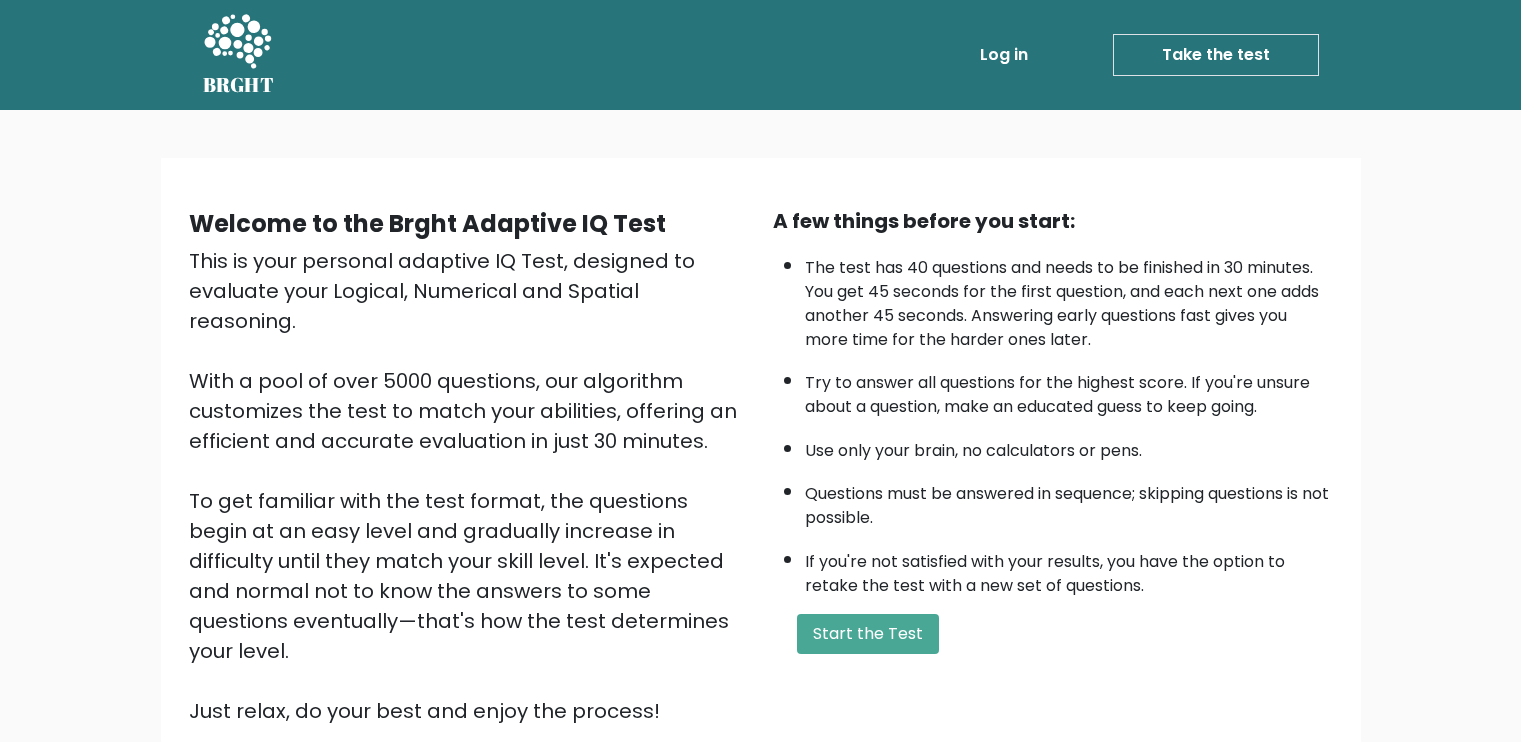 scroll, scrollTop: 0, scrollLeft: 0, axis: both 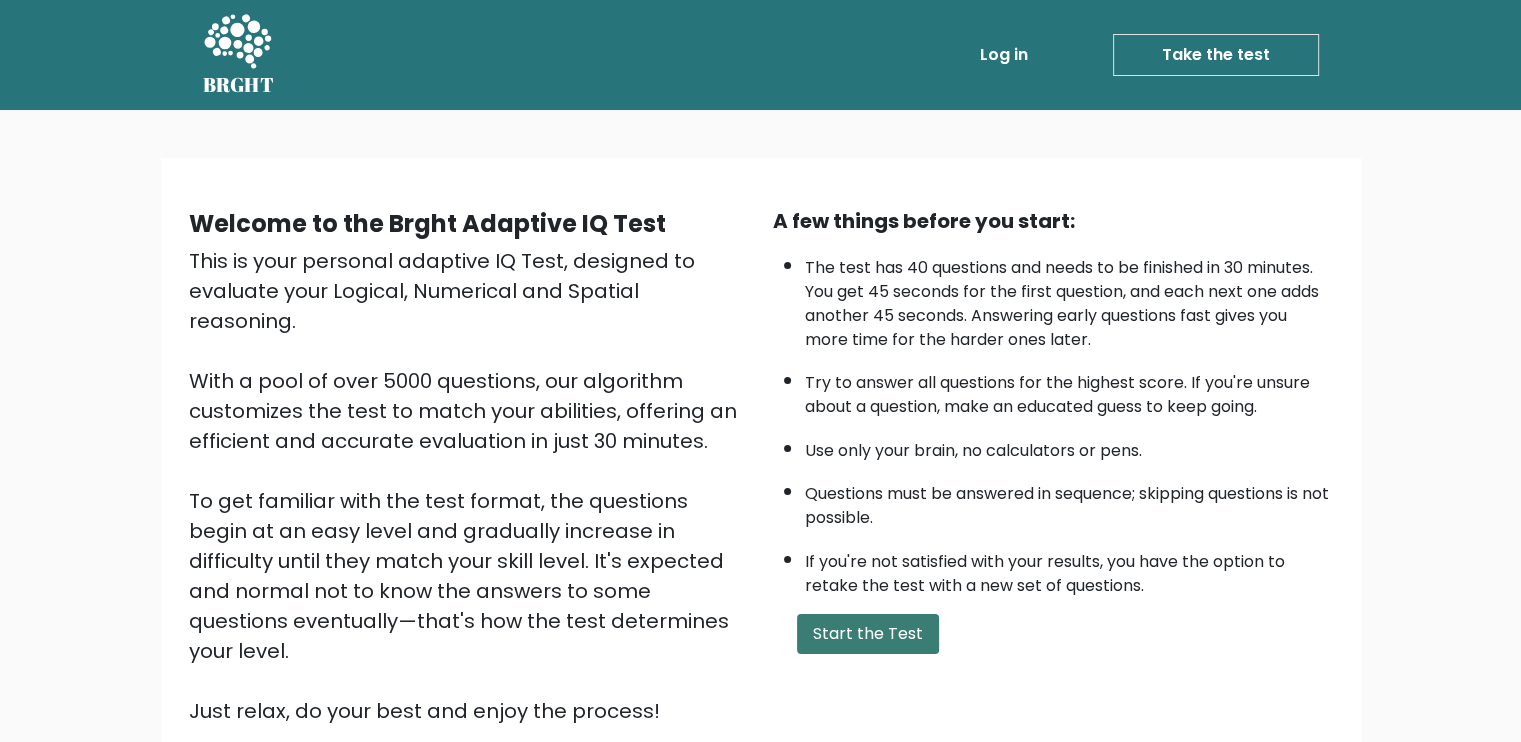 click on "Start the Test" at bounding box center (868, 634) 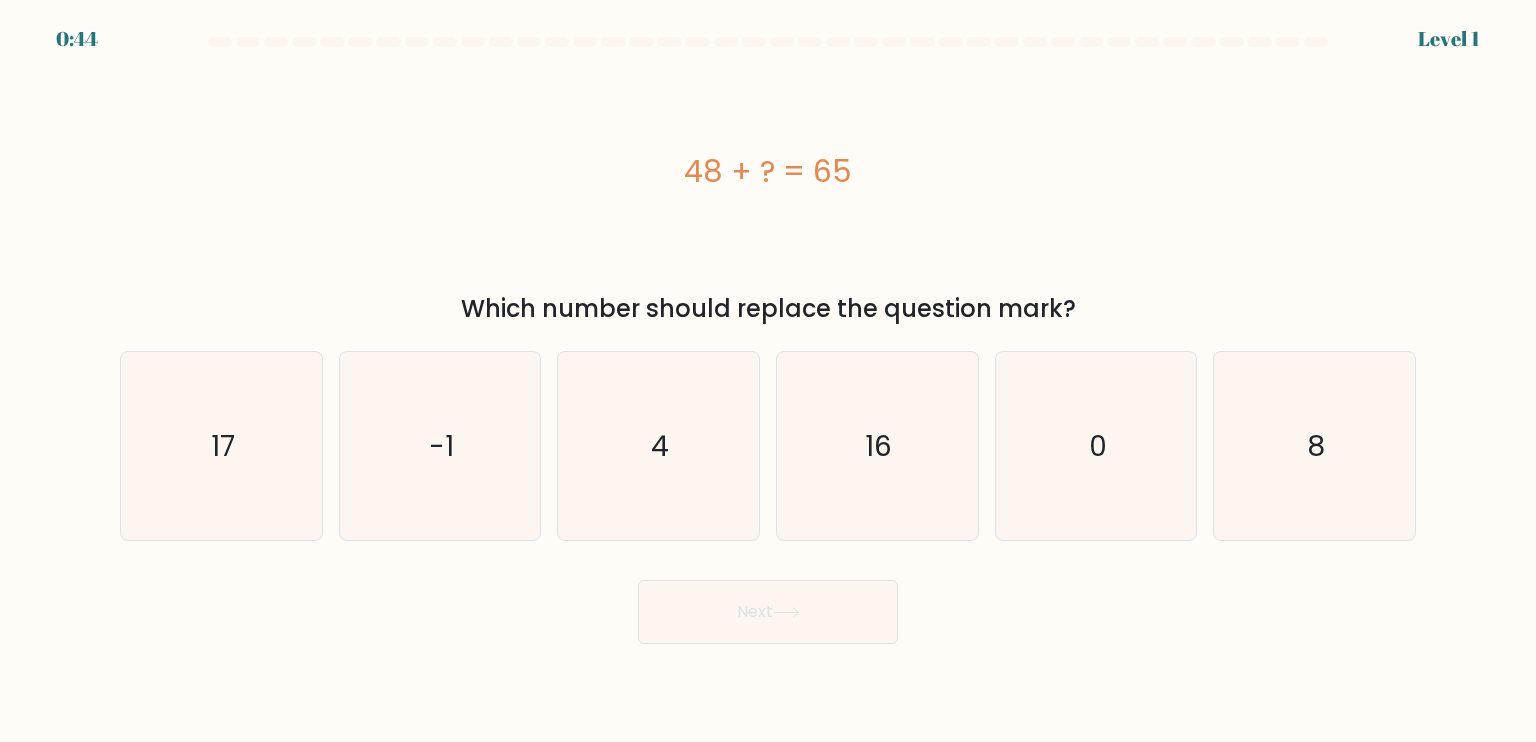 scroll, scrollTop: 0, scrollLeft: 0, axis: both 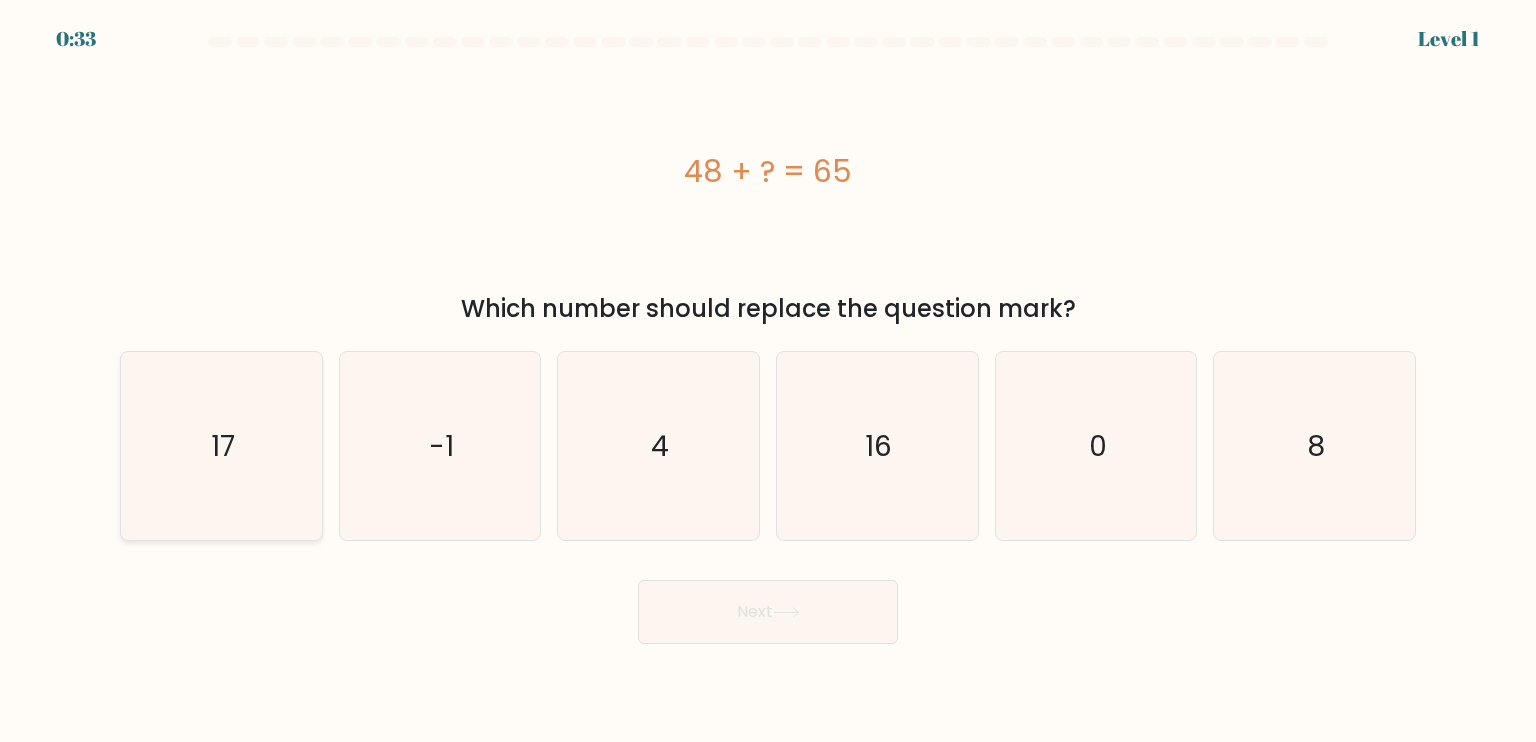 click on "17" 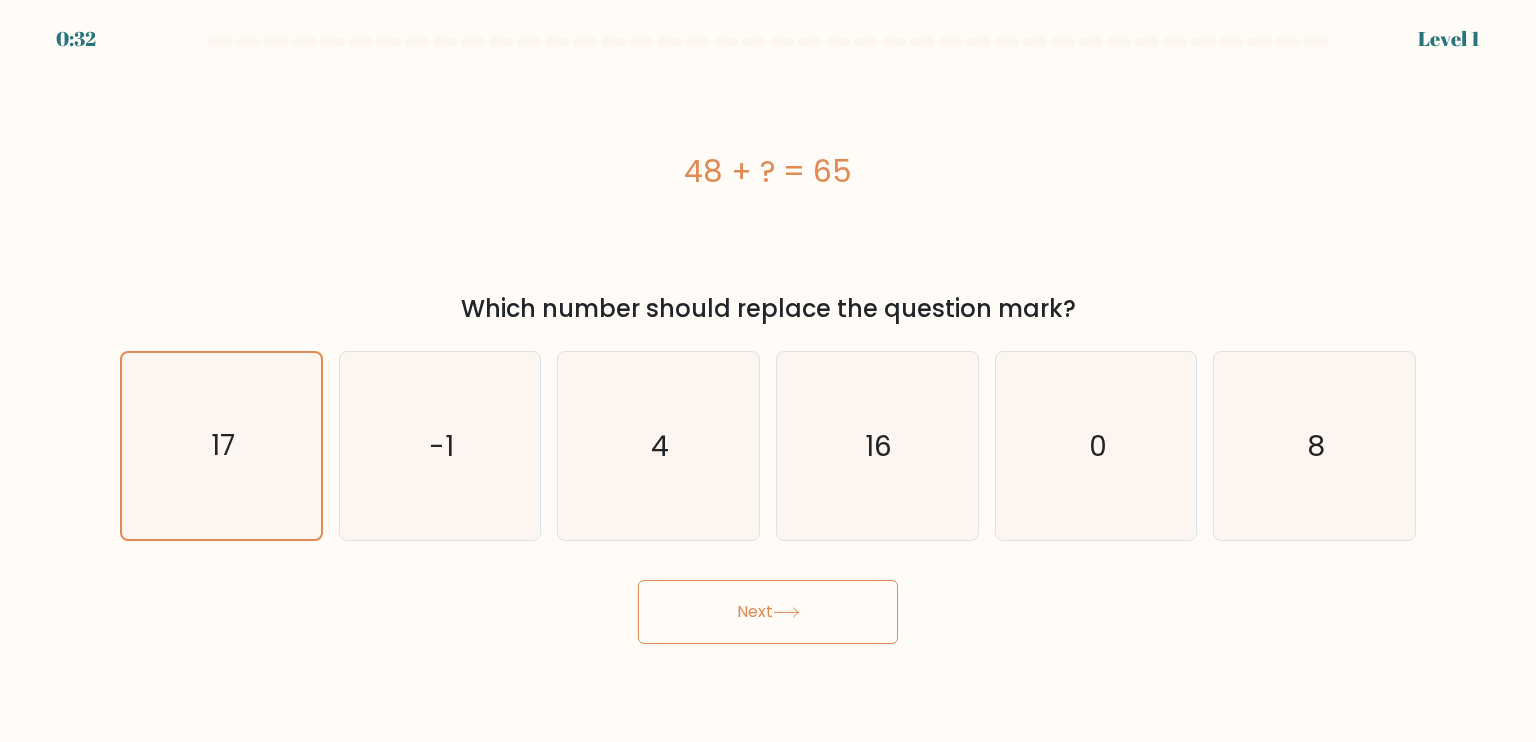 click on "Next" at bounding box center (768, 612) 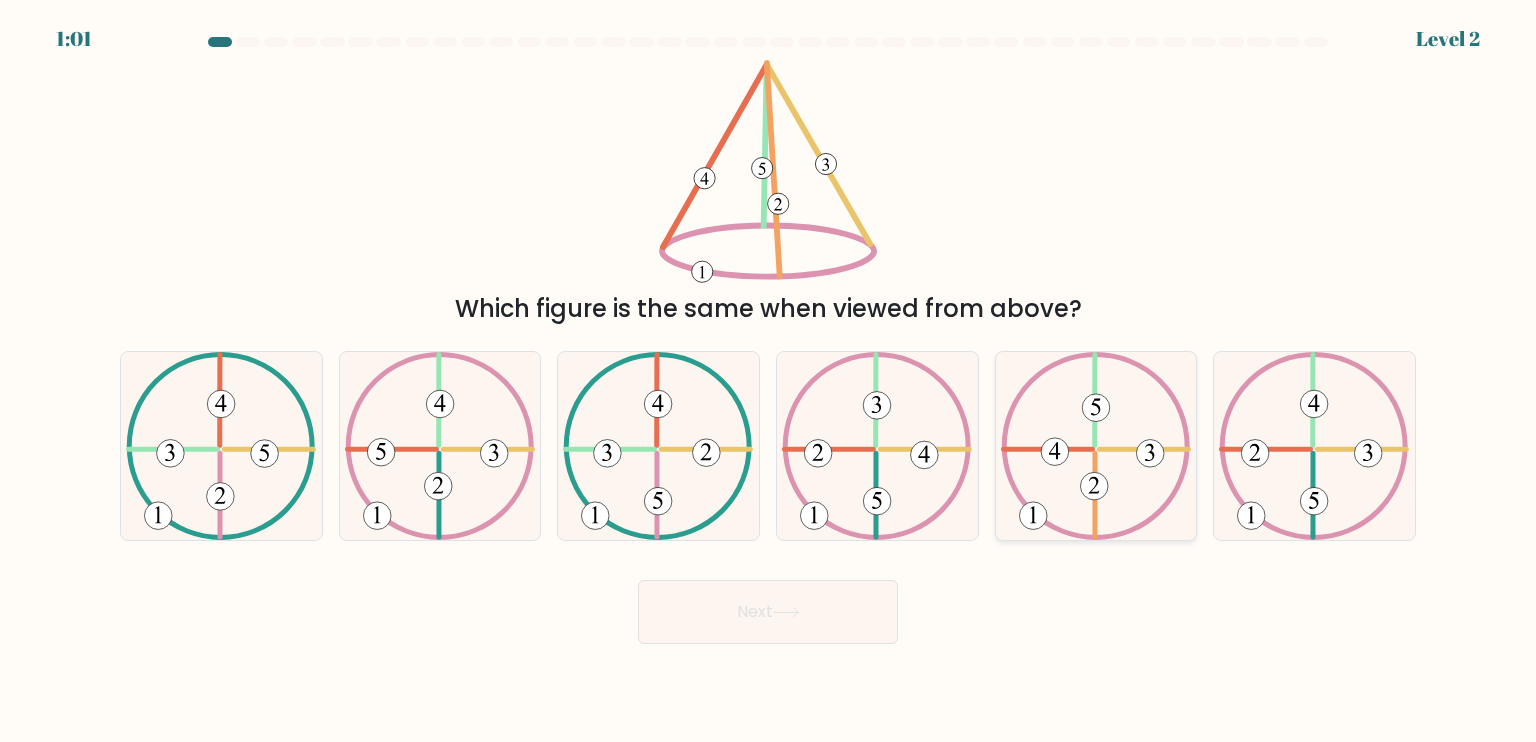 click 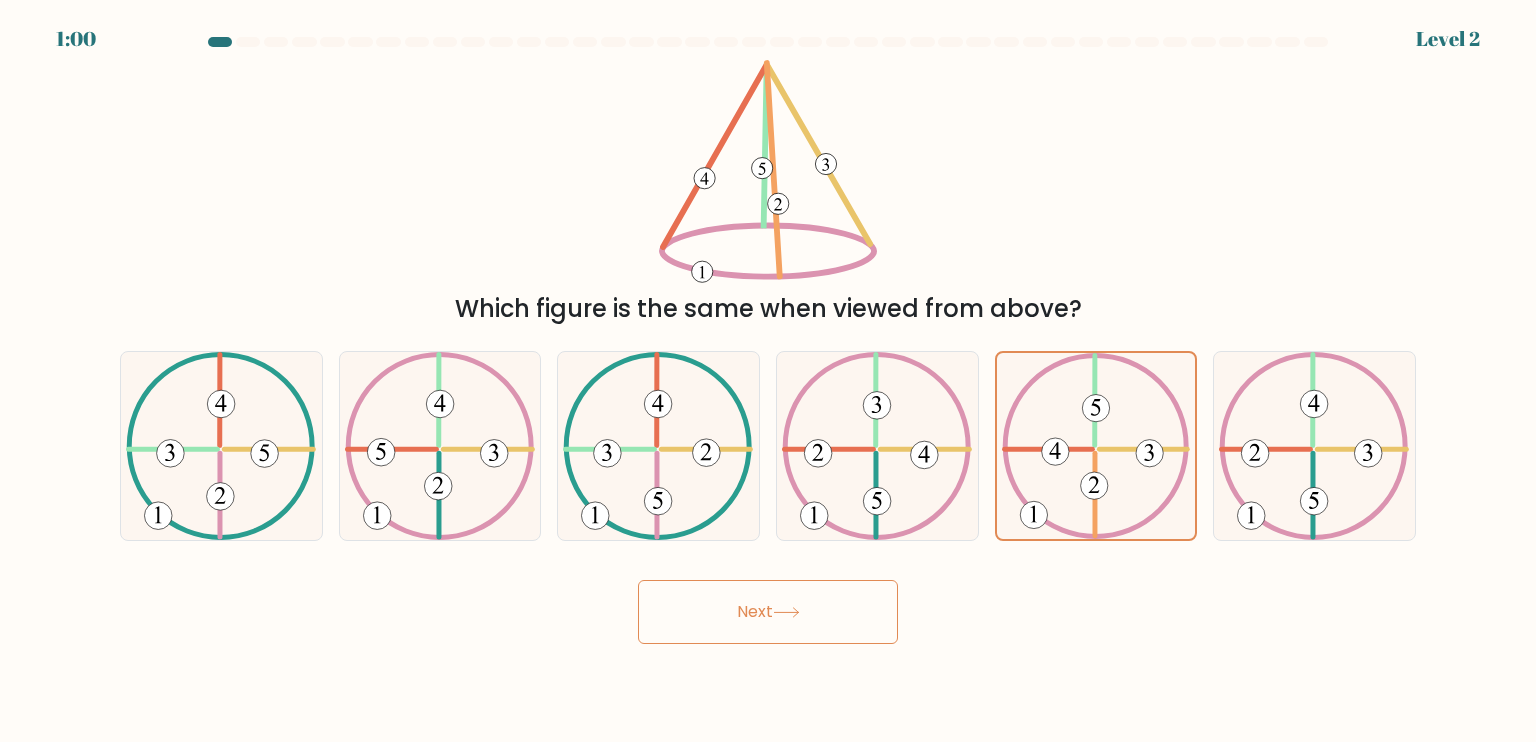 click 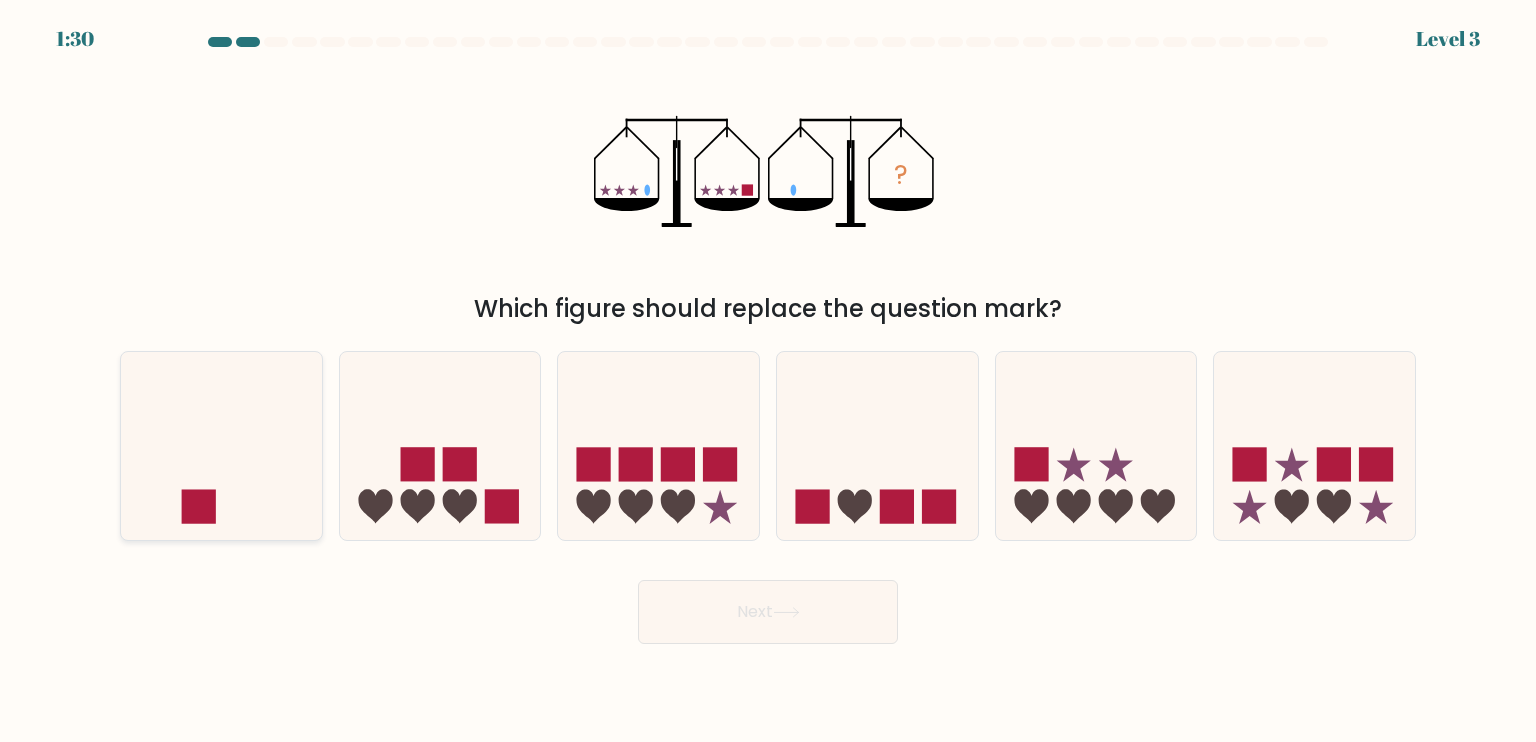 click 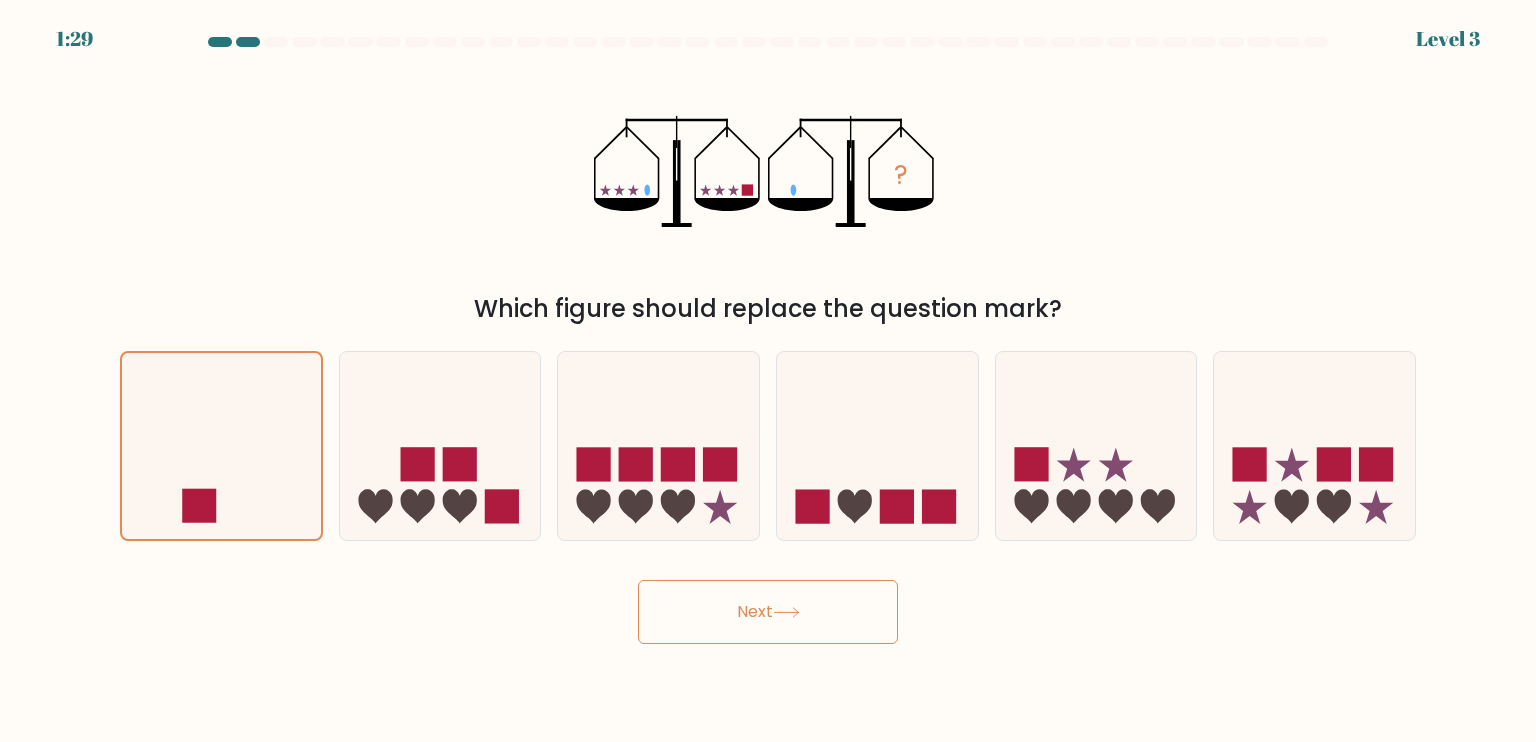 click on "Next" at bounding box center (768, 612) 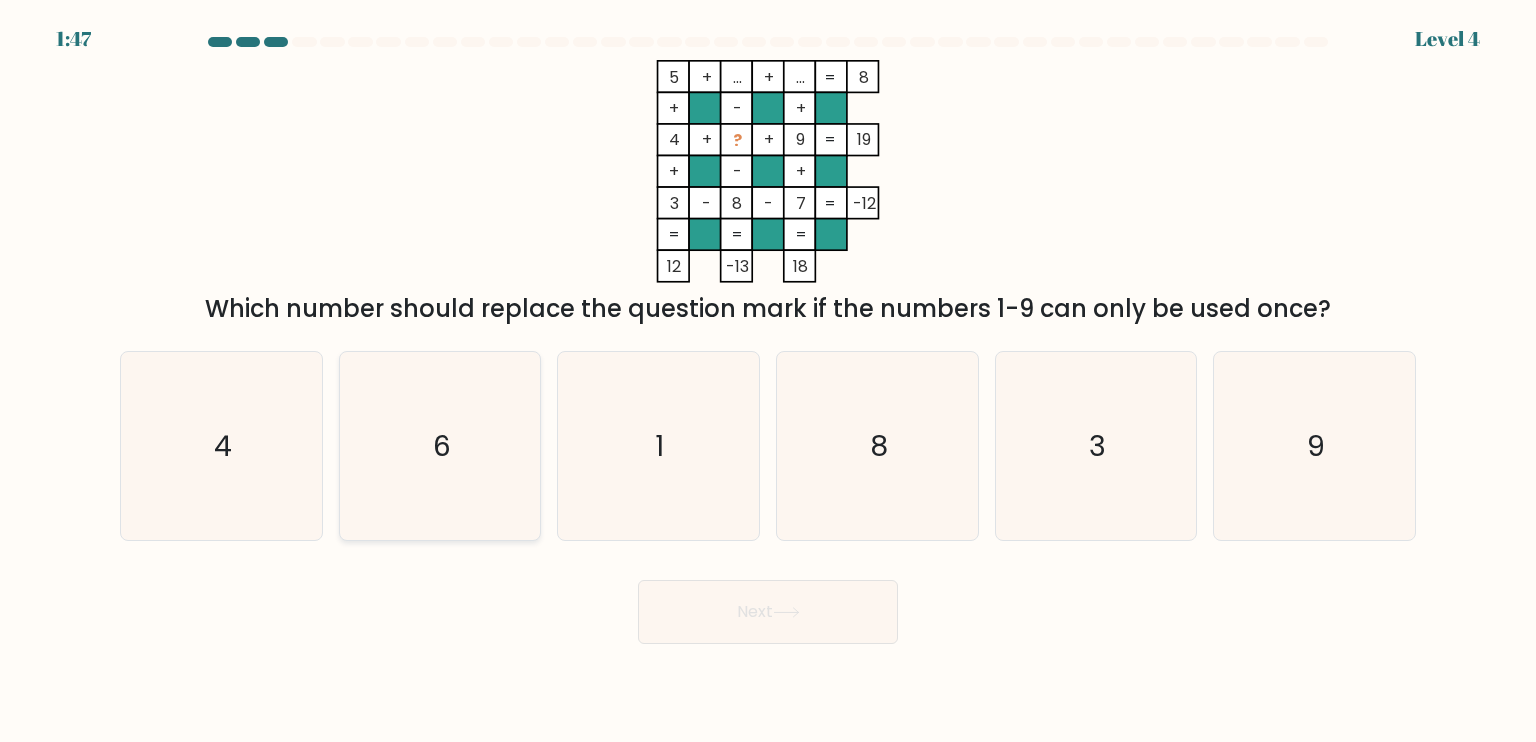 click on "6" 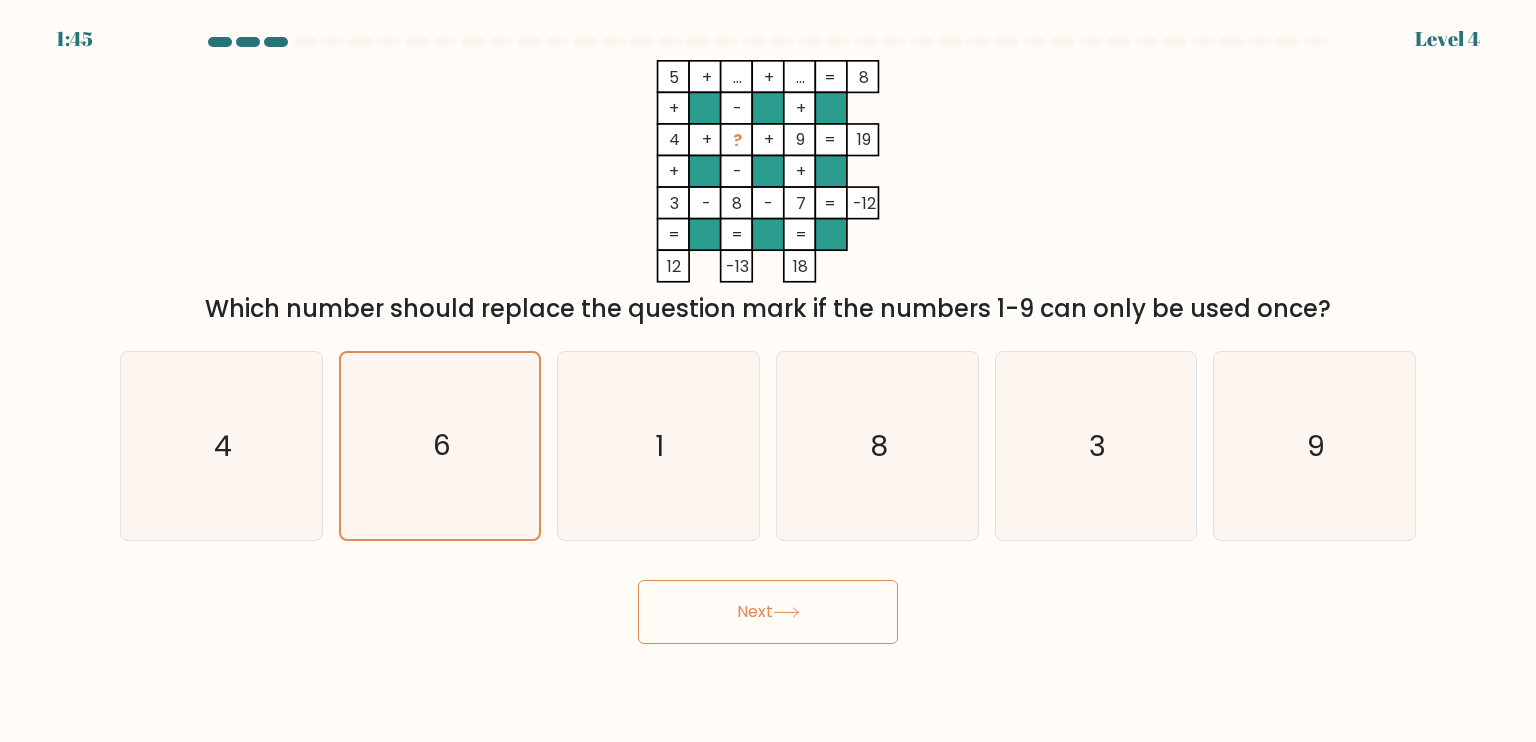 click on "Next" at bounding box center (768, 612) 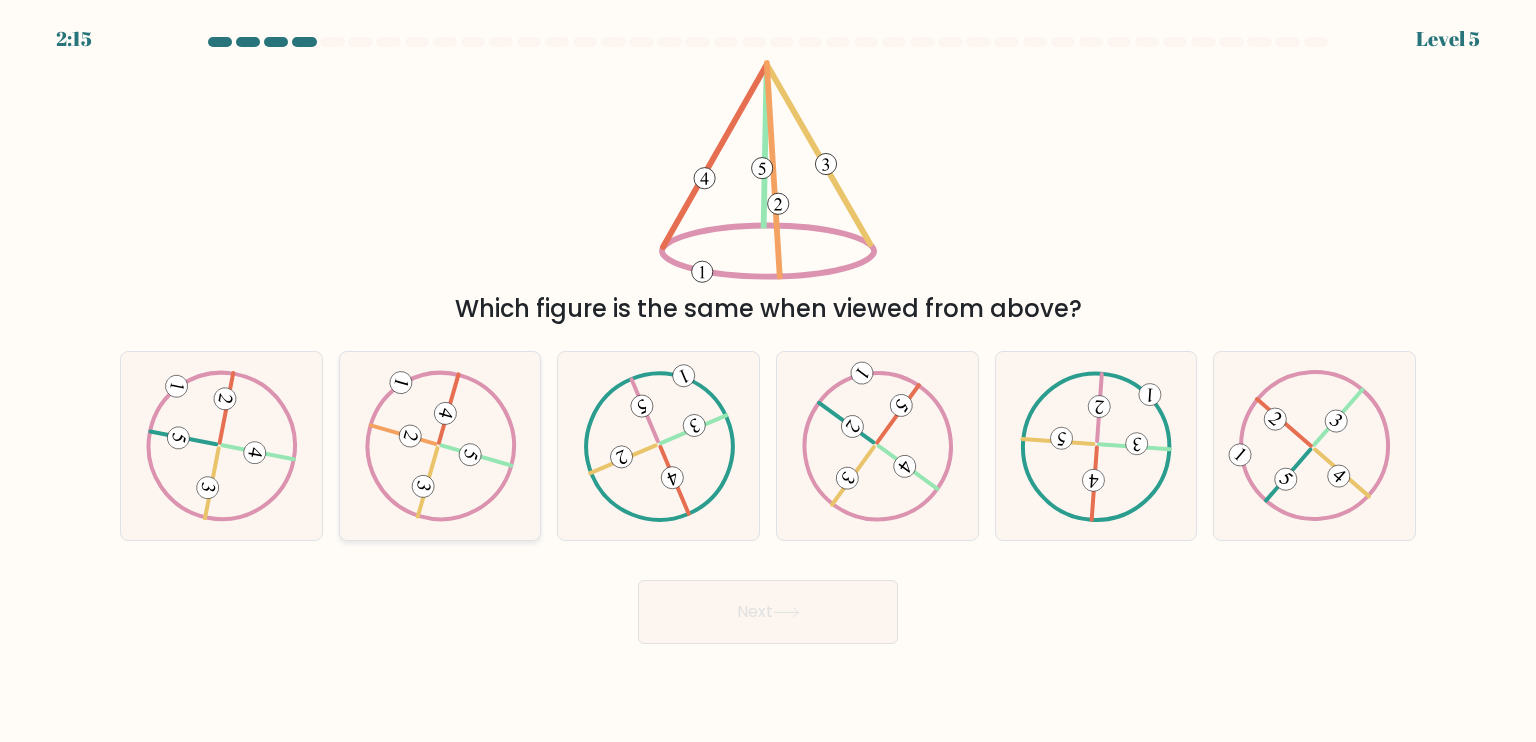 click 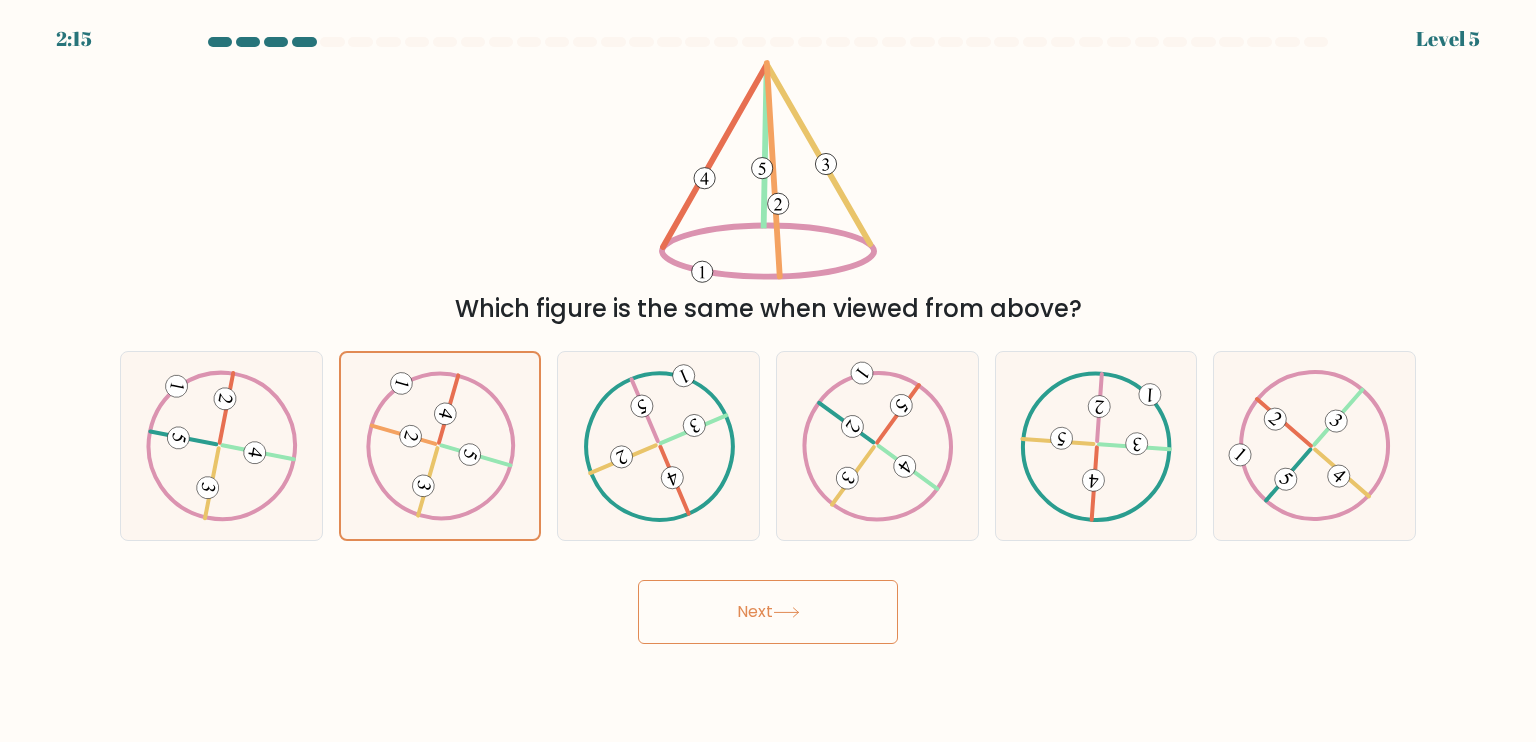 click on "Next" at bounding box center (768, 612) 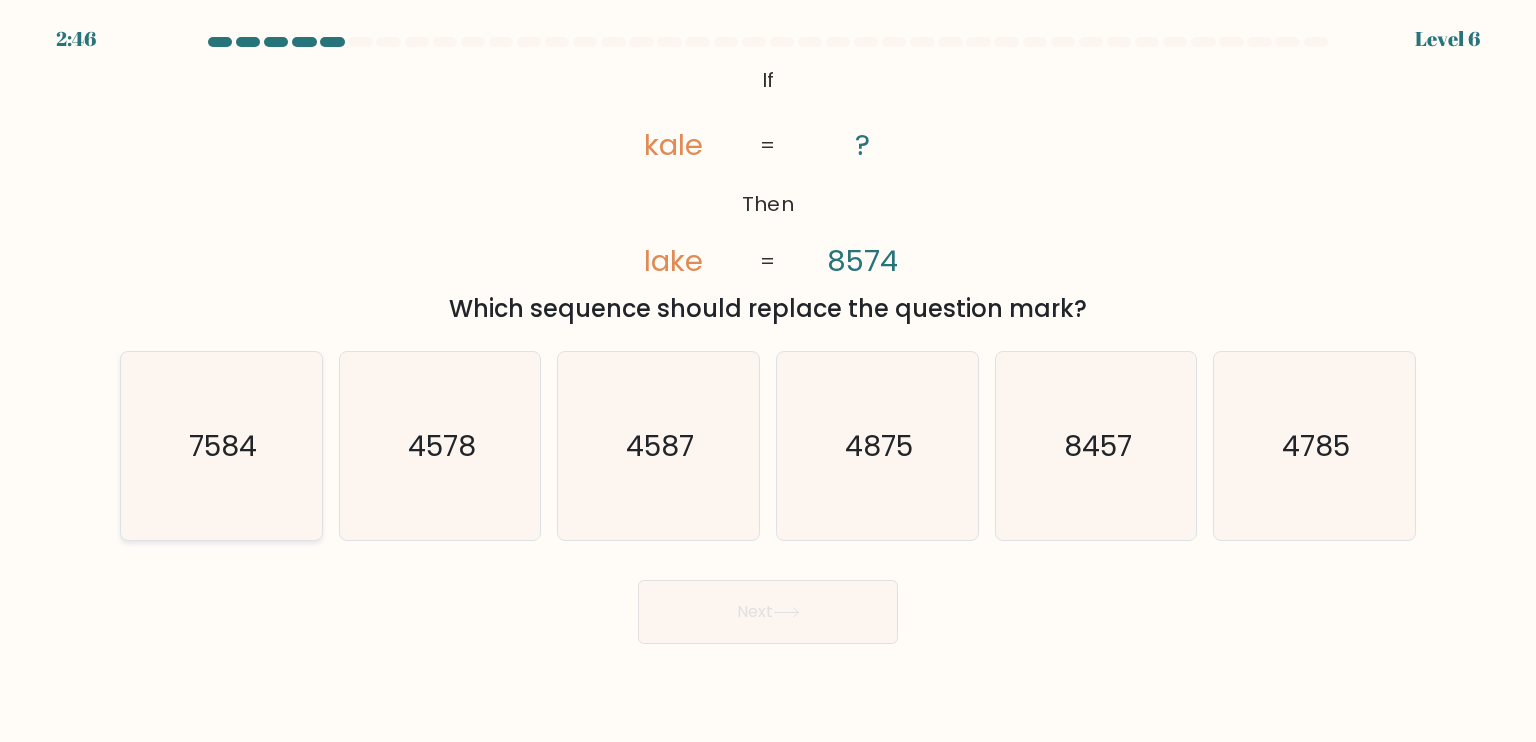 click on "7584" 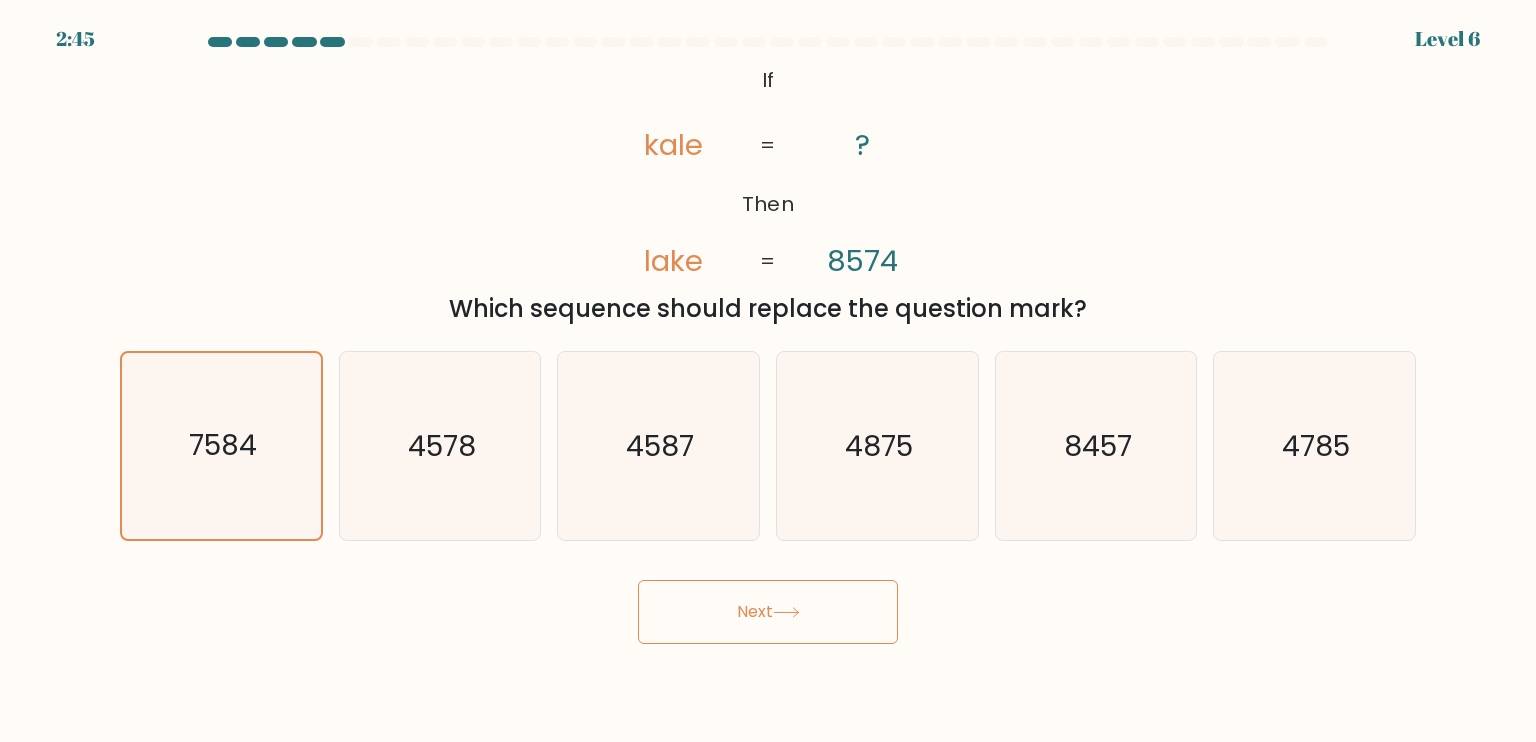 click on "Next" at bounding box center (768, 612) 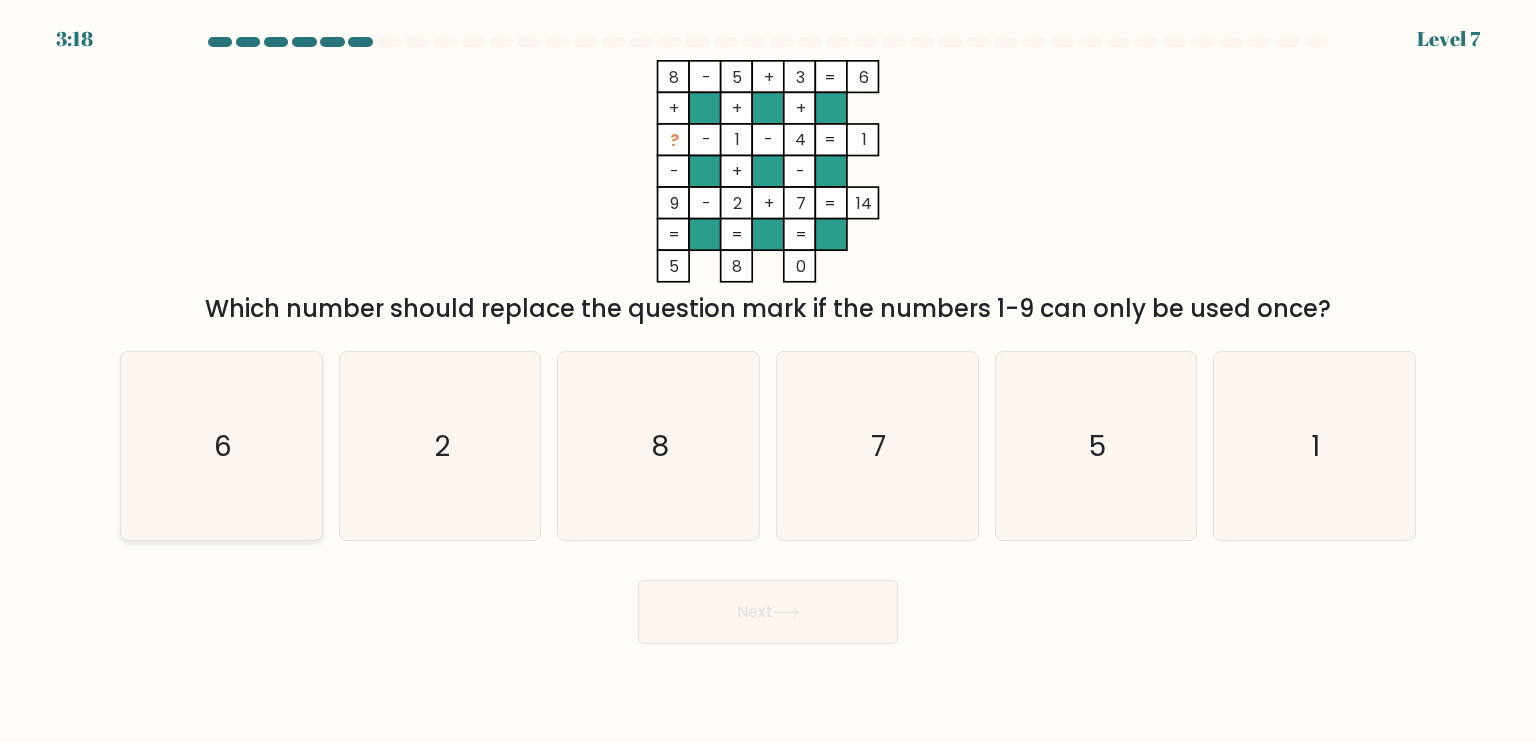 click on "6" 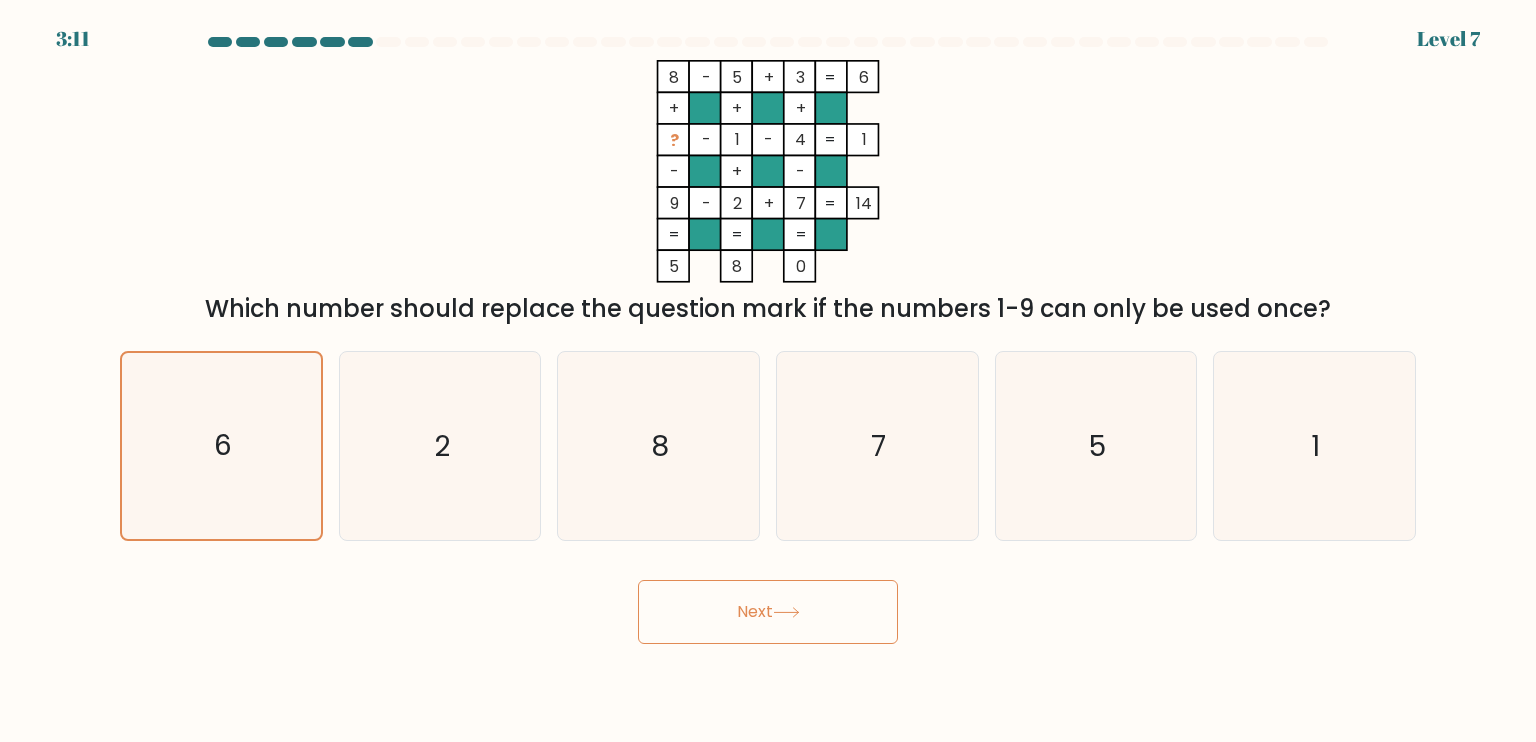 click on "3:11
Level 7" at bounding box center (768, 371) 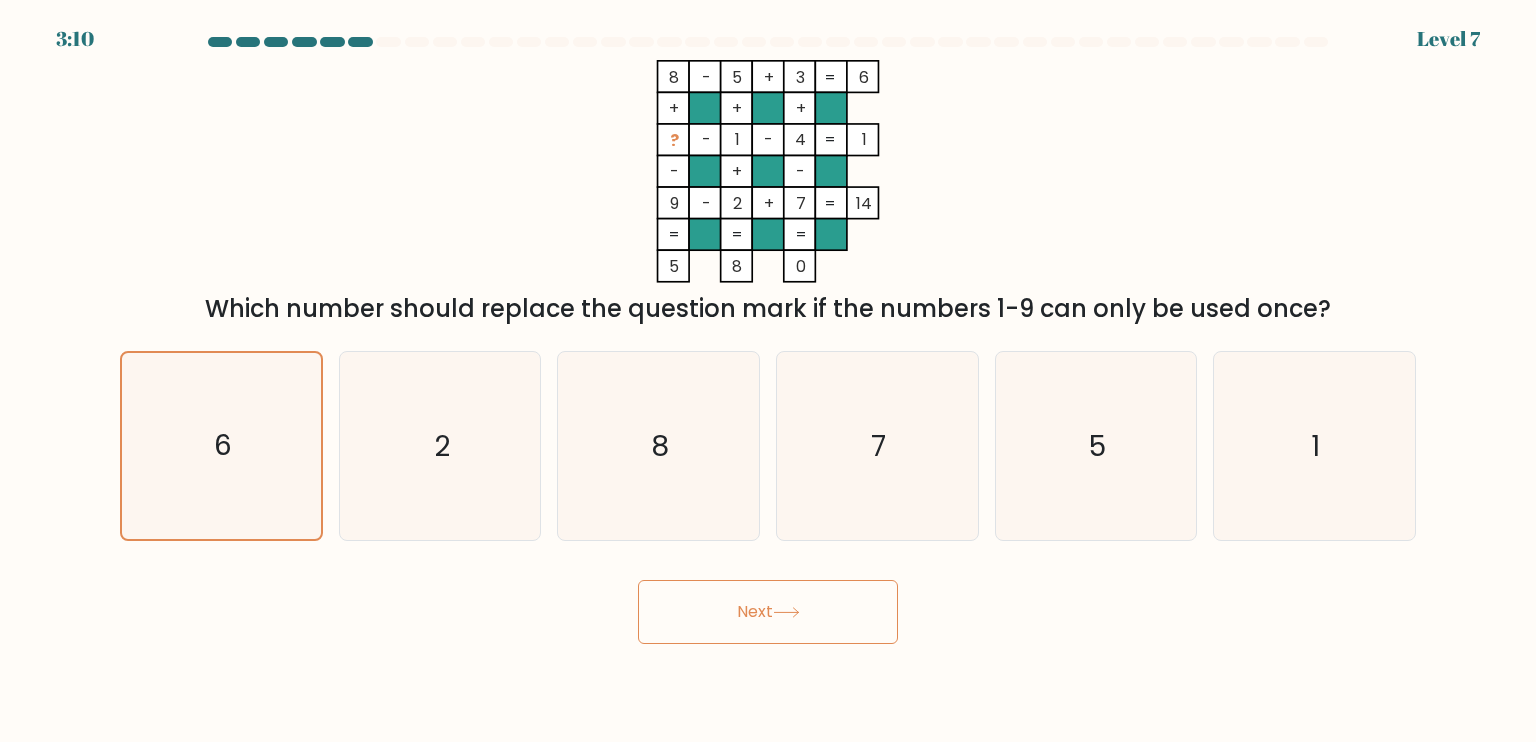 click on "Next" at bounding box center (768, 612) 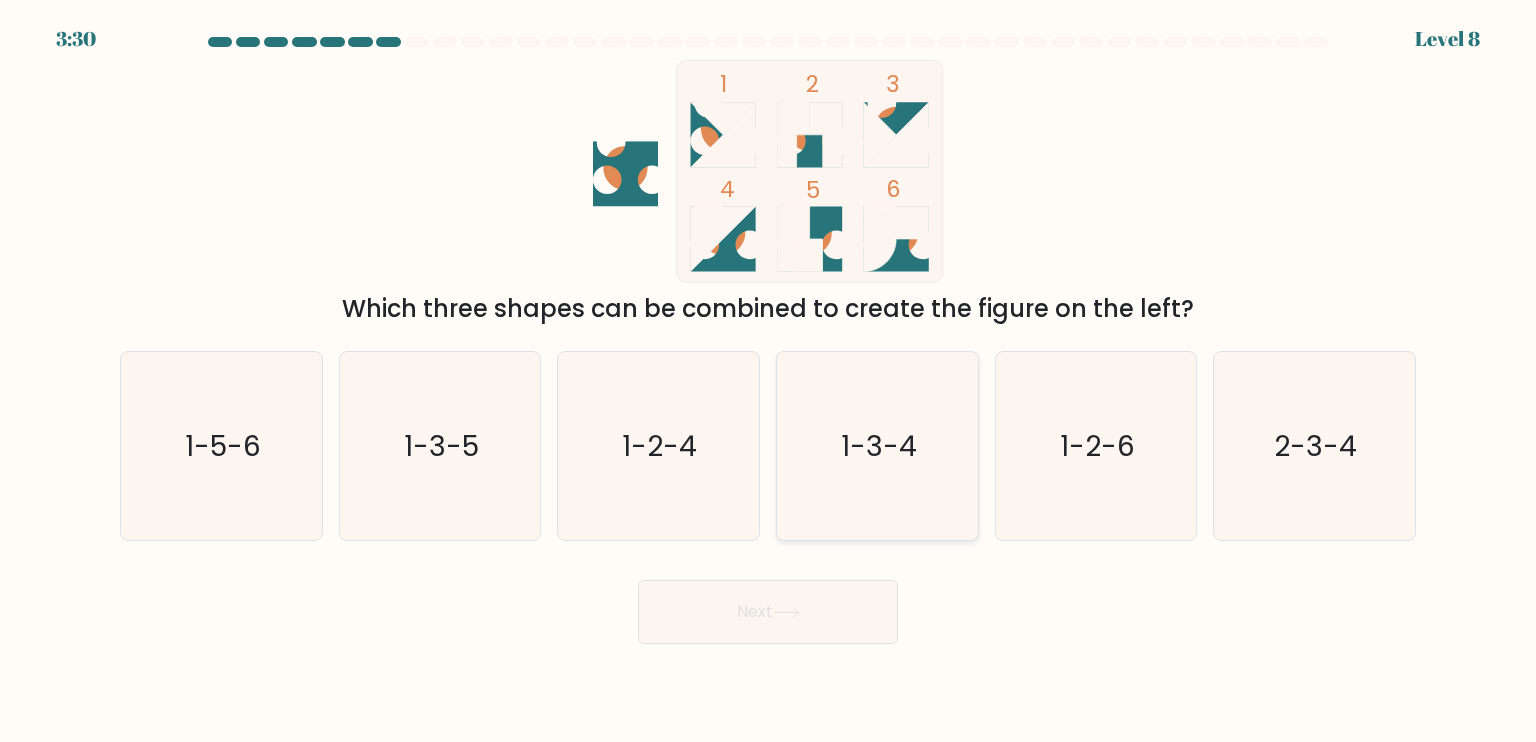 click on "1-3-4" 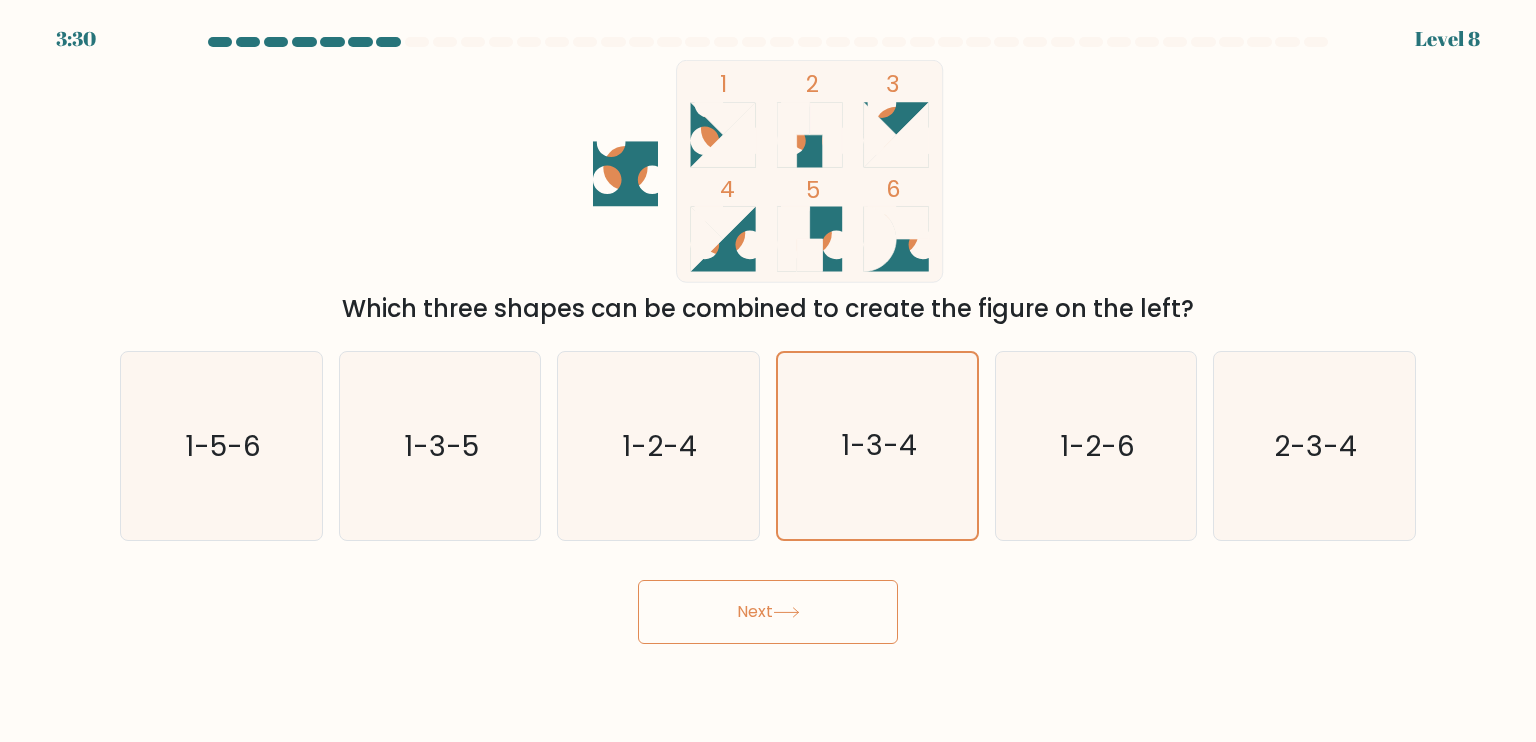 click on "Next" at bounding box center [768, 612] 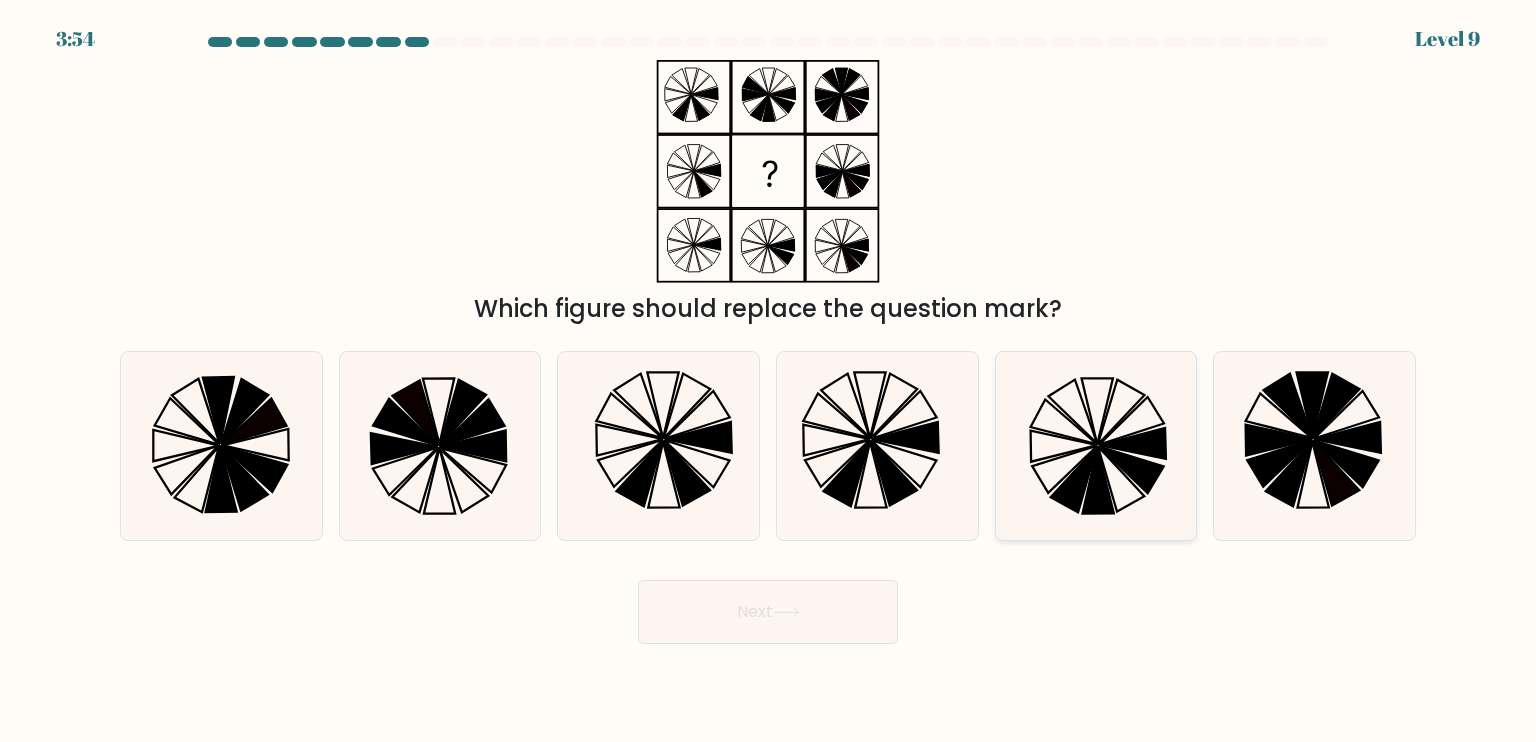 click 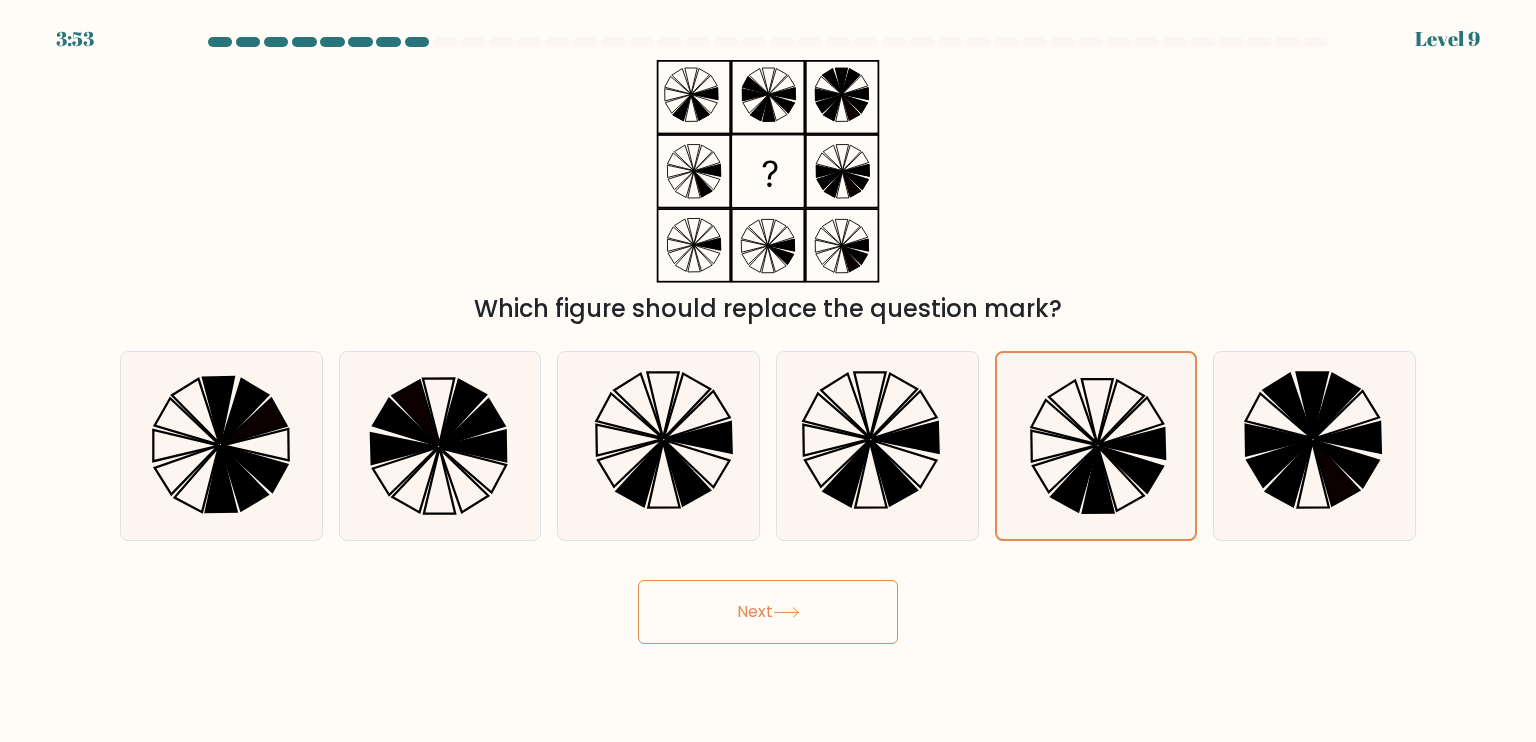 click 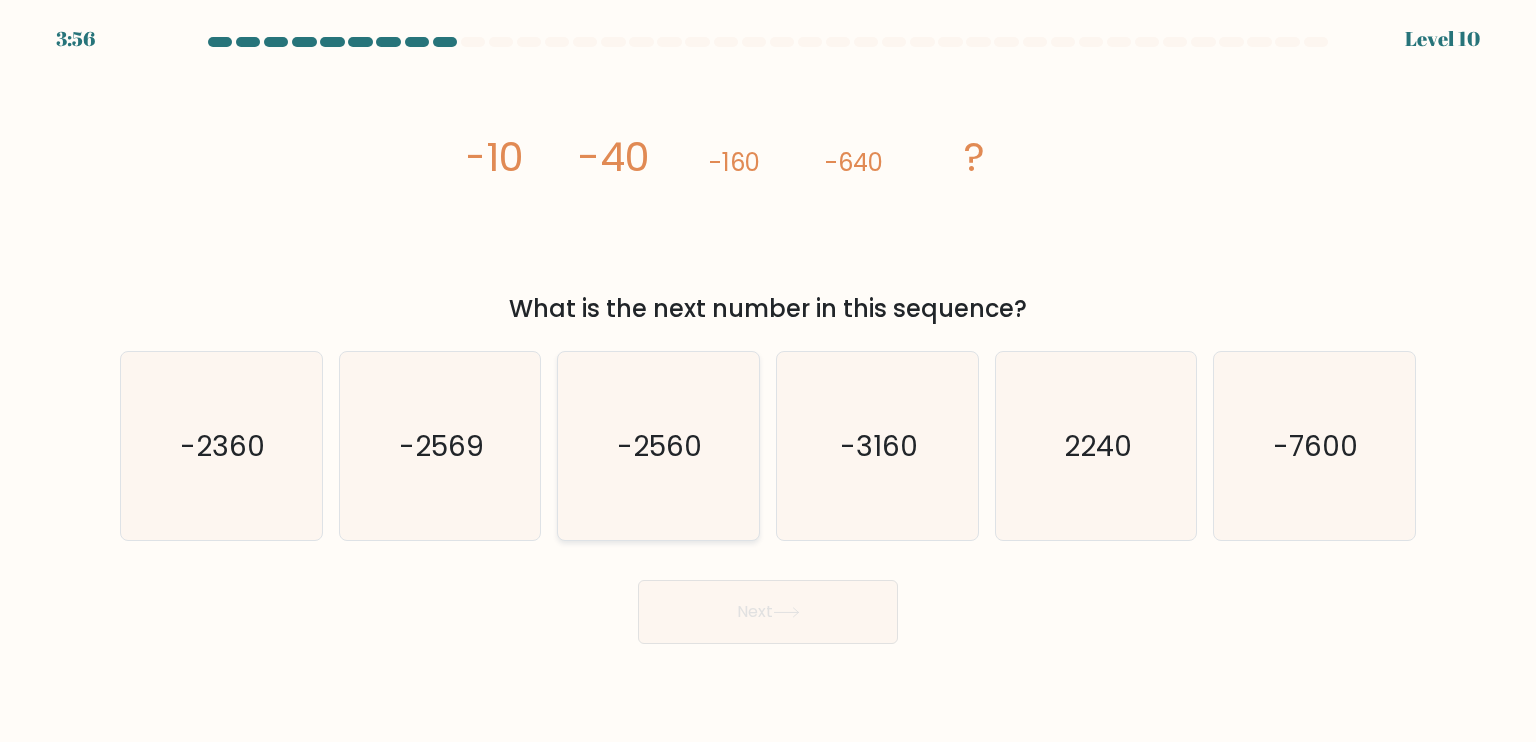 click on "-2560" 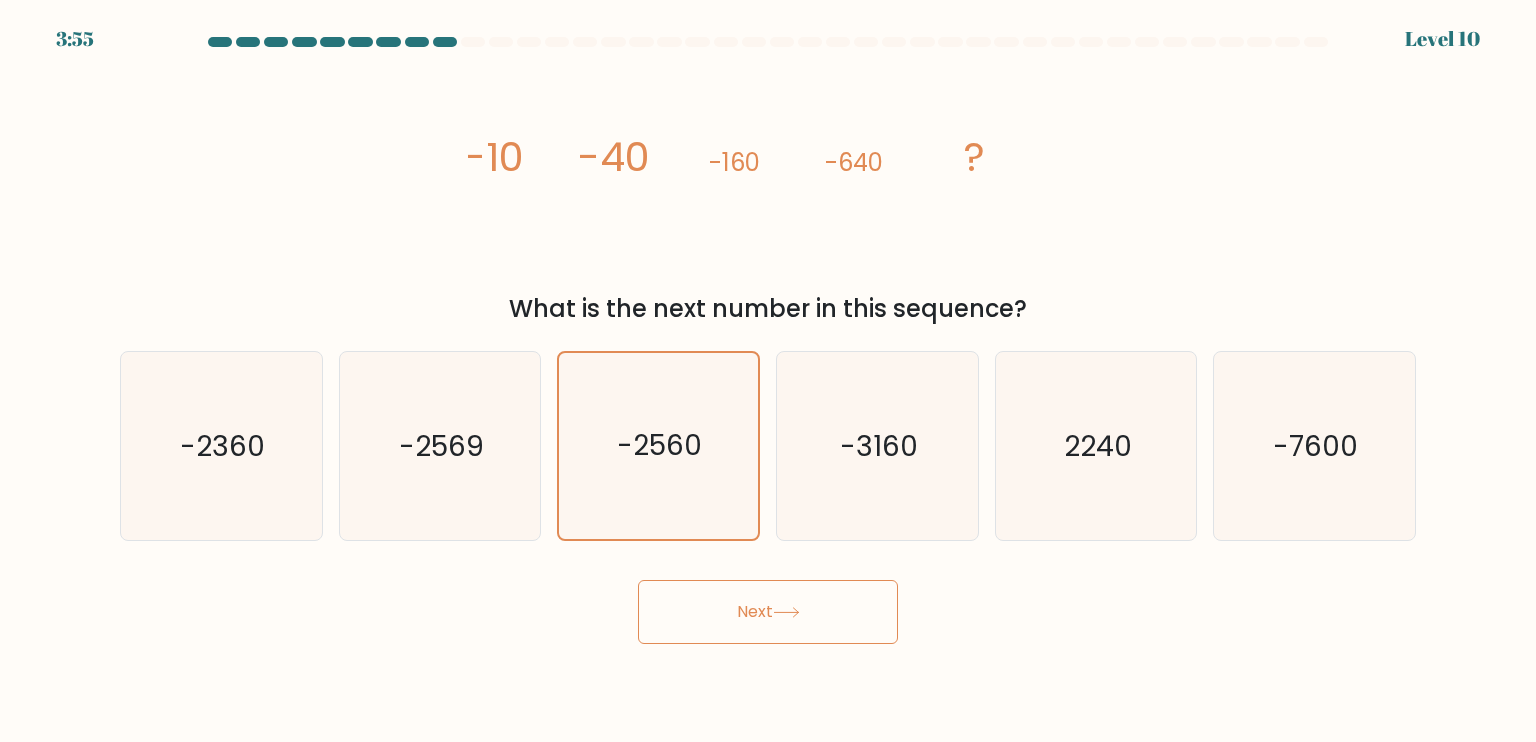 click on "Next" at bounding box center (768, 612) 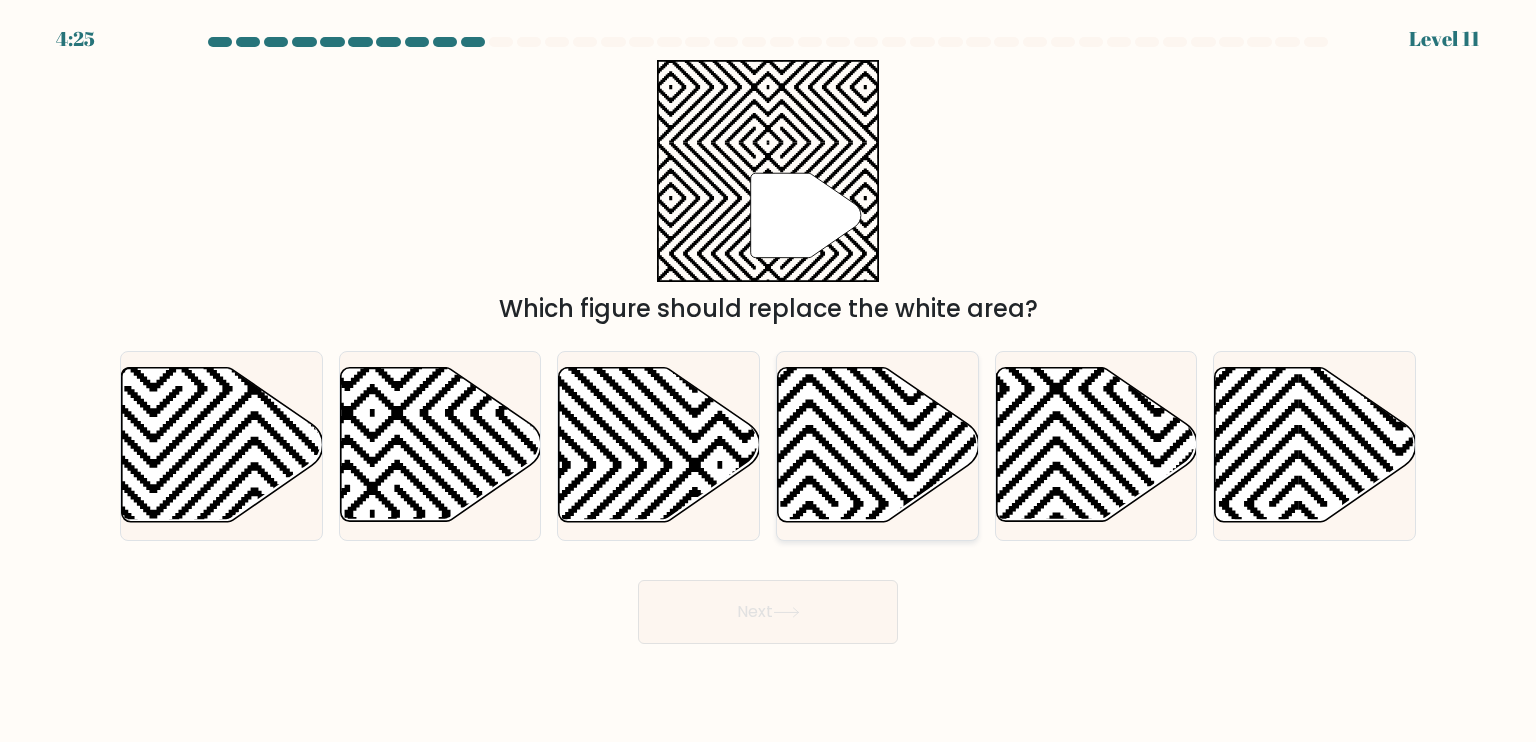 click 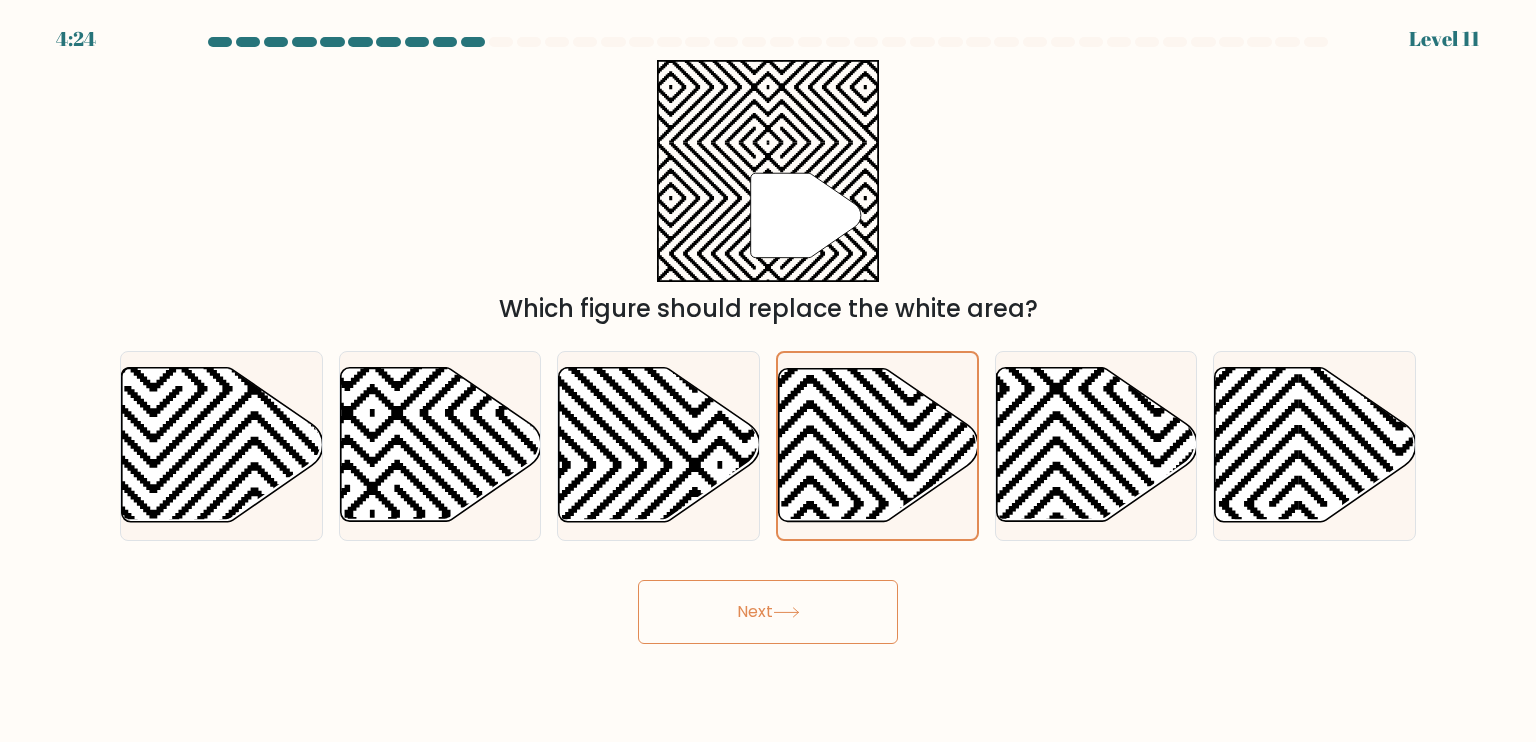 click on "Next" at bounding box center (768, 612) 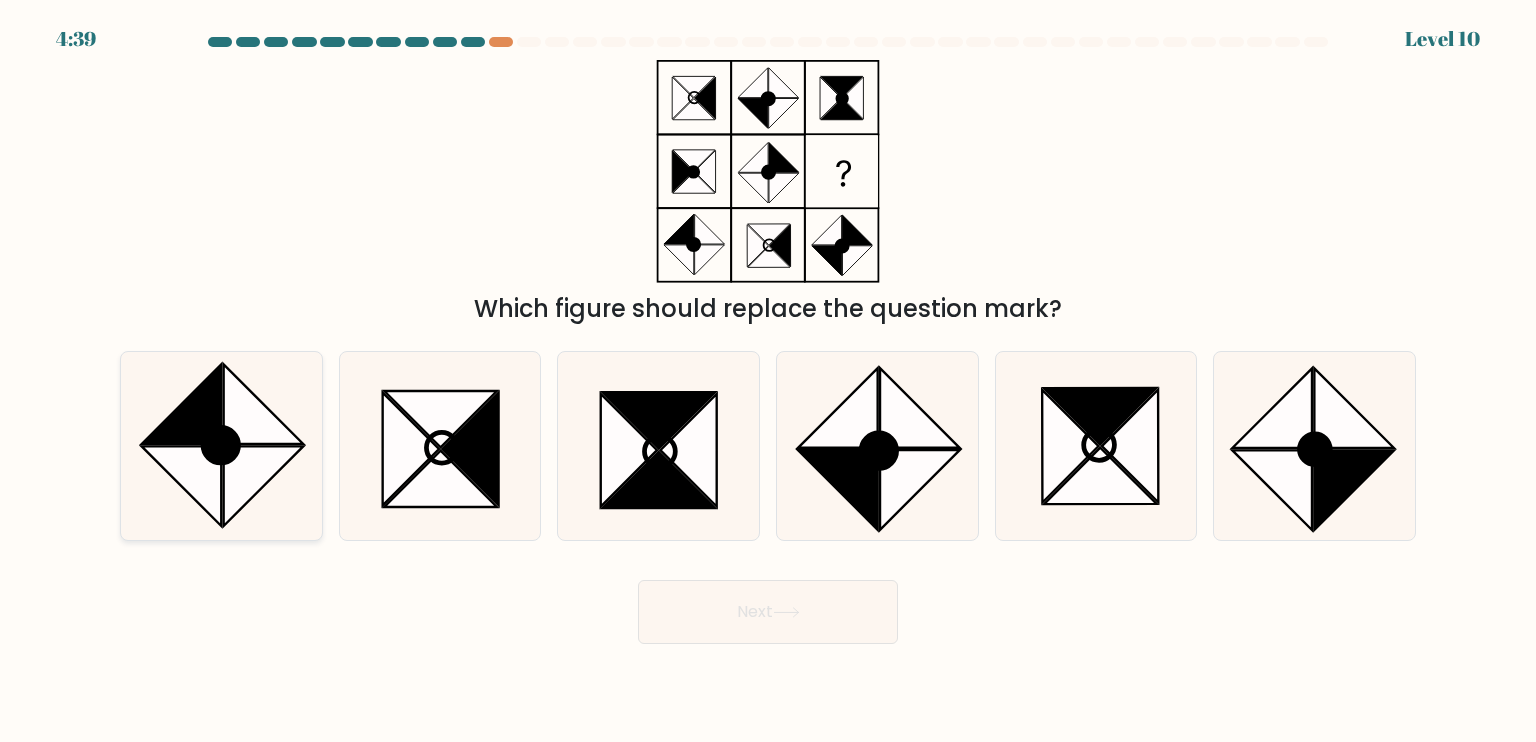 click 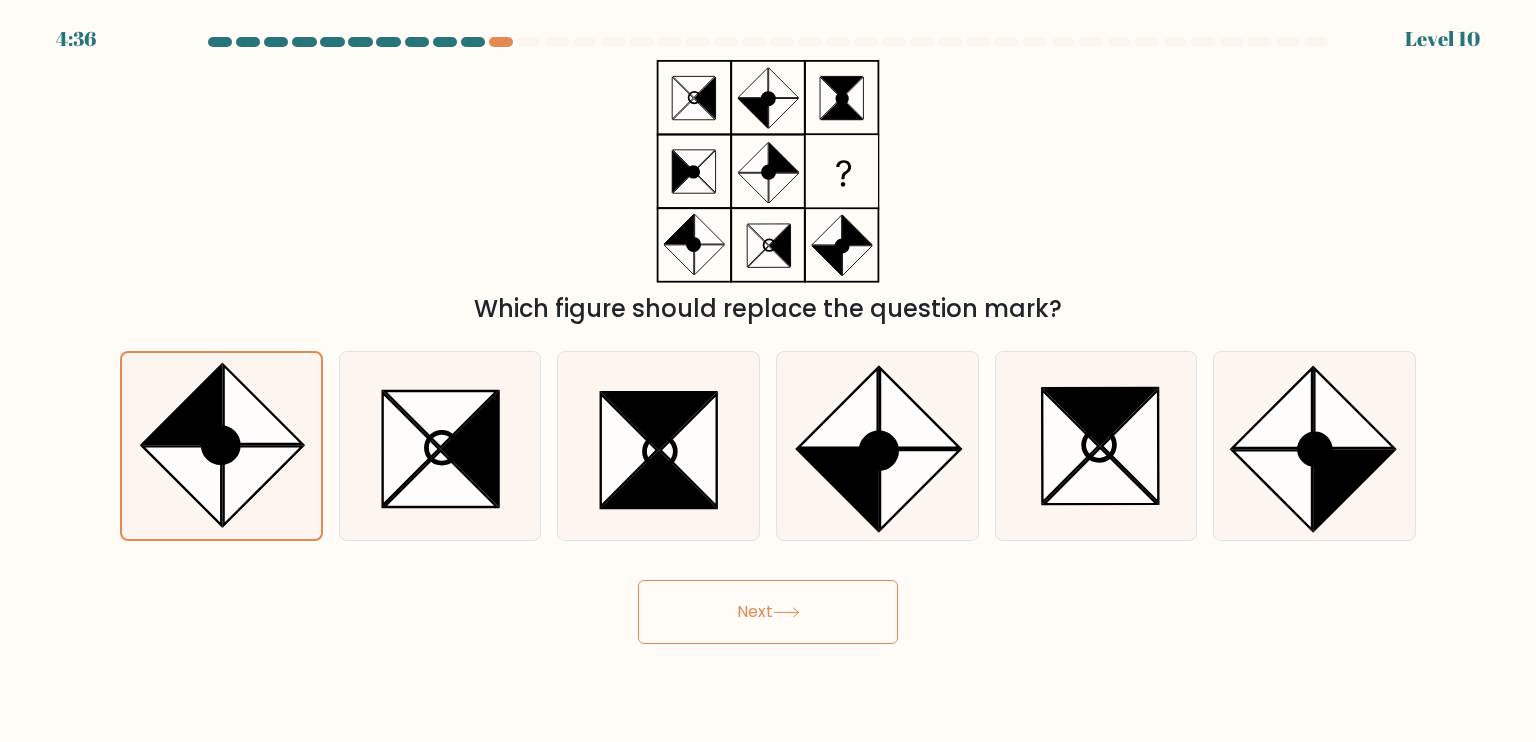 click 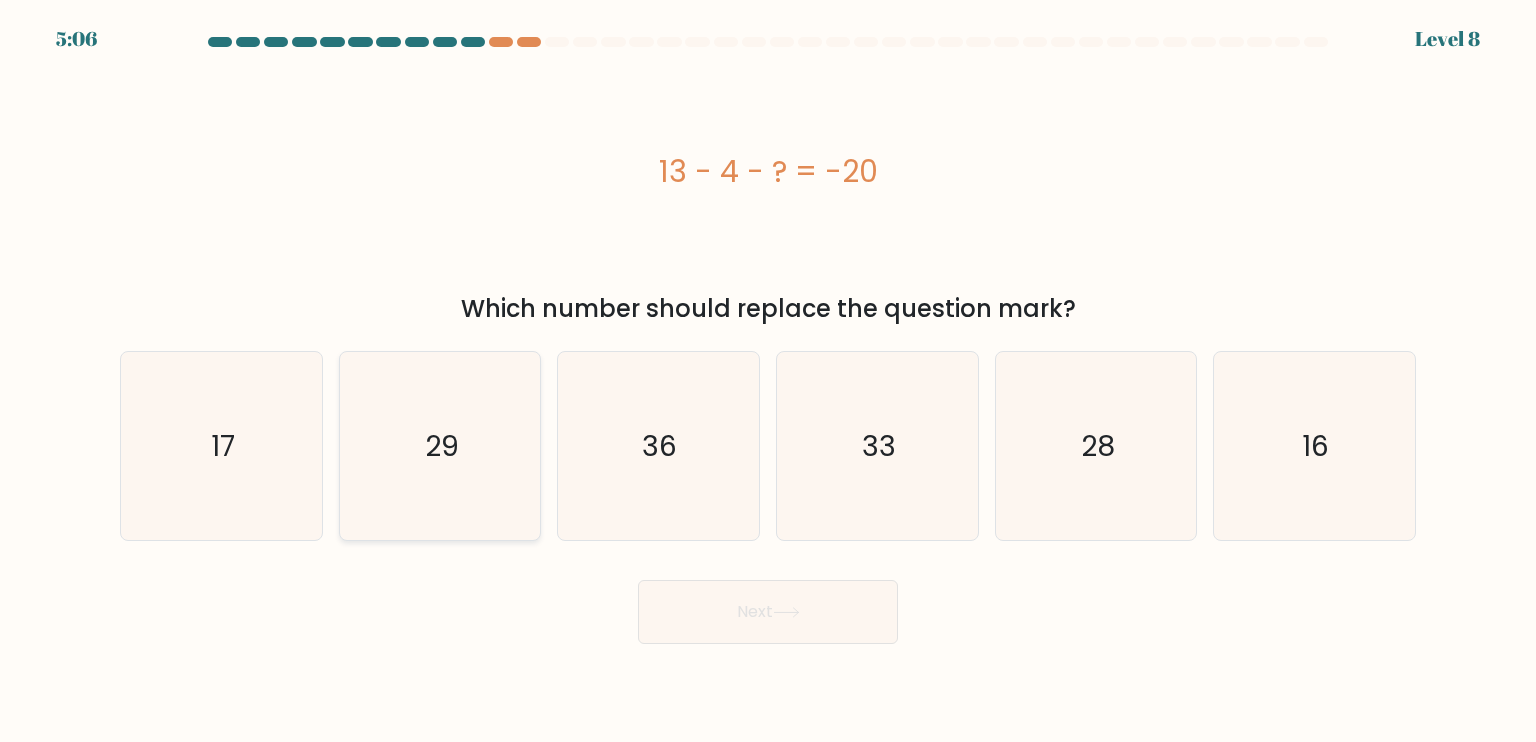 click on "29" 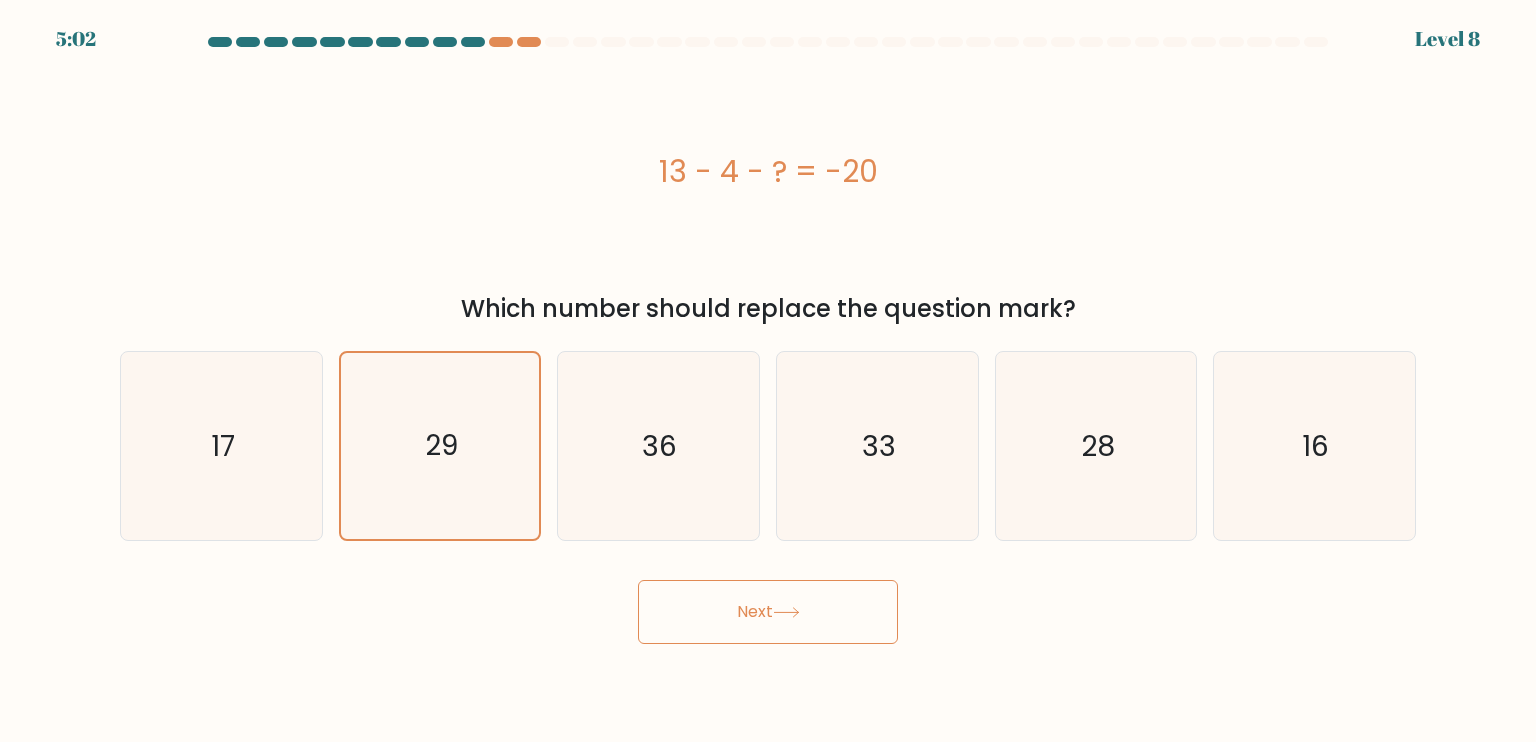 click on "Next" at bounding box center (768, 612) 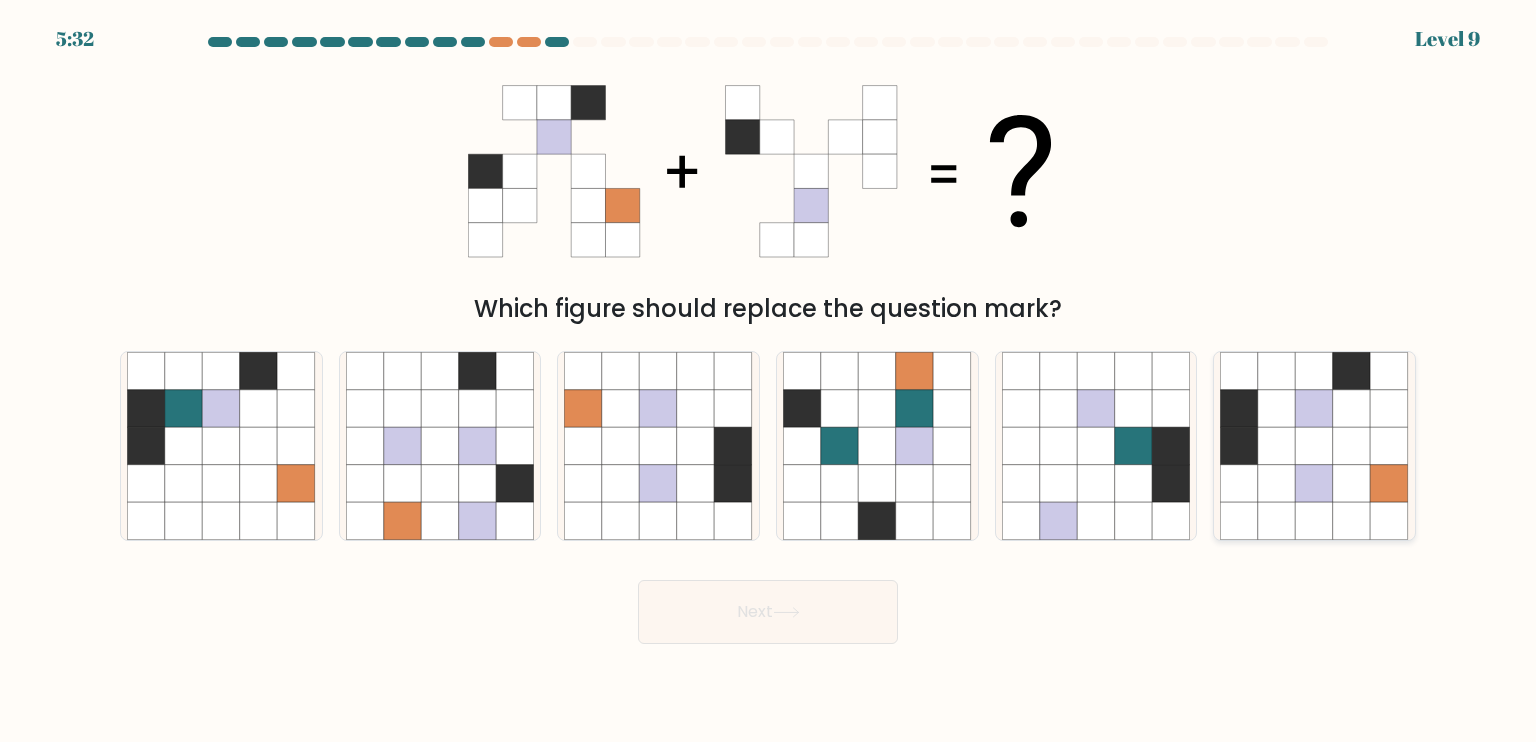click 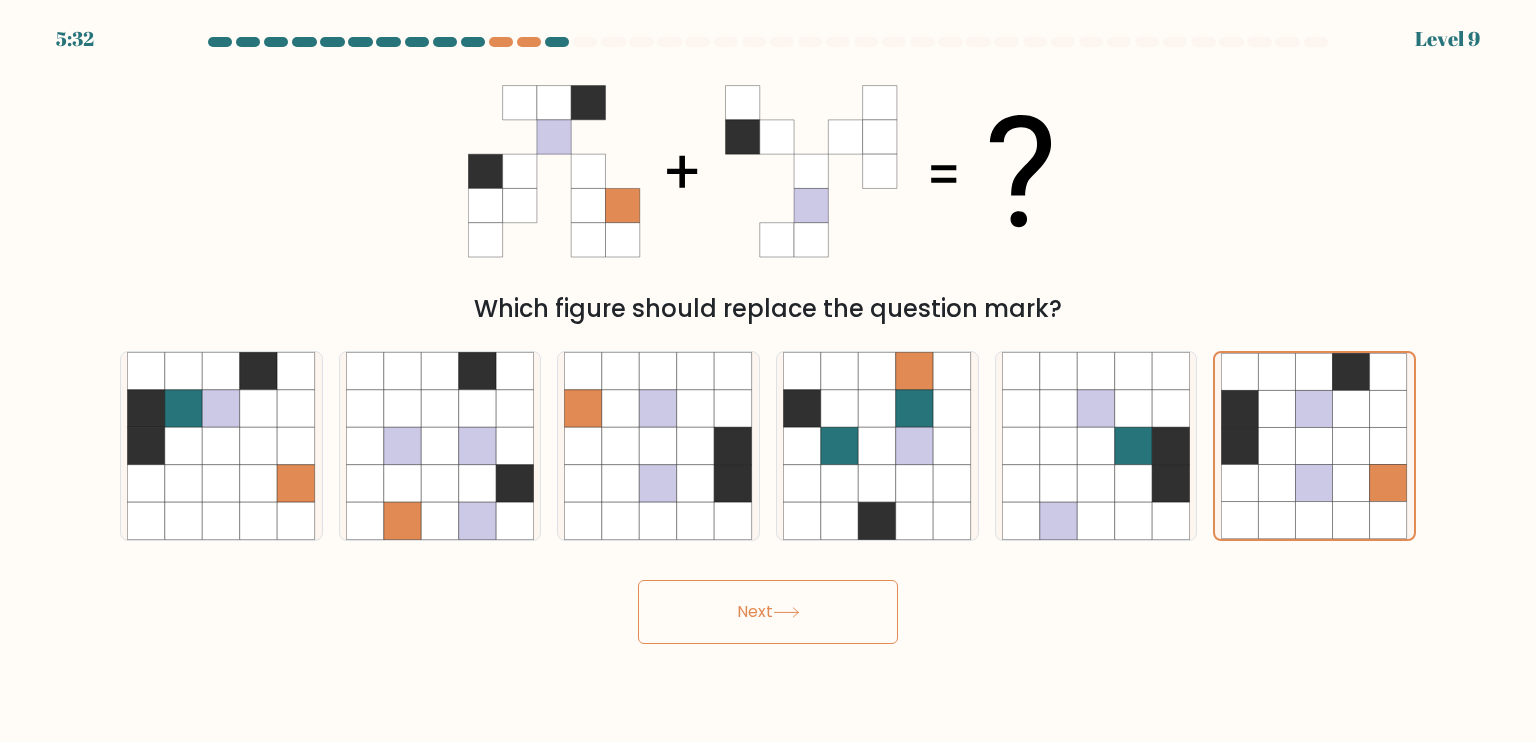 click on "Next" at bounding box center (768, 612) 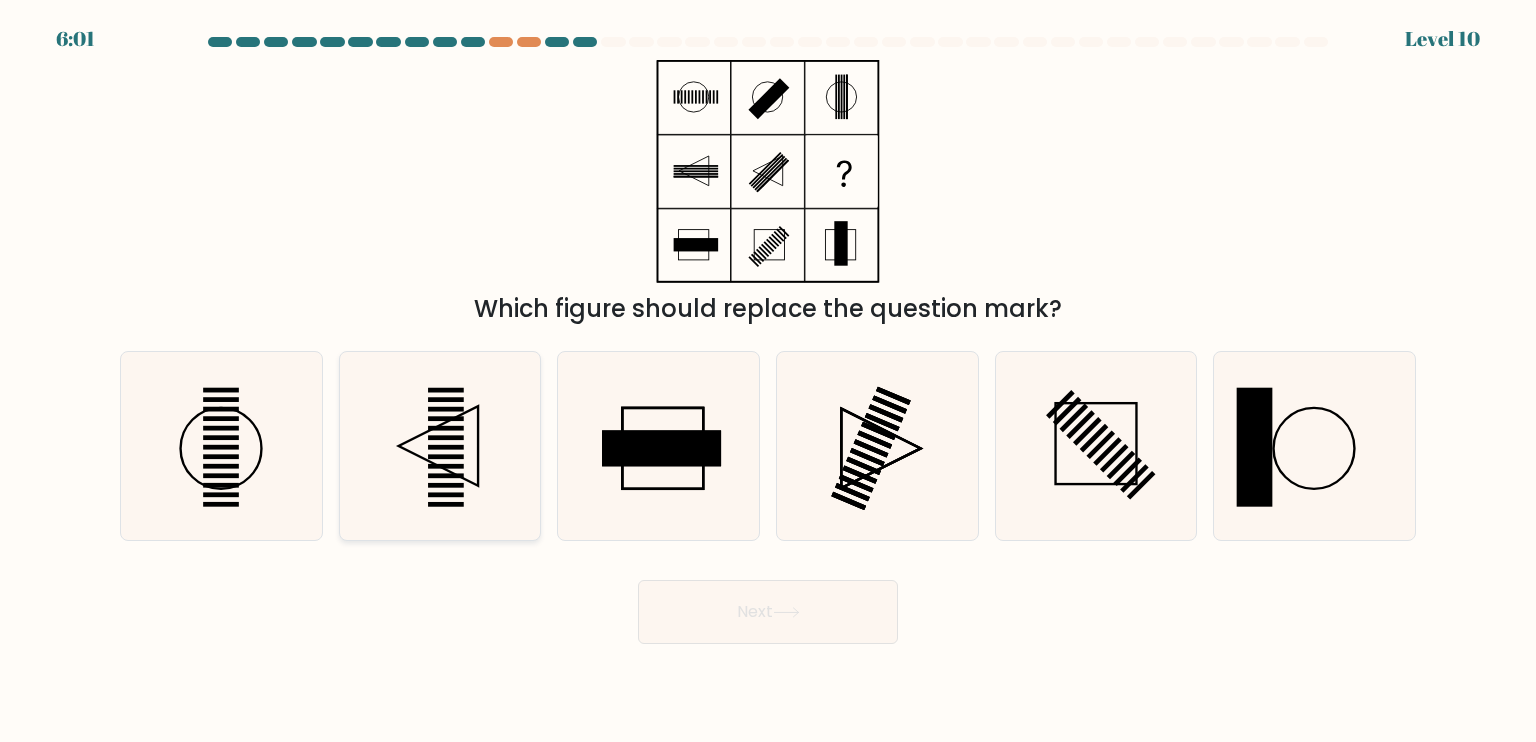 click 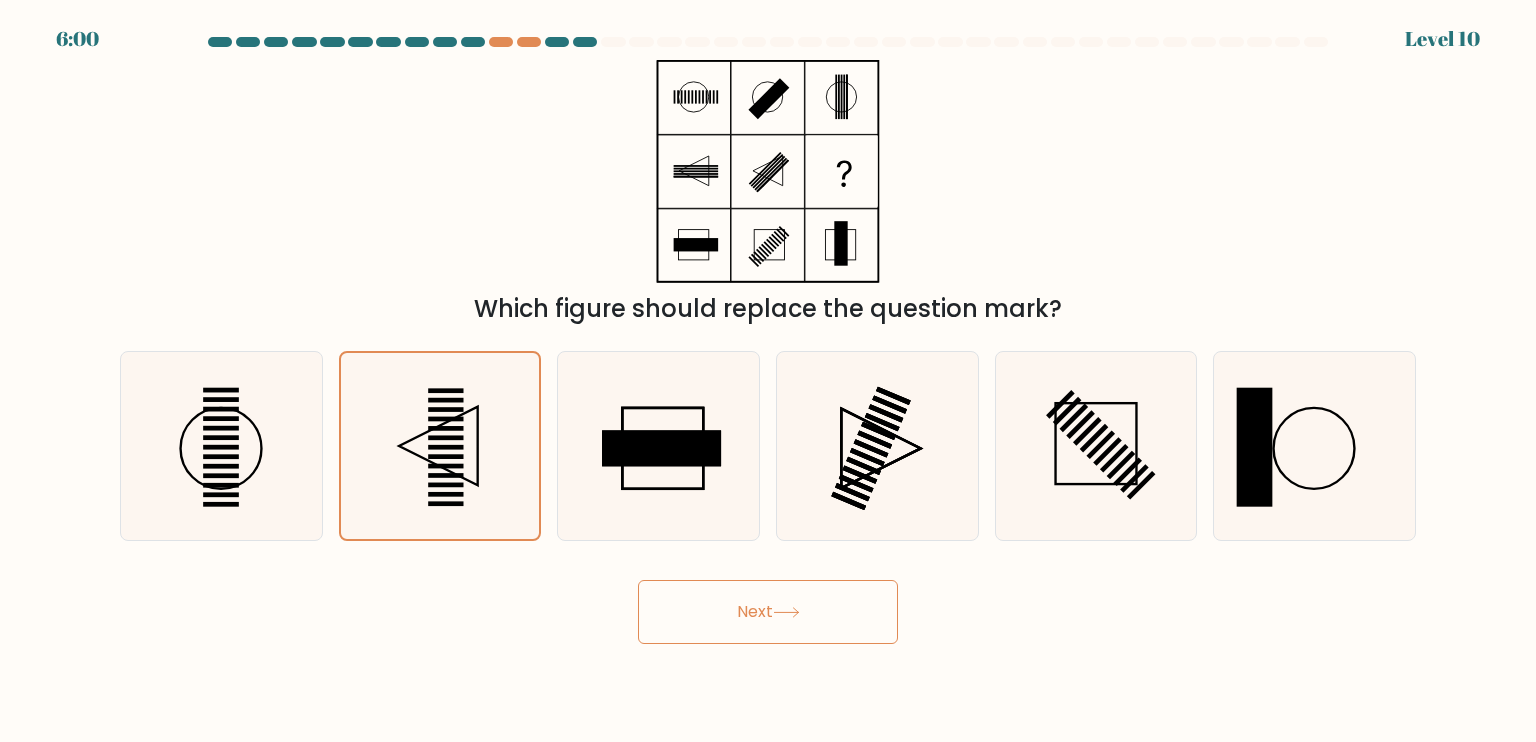 click on "Next" at bounding box center (768, 612) 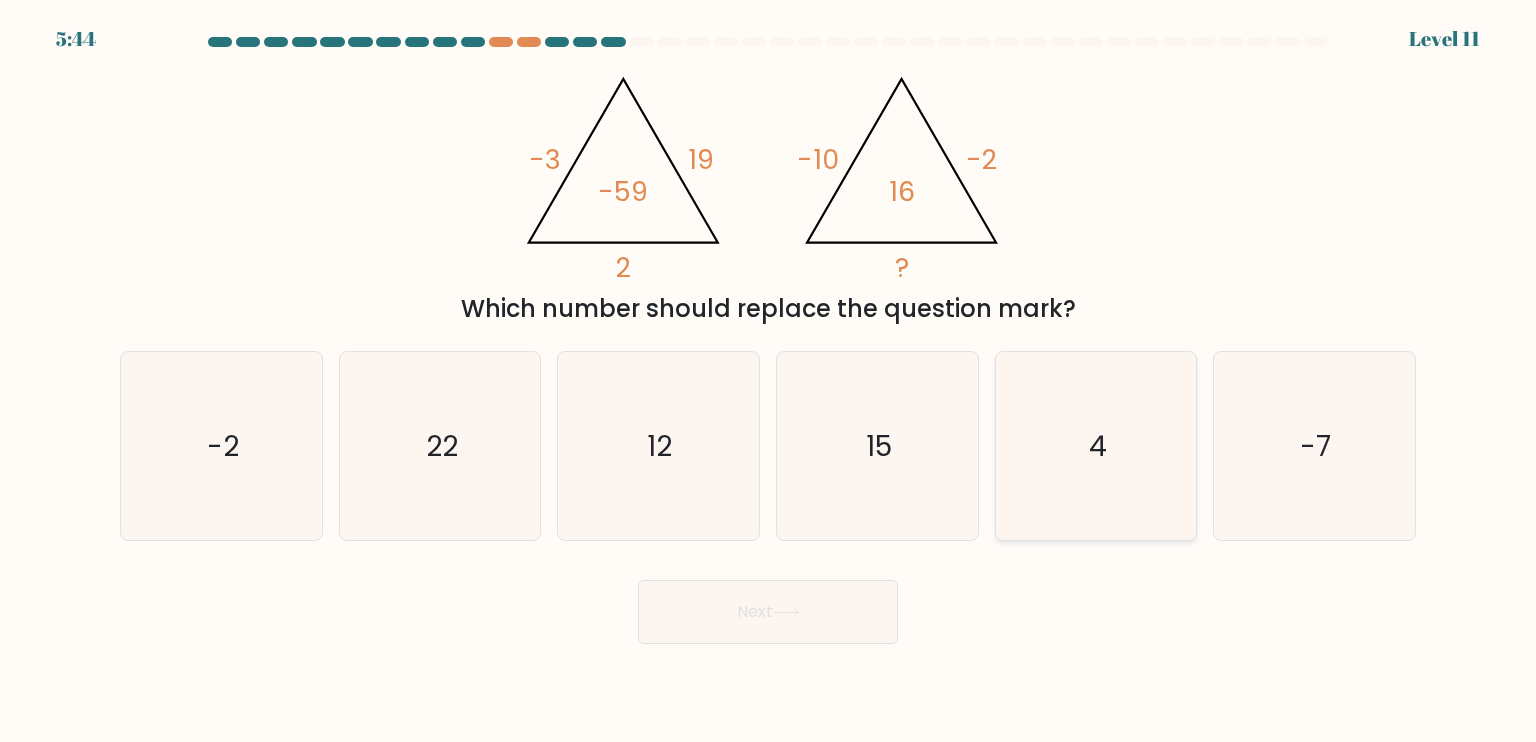 click on "4" 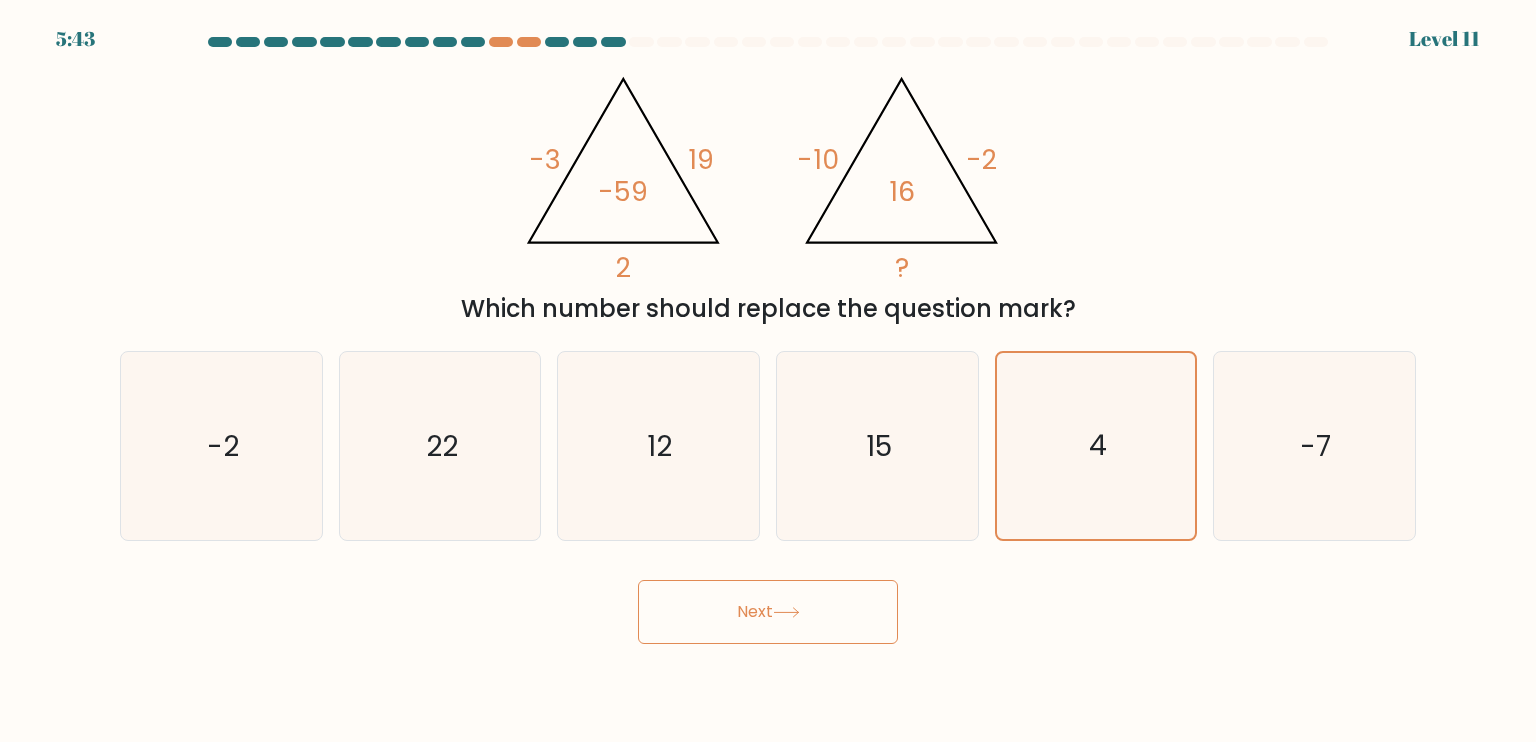 click on "5:43
Level 11" at bounding box center [768, 371] 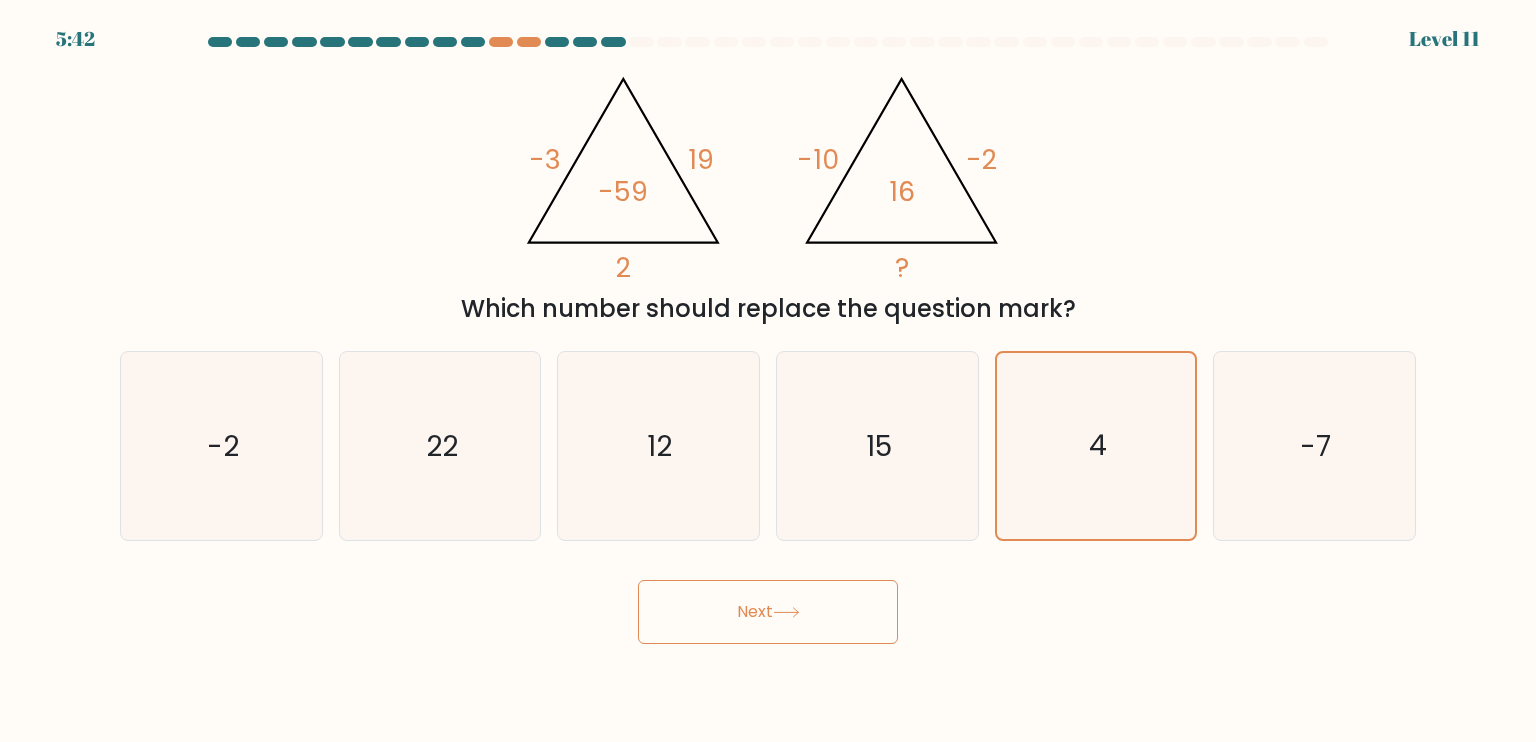 click on "Next" at bounding box center (768, 612) 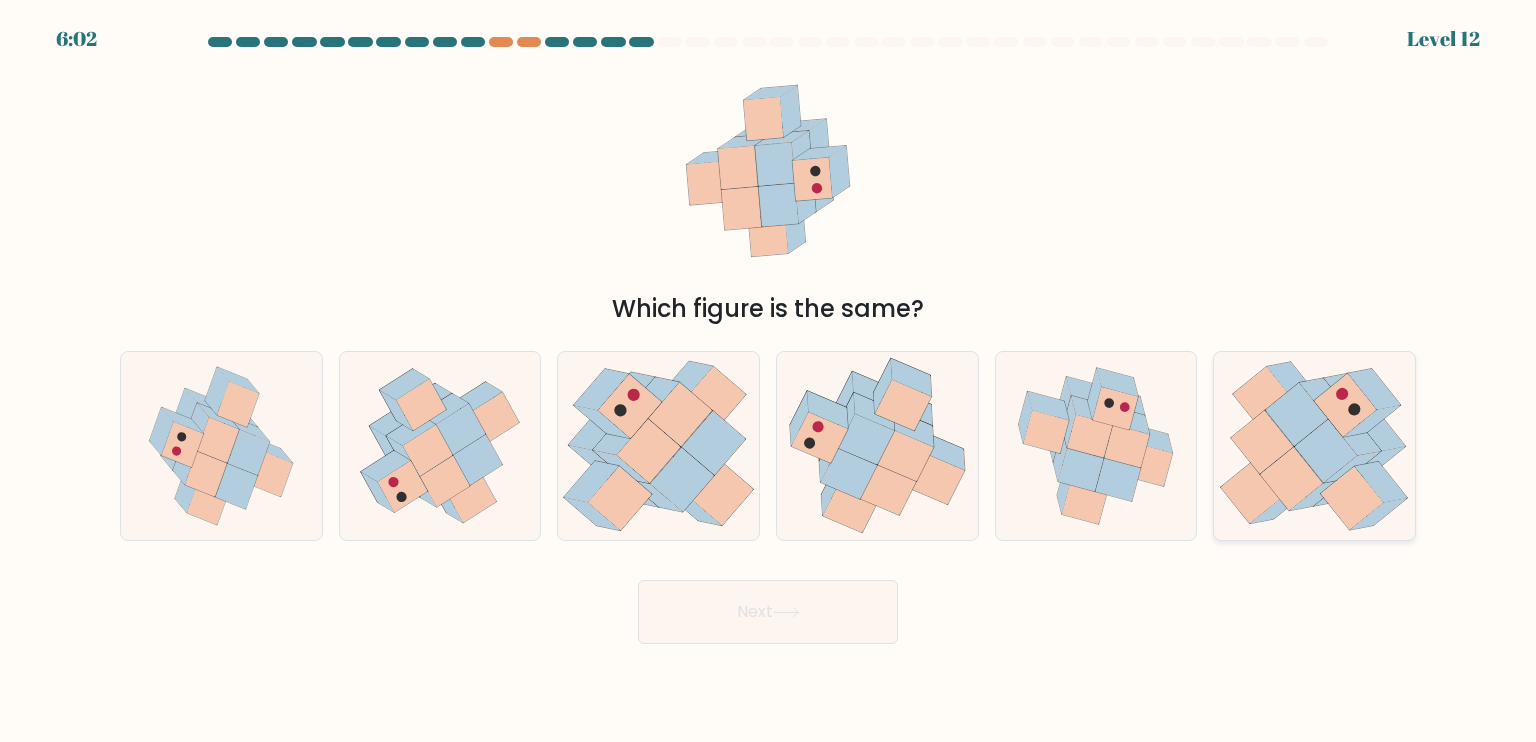 click 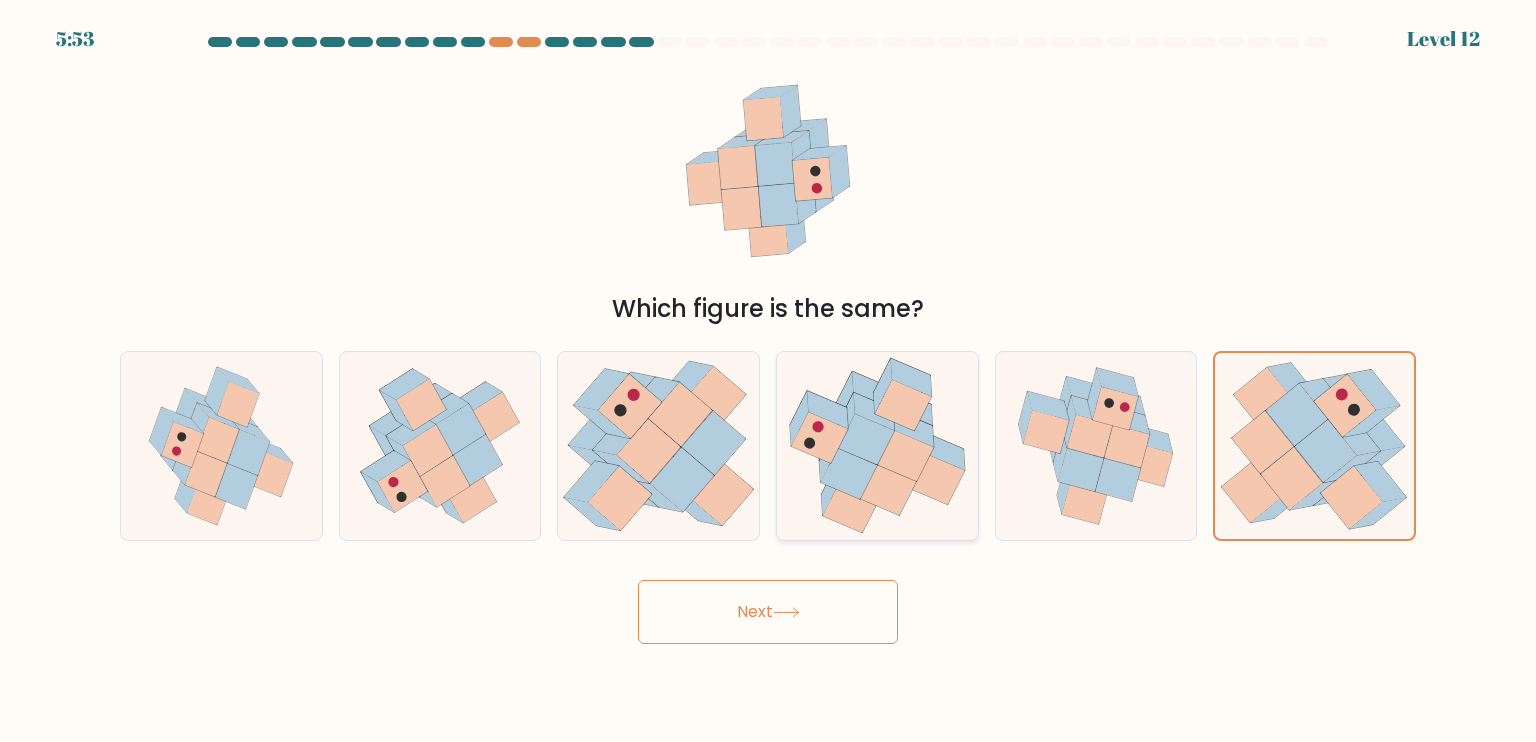 click 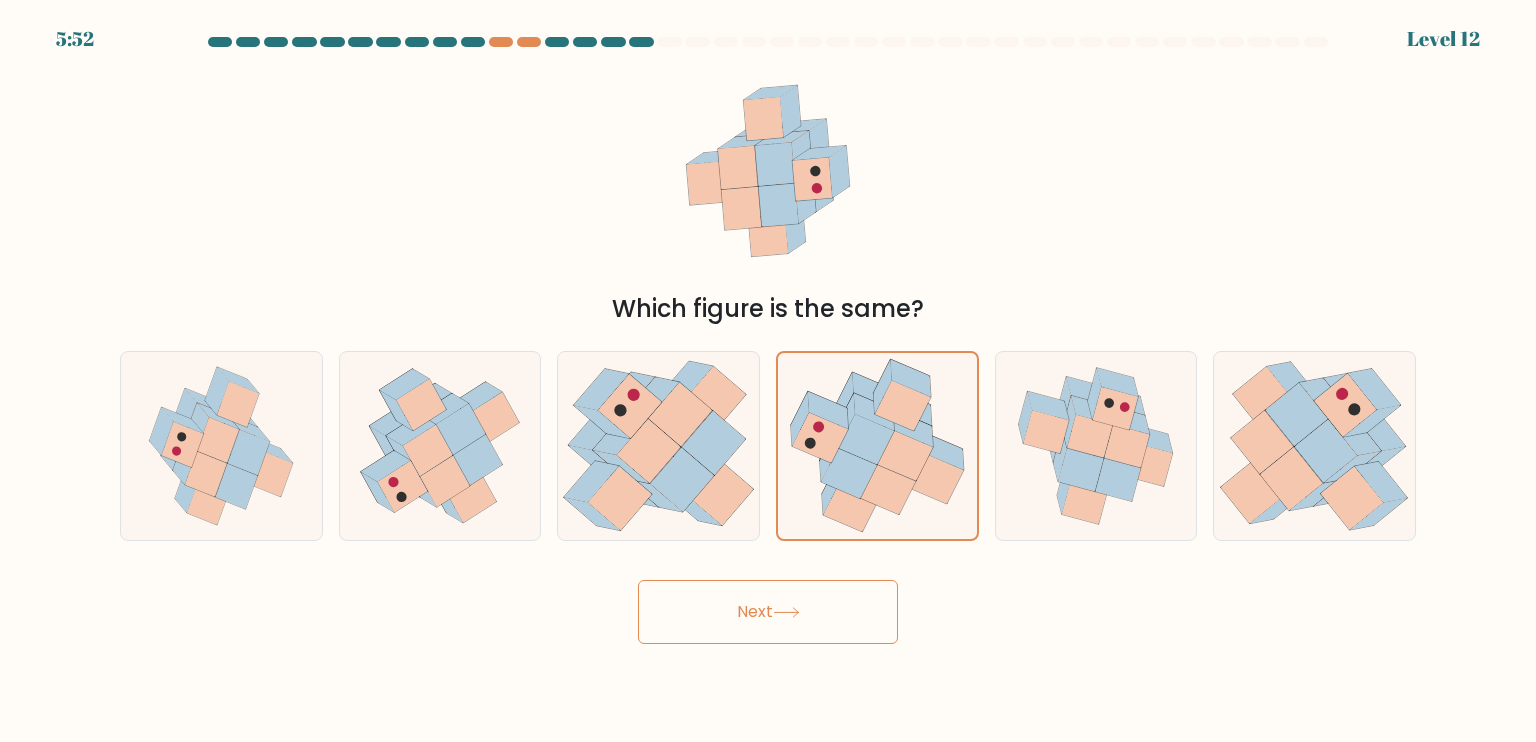 click on "Next" at bounding box center [768, 612] 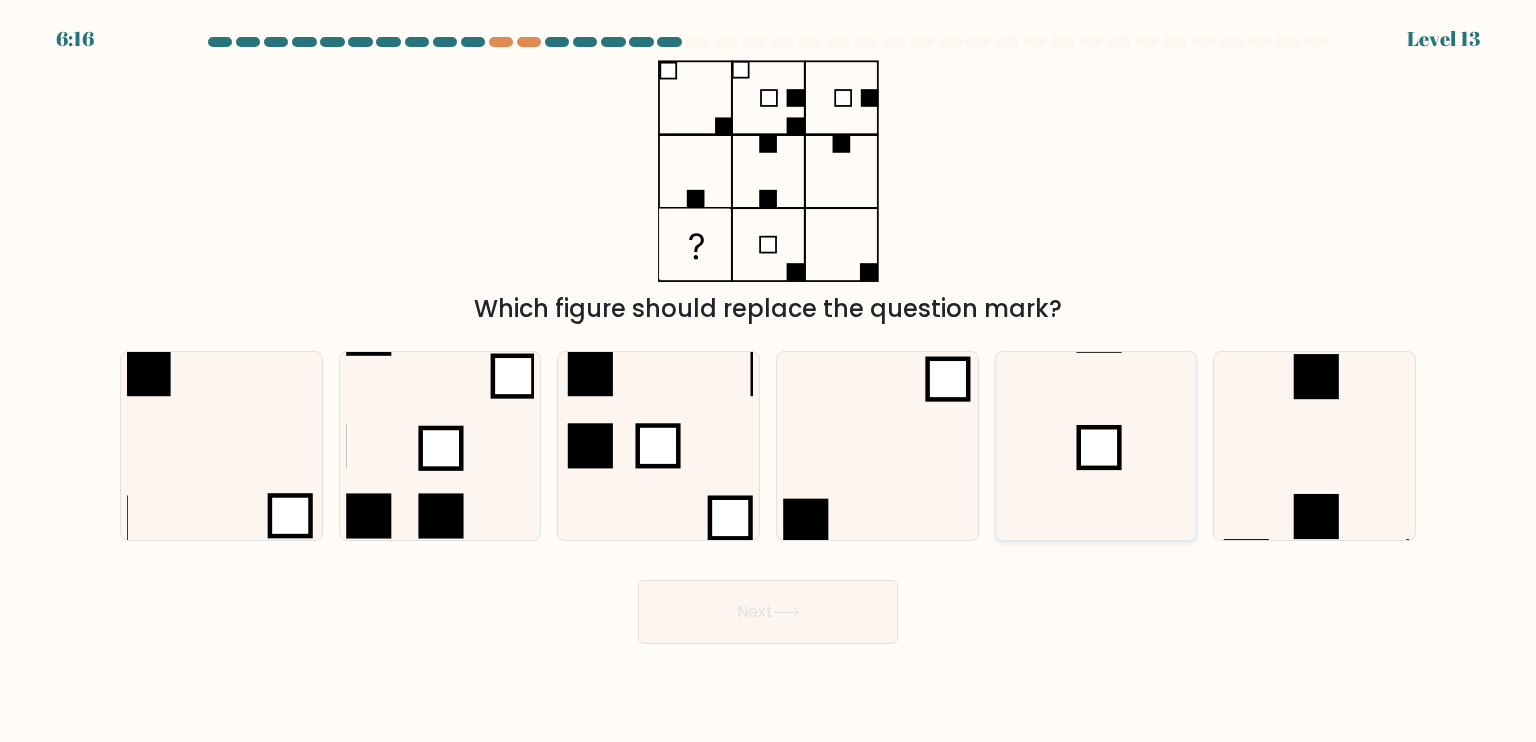 click 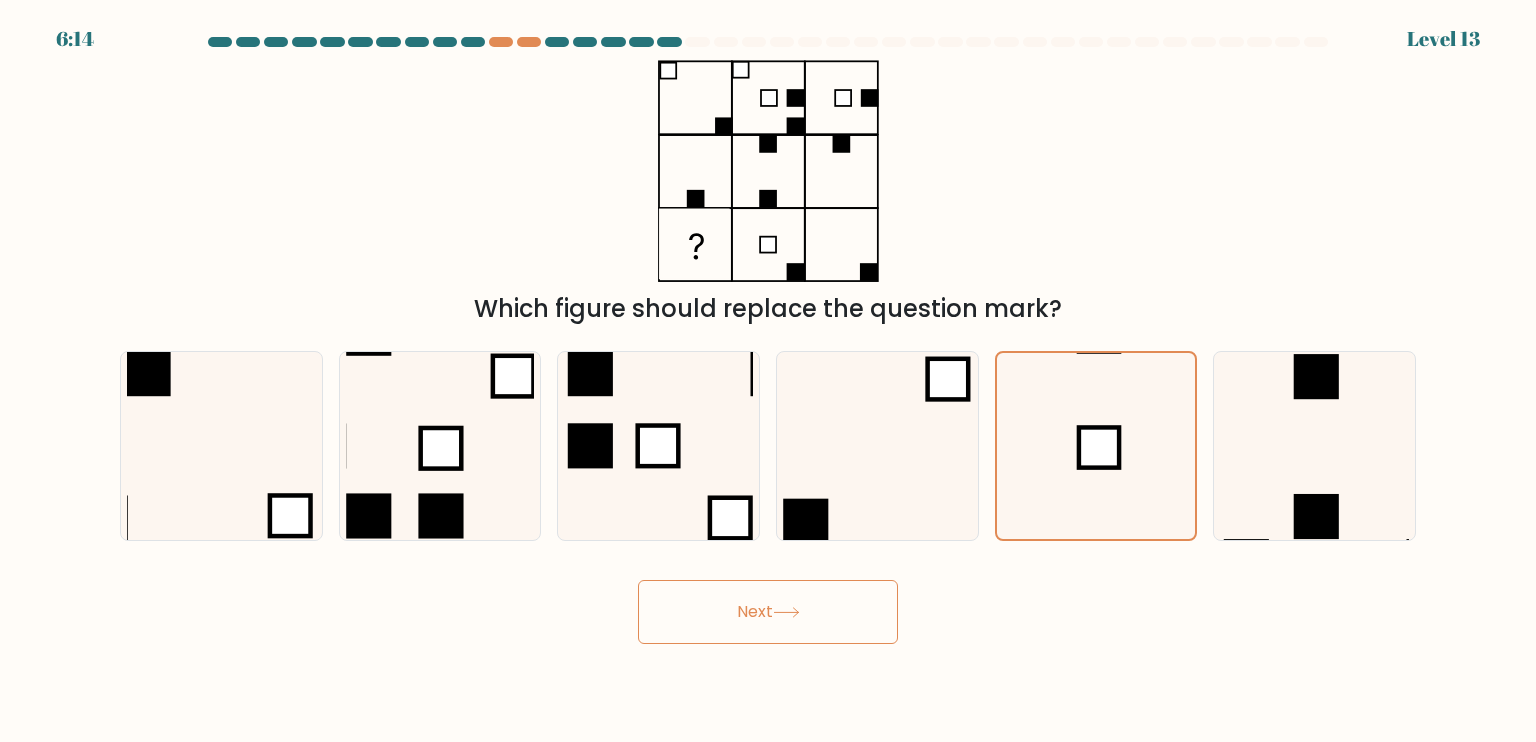click on "Next" at bounding box center [768, 612] 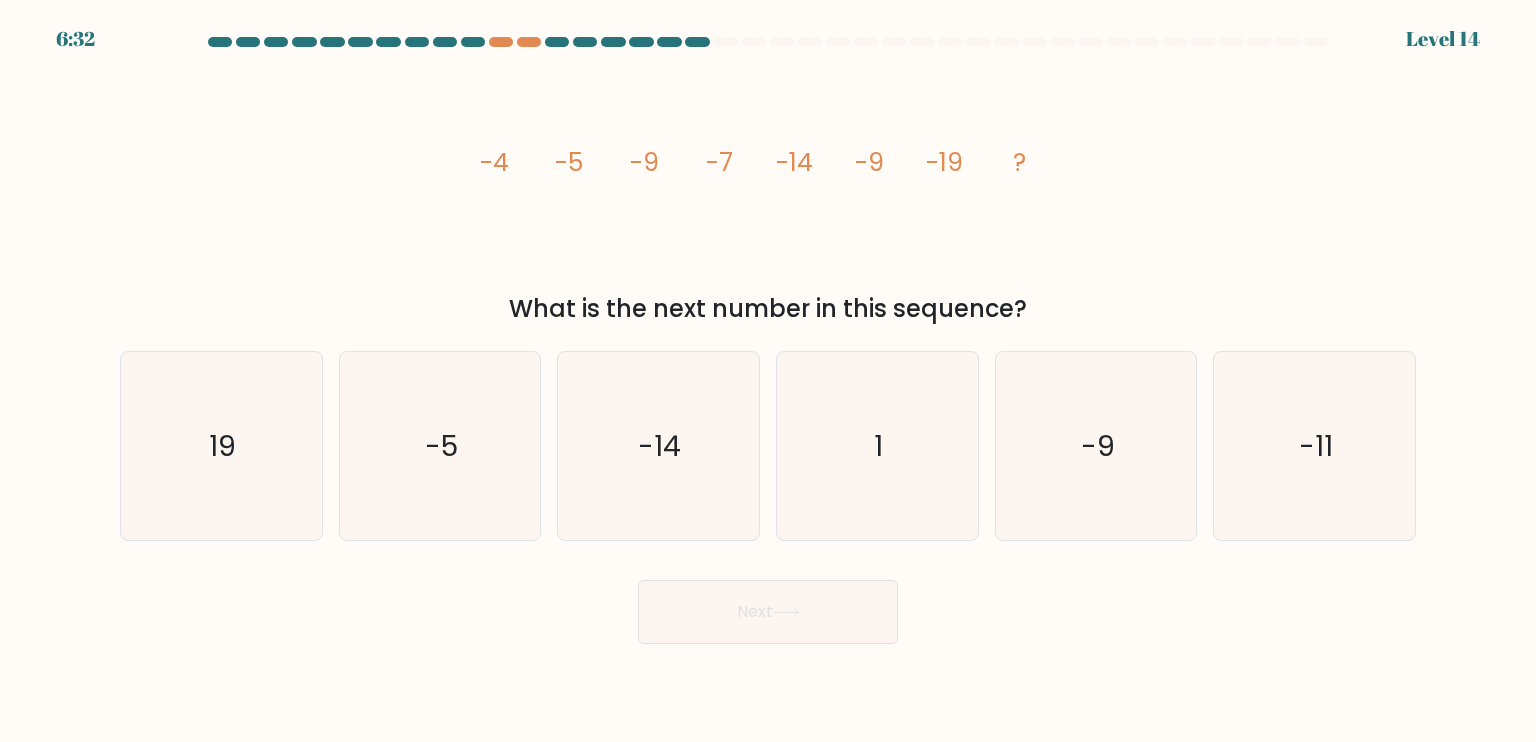 click at bounding box center [768, 340] 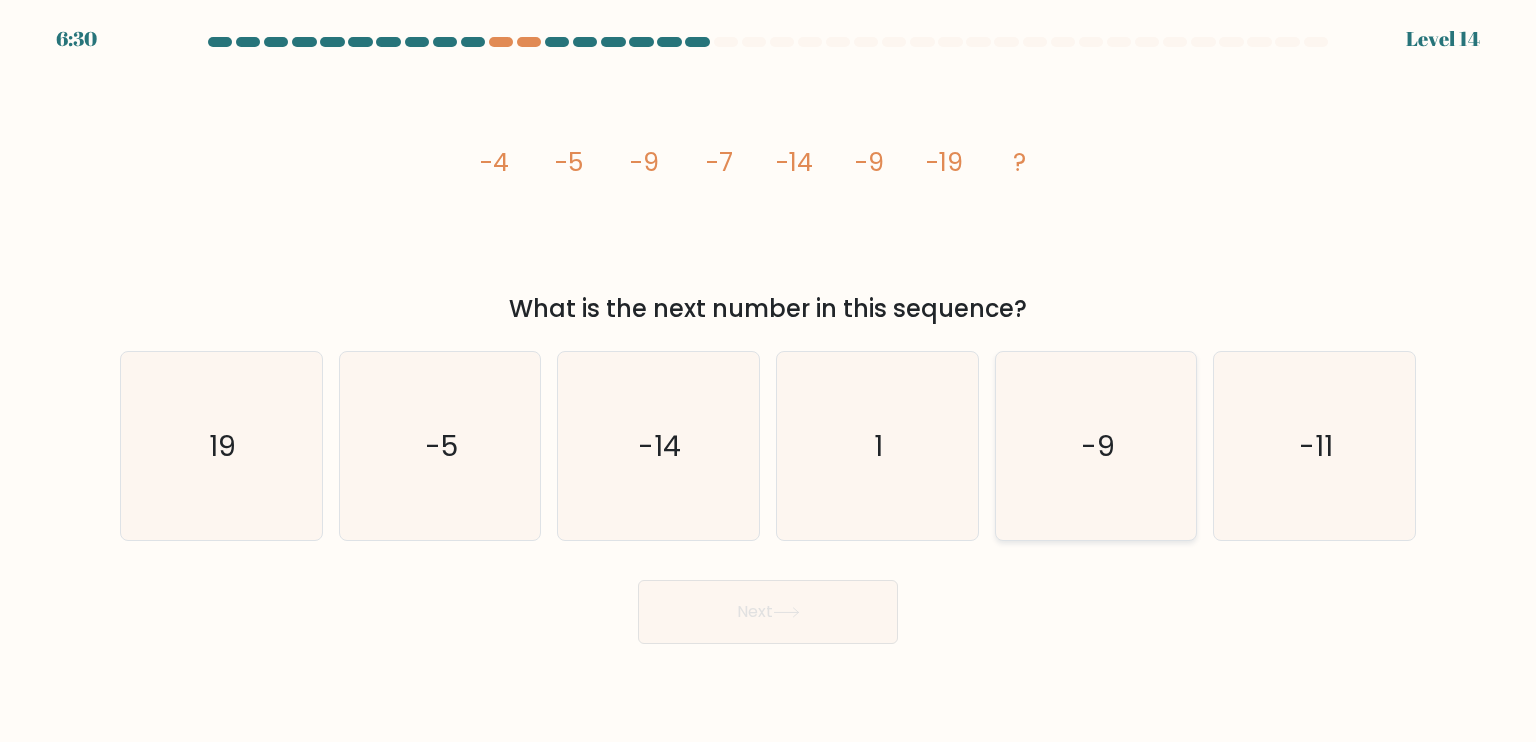 click on "-9" 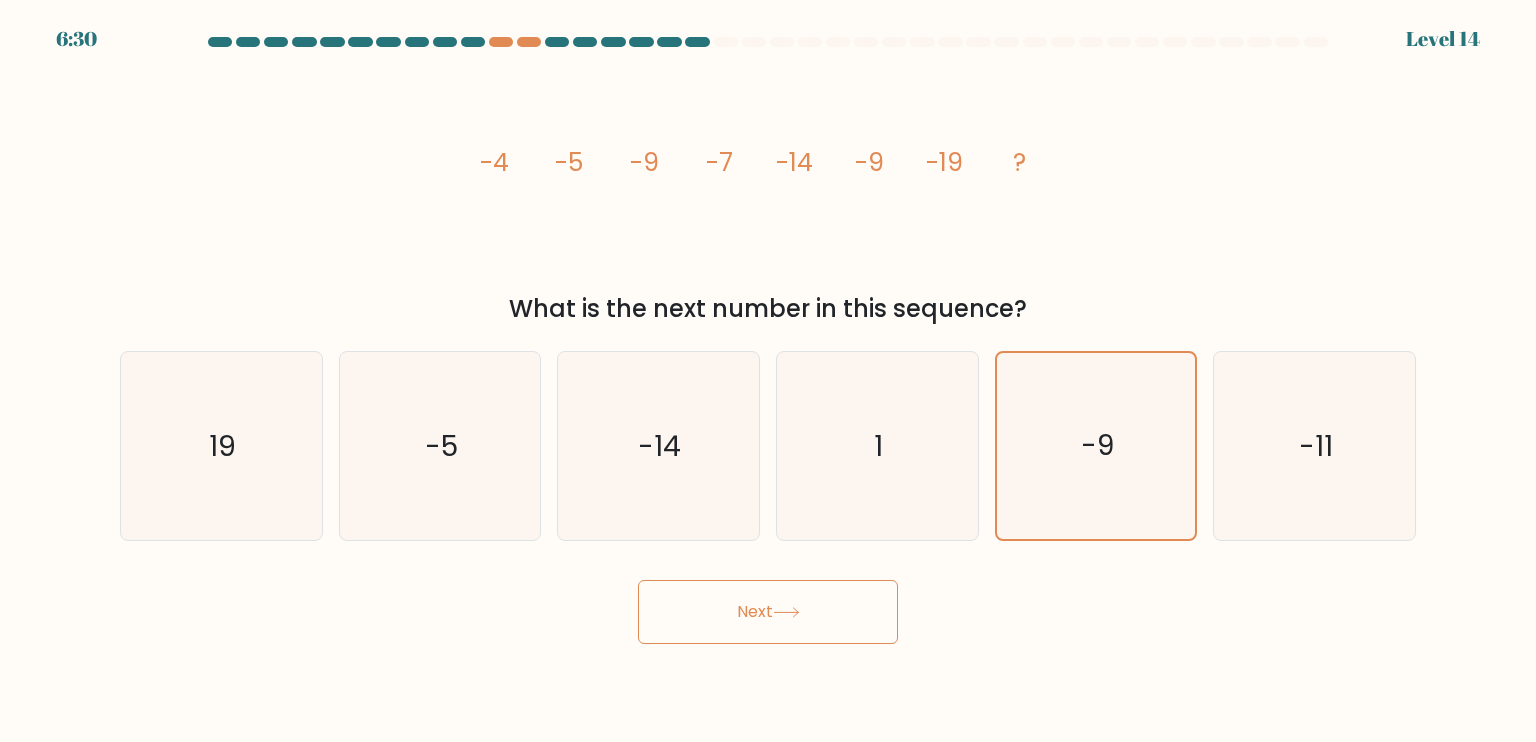click 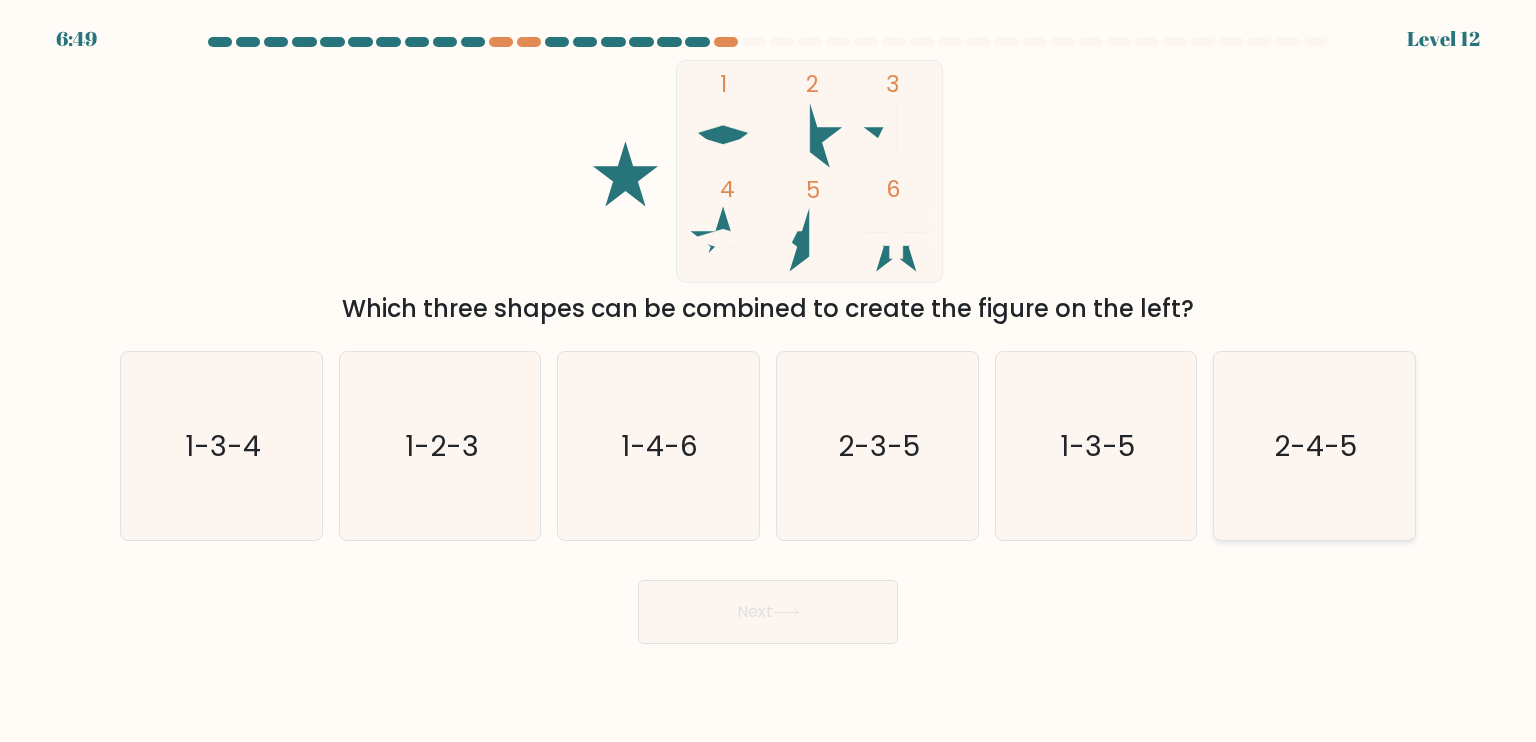 click on "2-4-5" 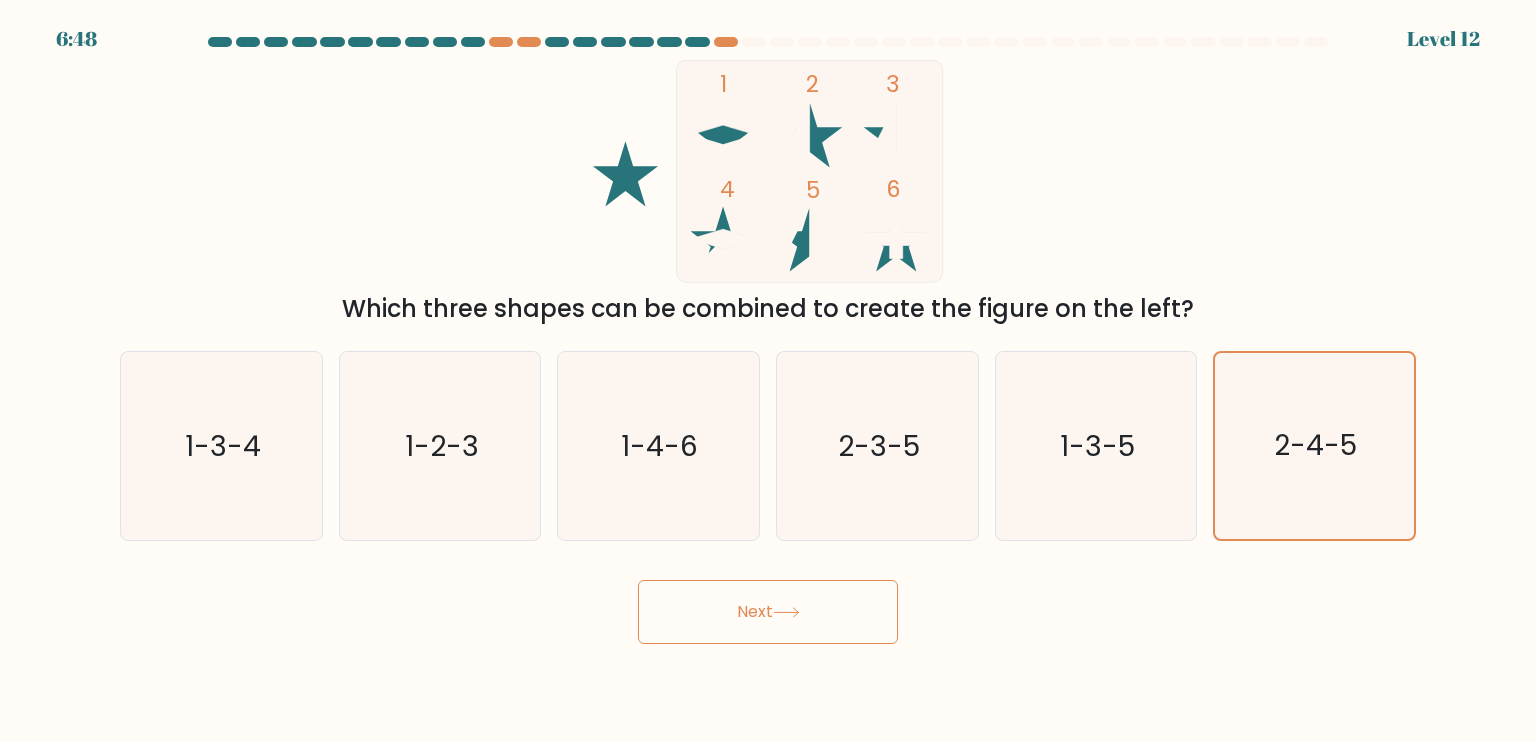 click on "Next" at bounding box center [768, 612] 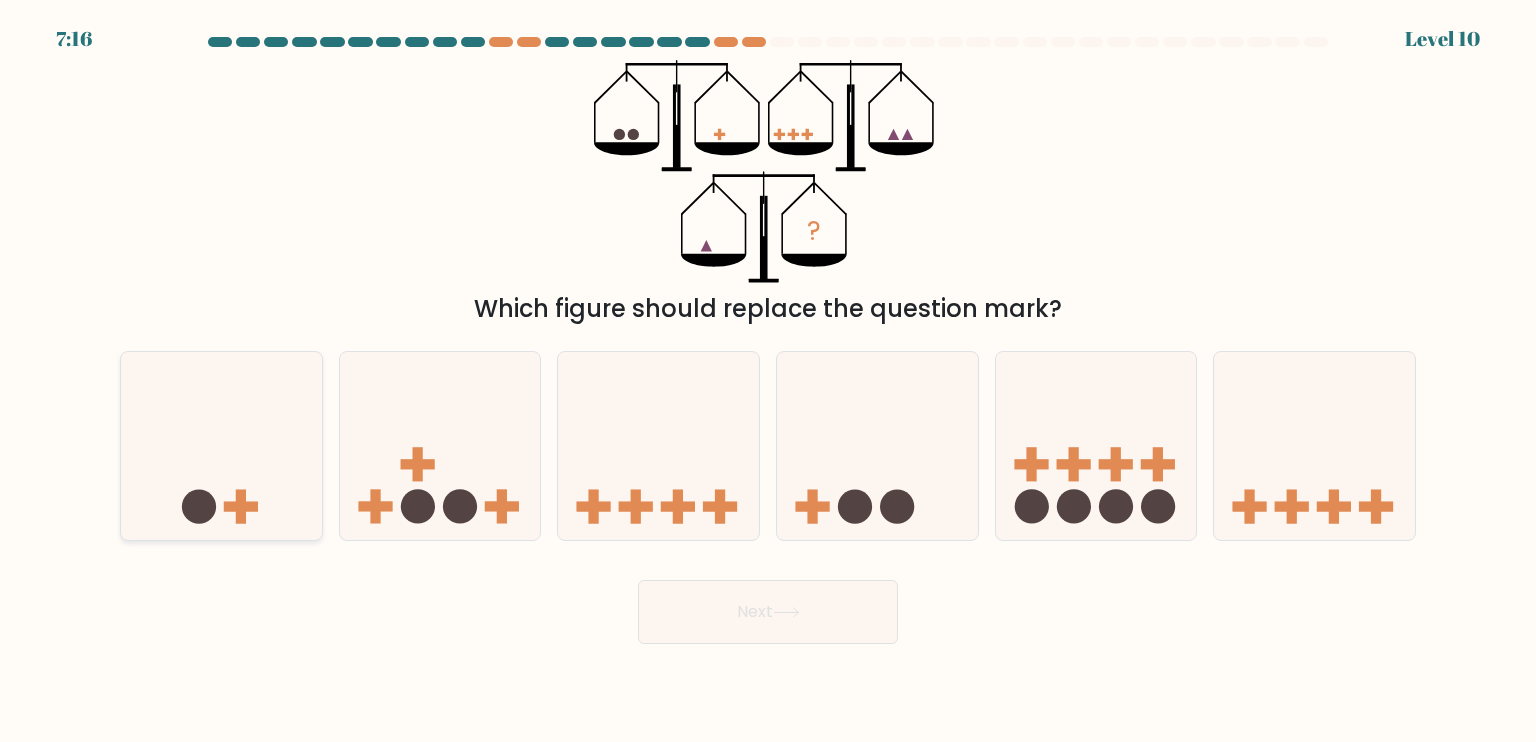 click 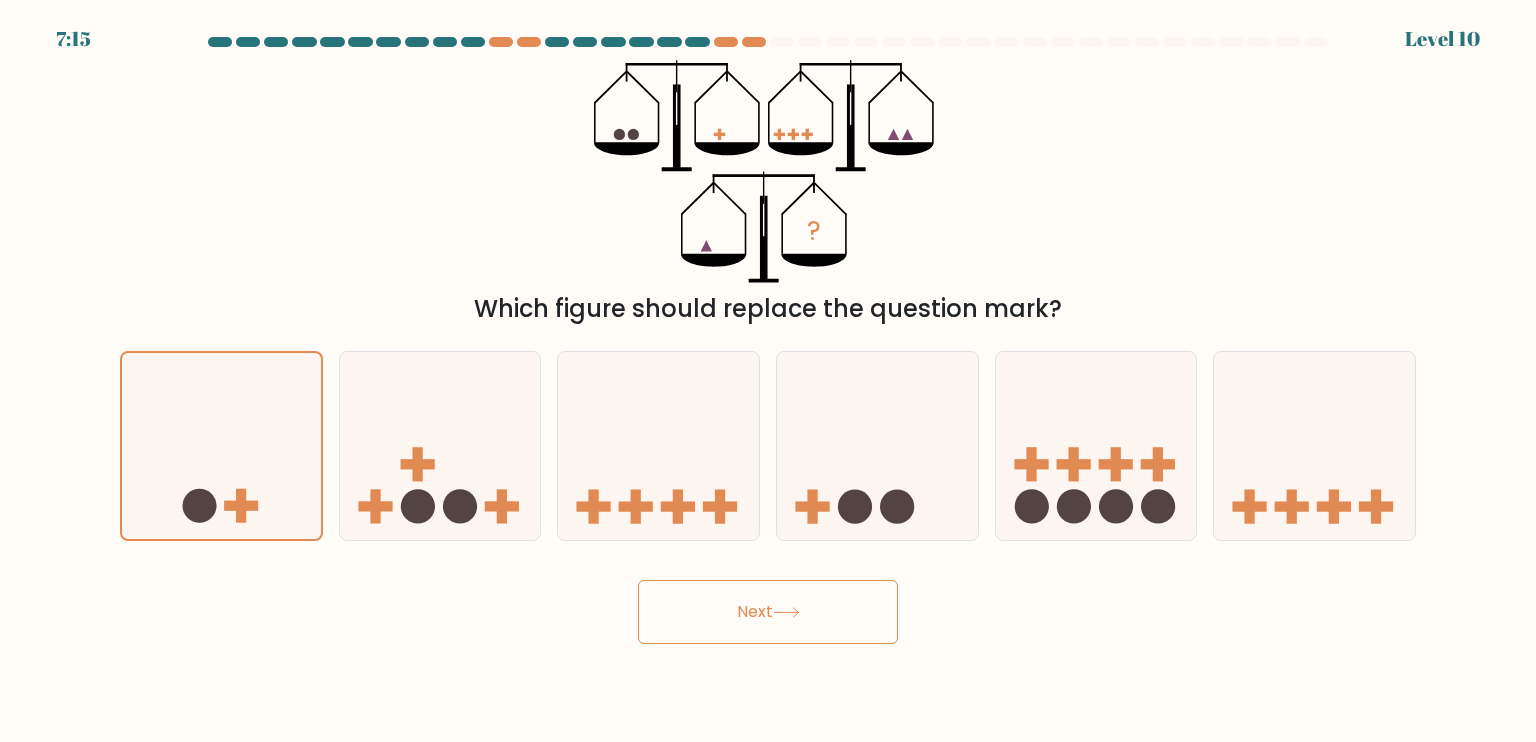 click on "Next" at bounding box center [768, 612] 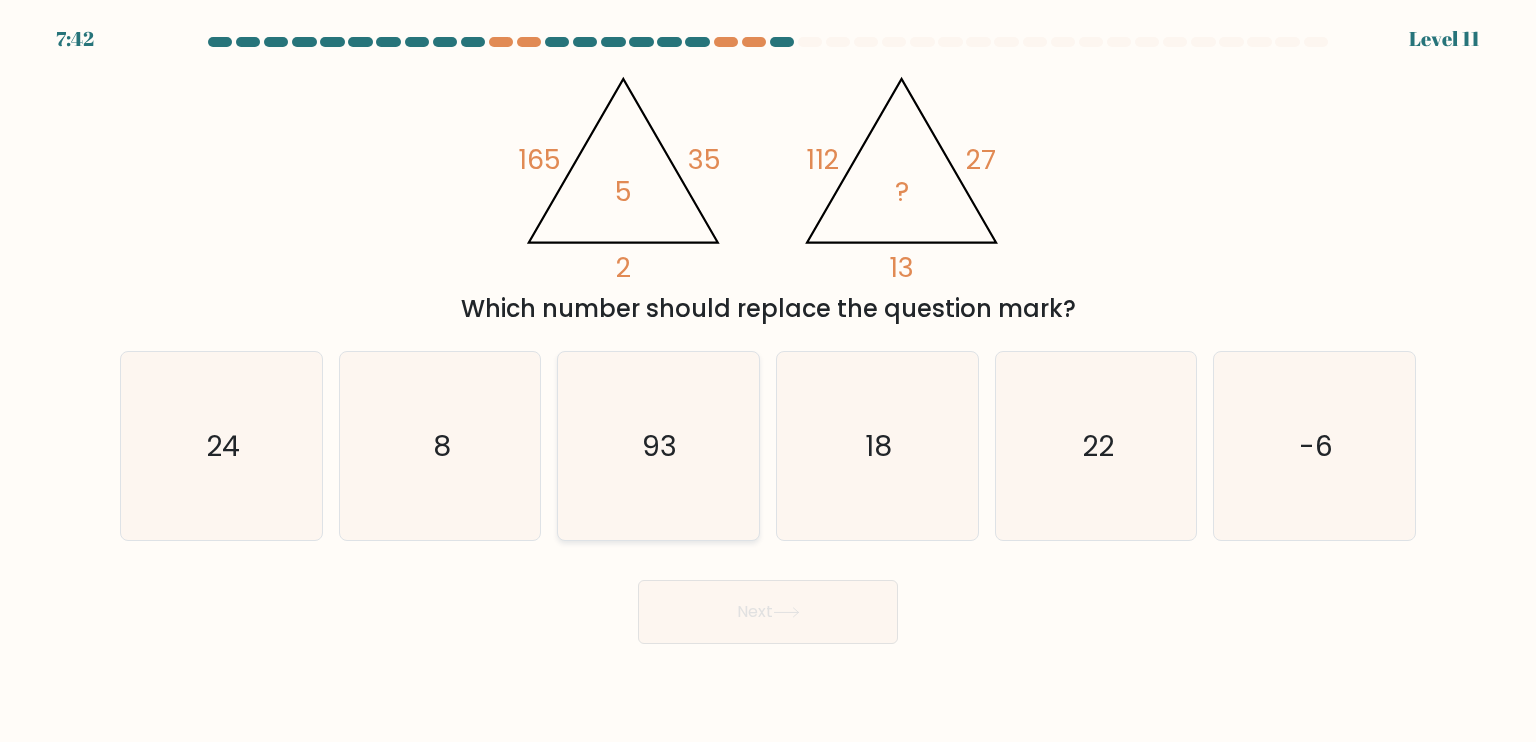 click on "93" 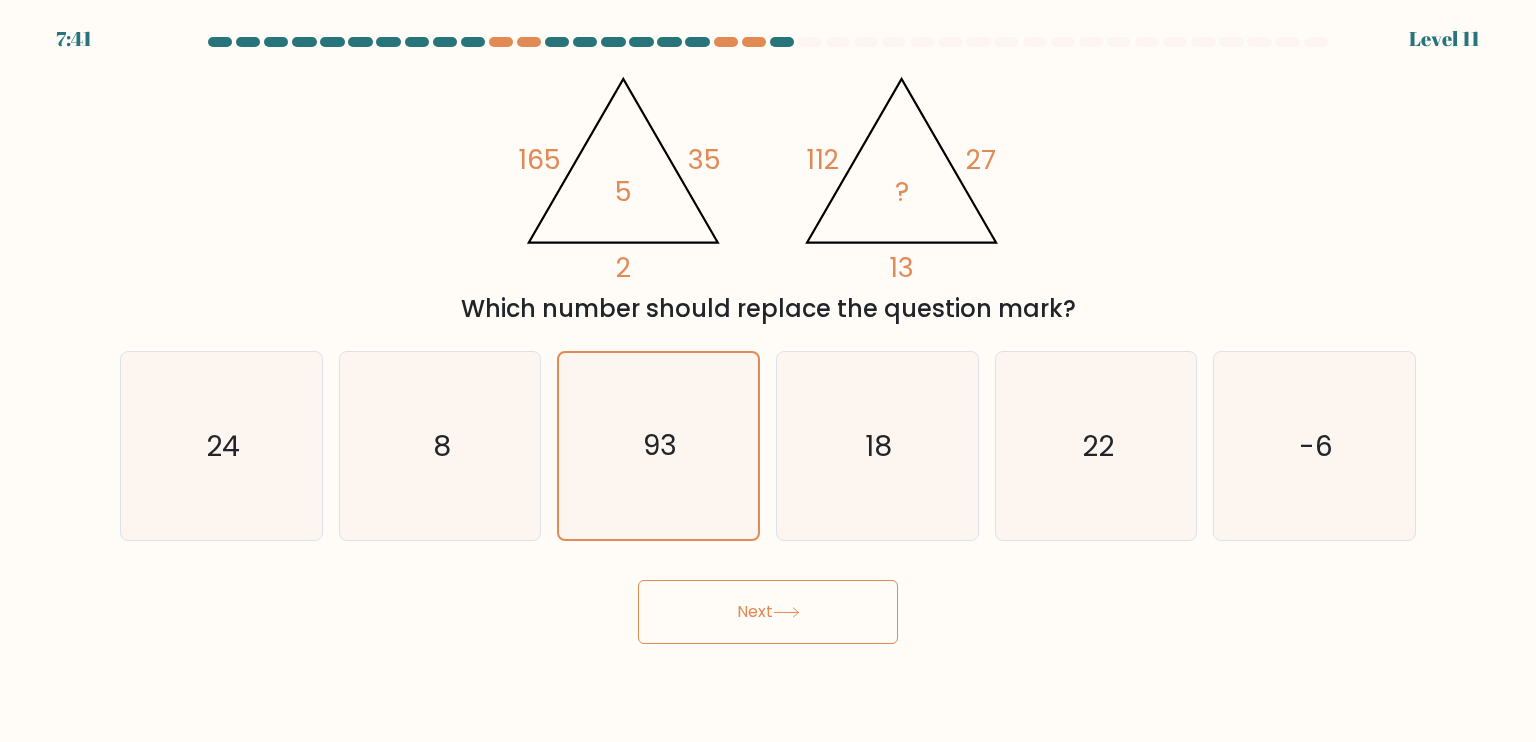 click on "Next" at bounding box center [768, 612] 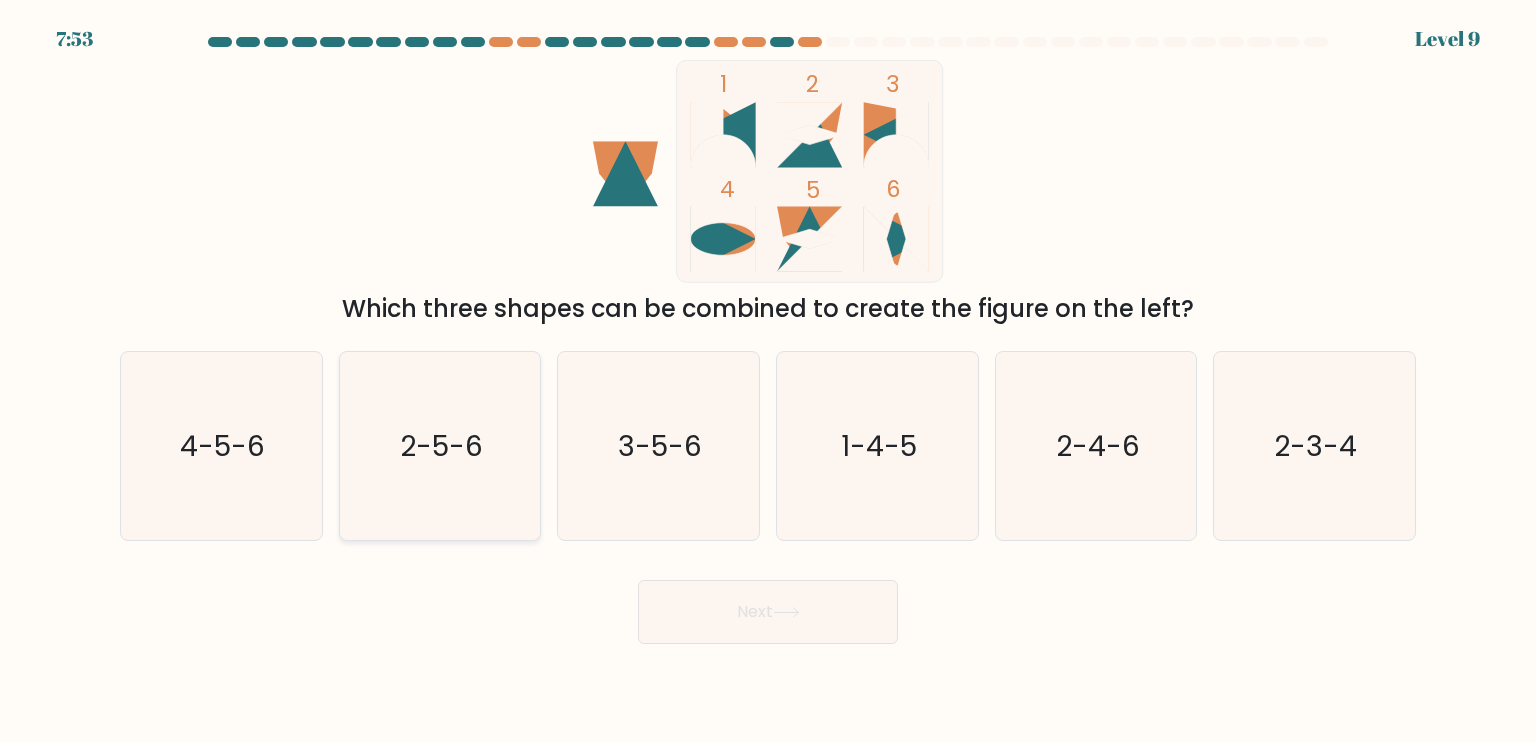 click on "2-5-6" 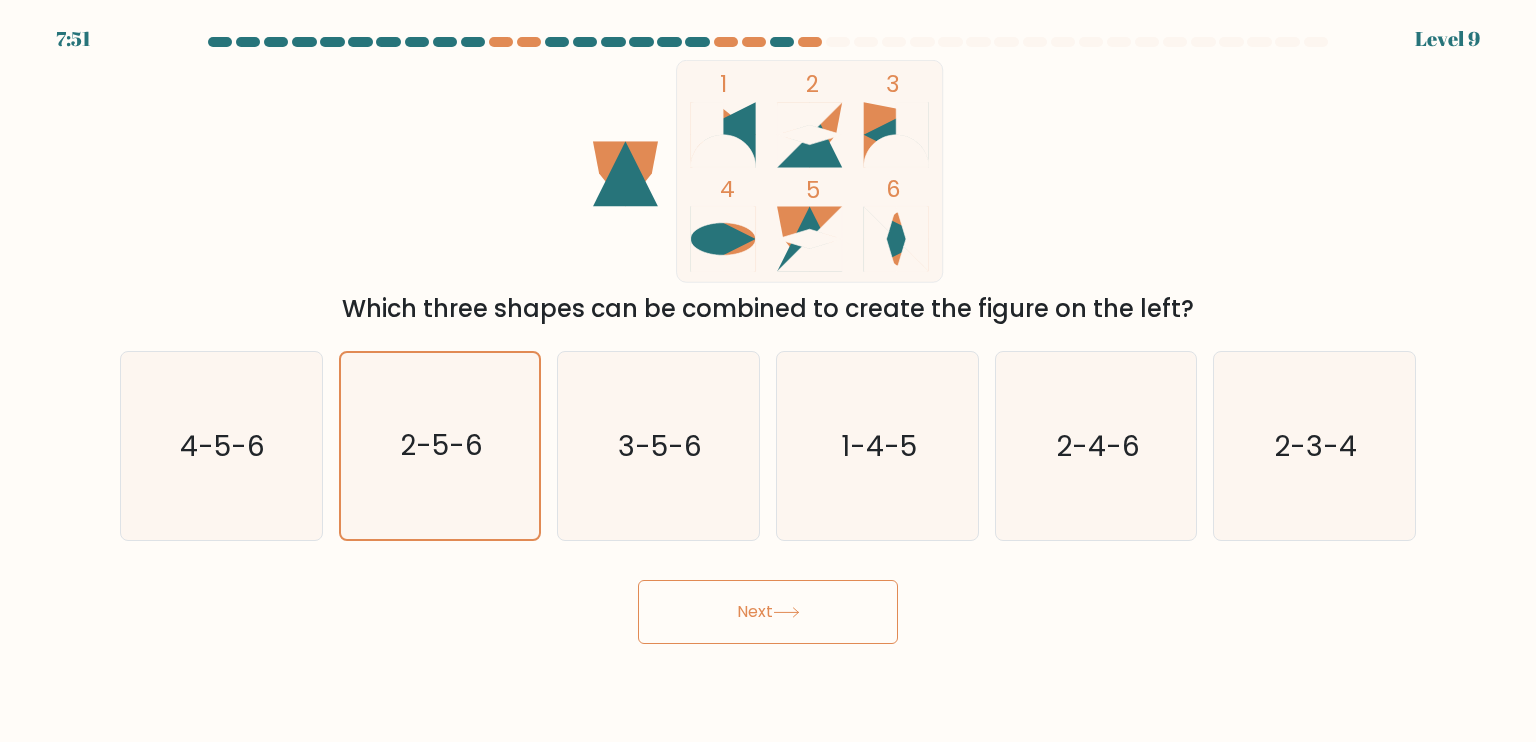 click on "Next" at bounding box center [768, 612] 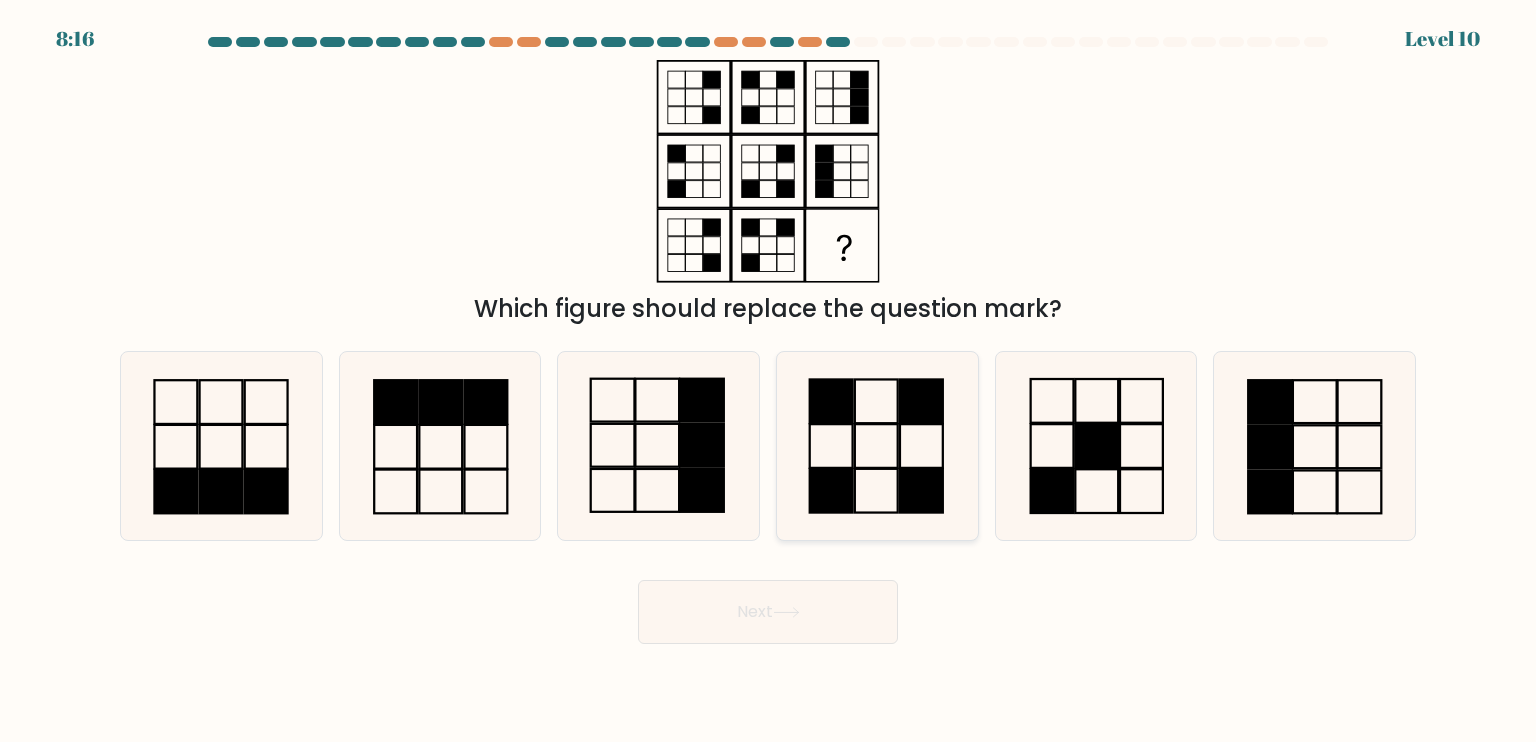 click 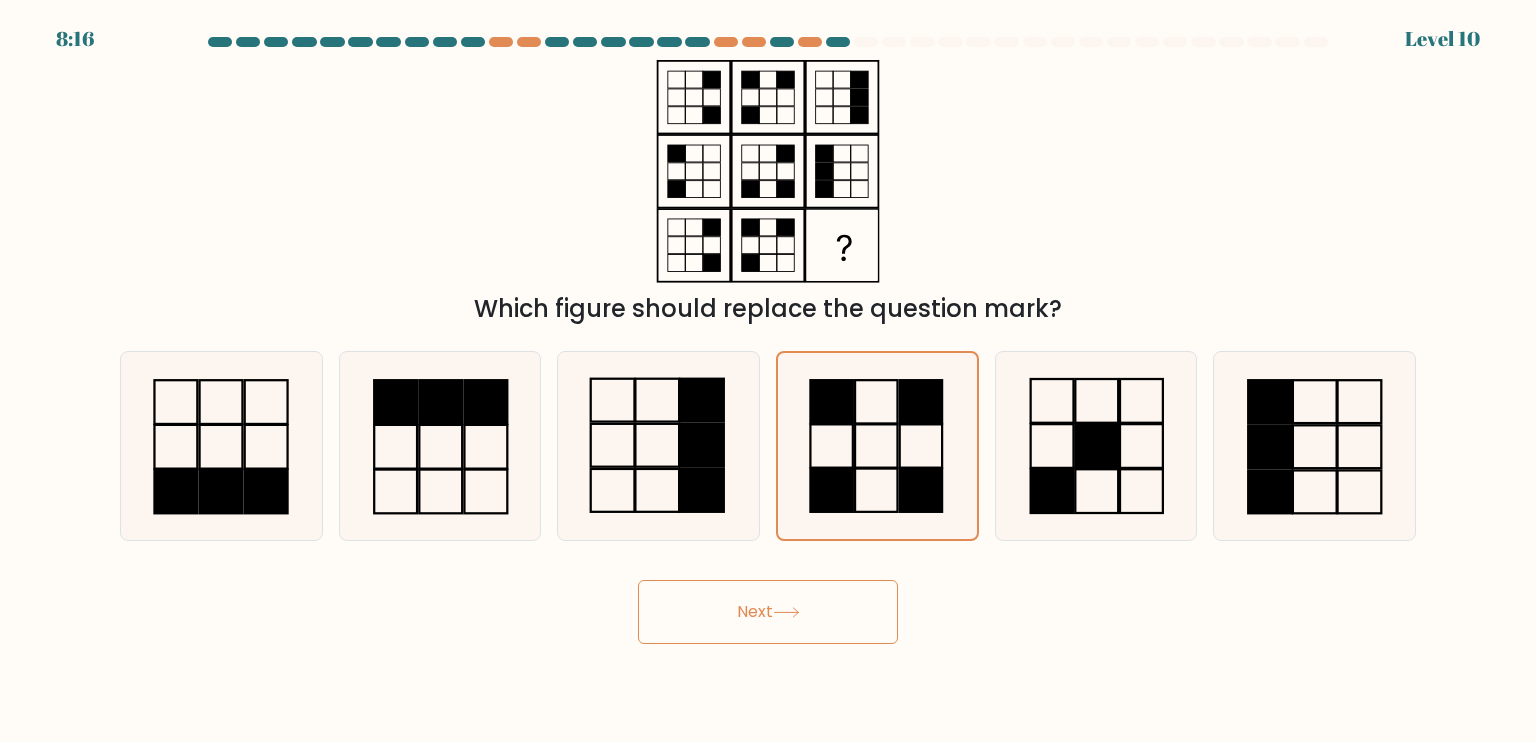 click on "Next" at bounding box center [768, 612] 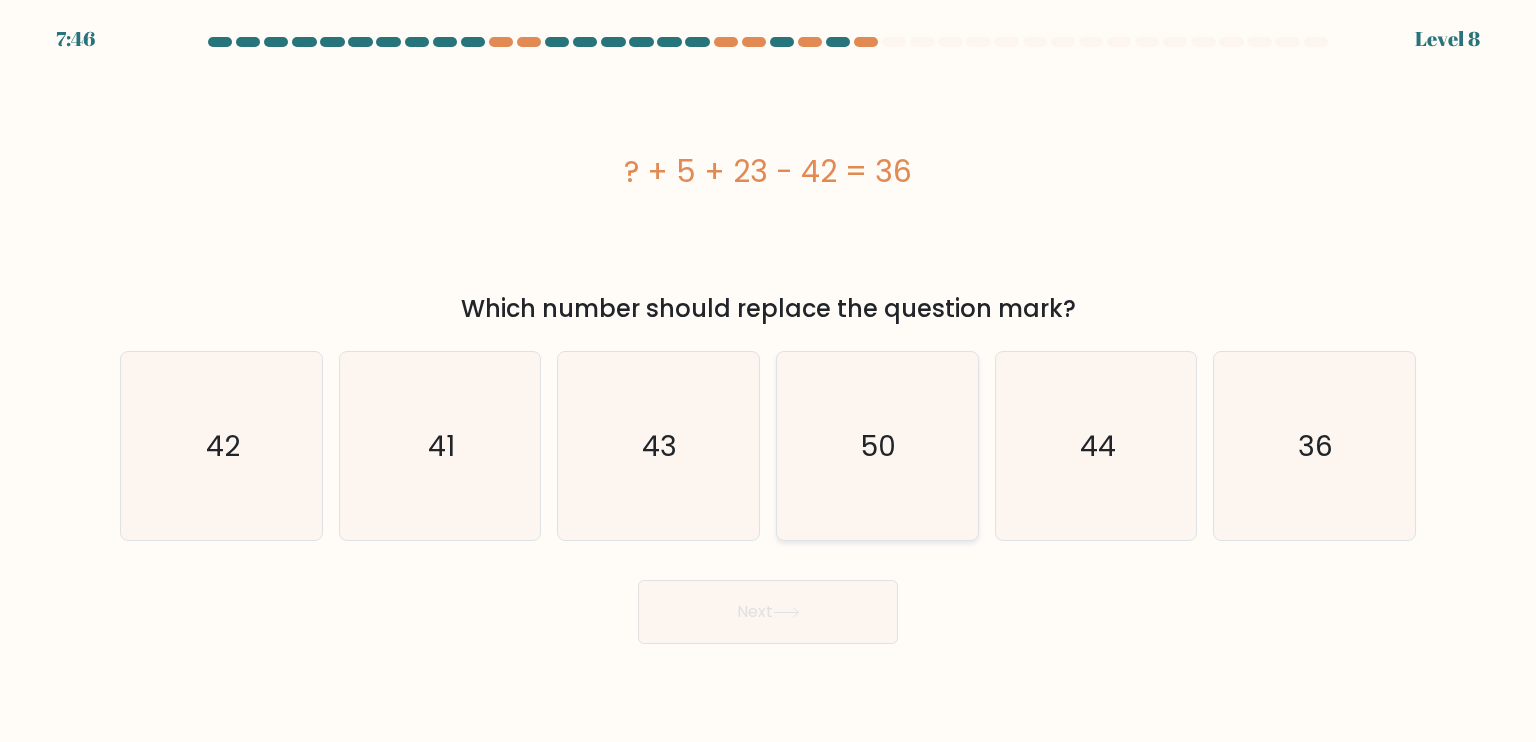 click on "50" 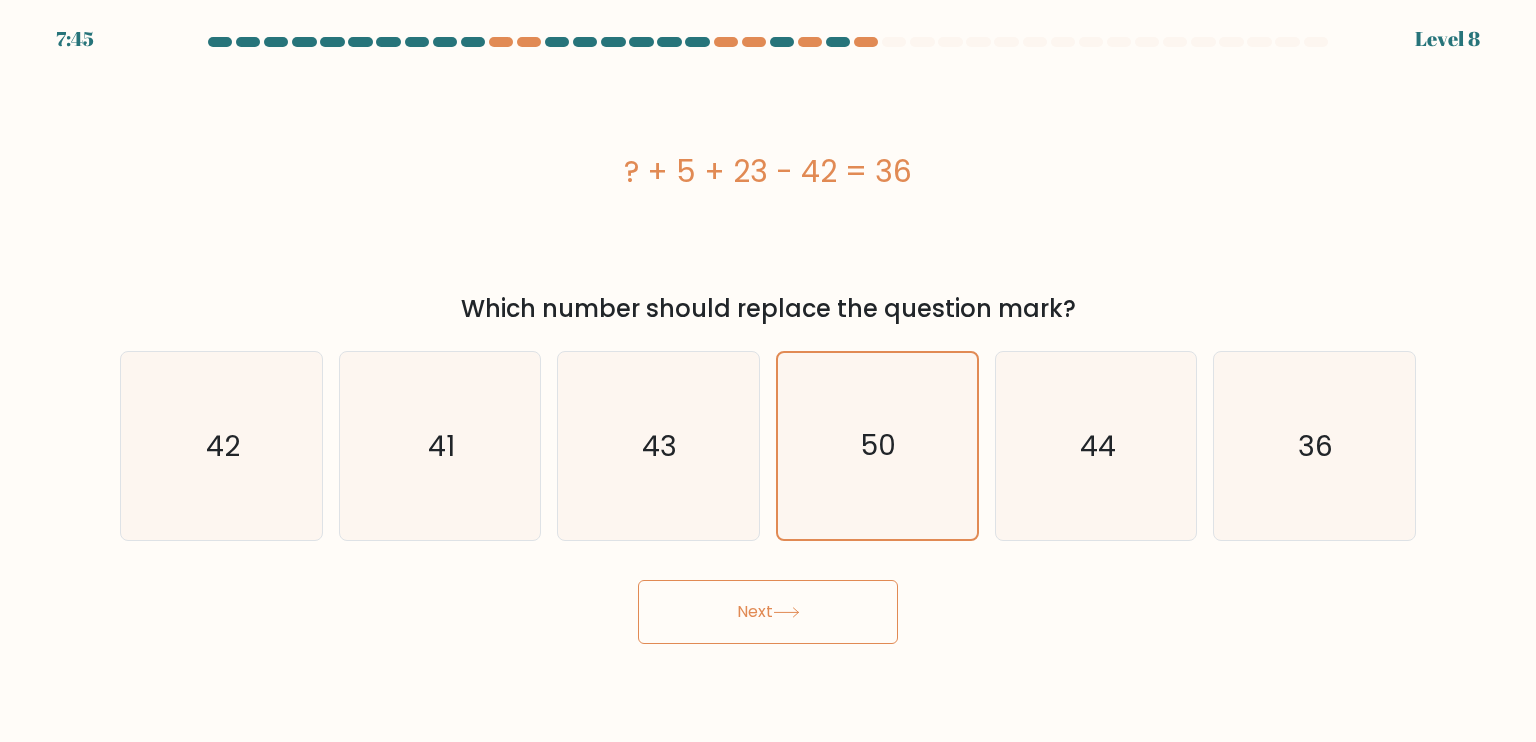 click on "Next" at bounding box center (768, 612) 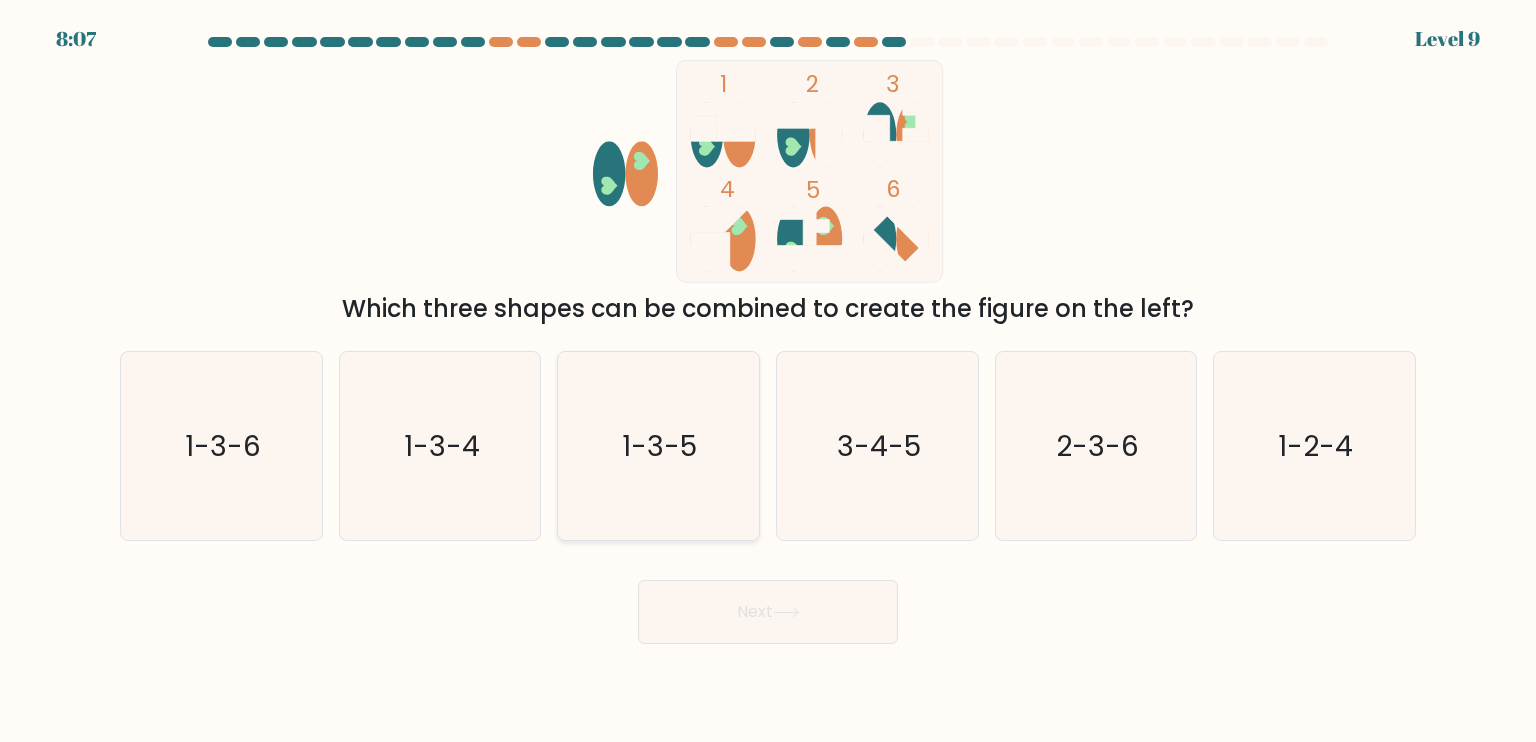 click on "1-3-5" 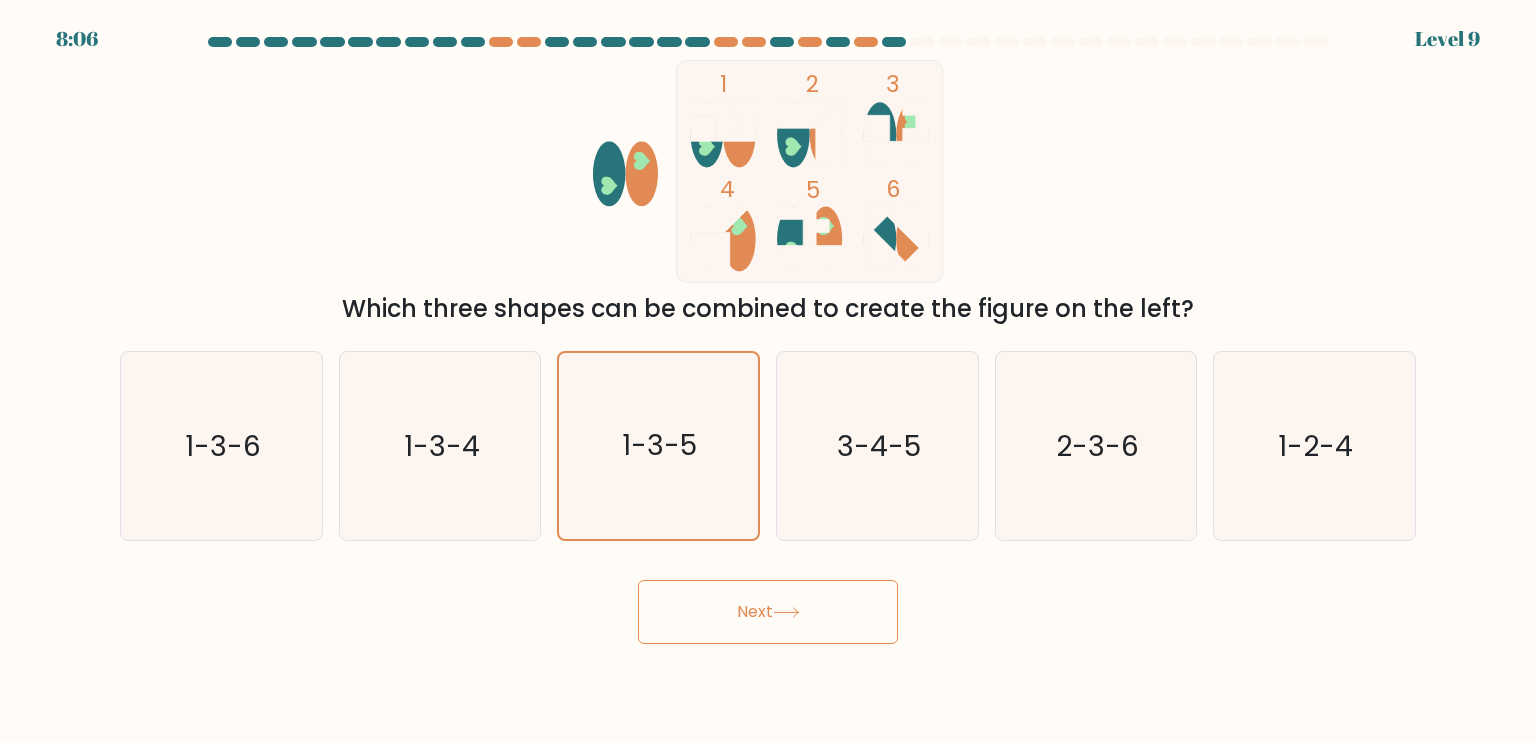 click on "Next" at bounding box center [768, 612] 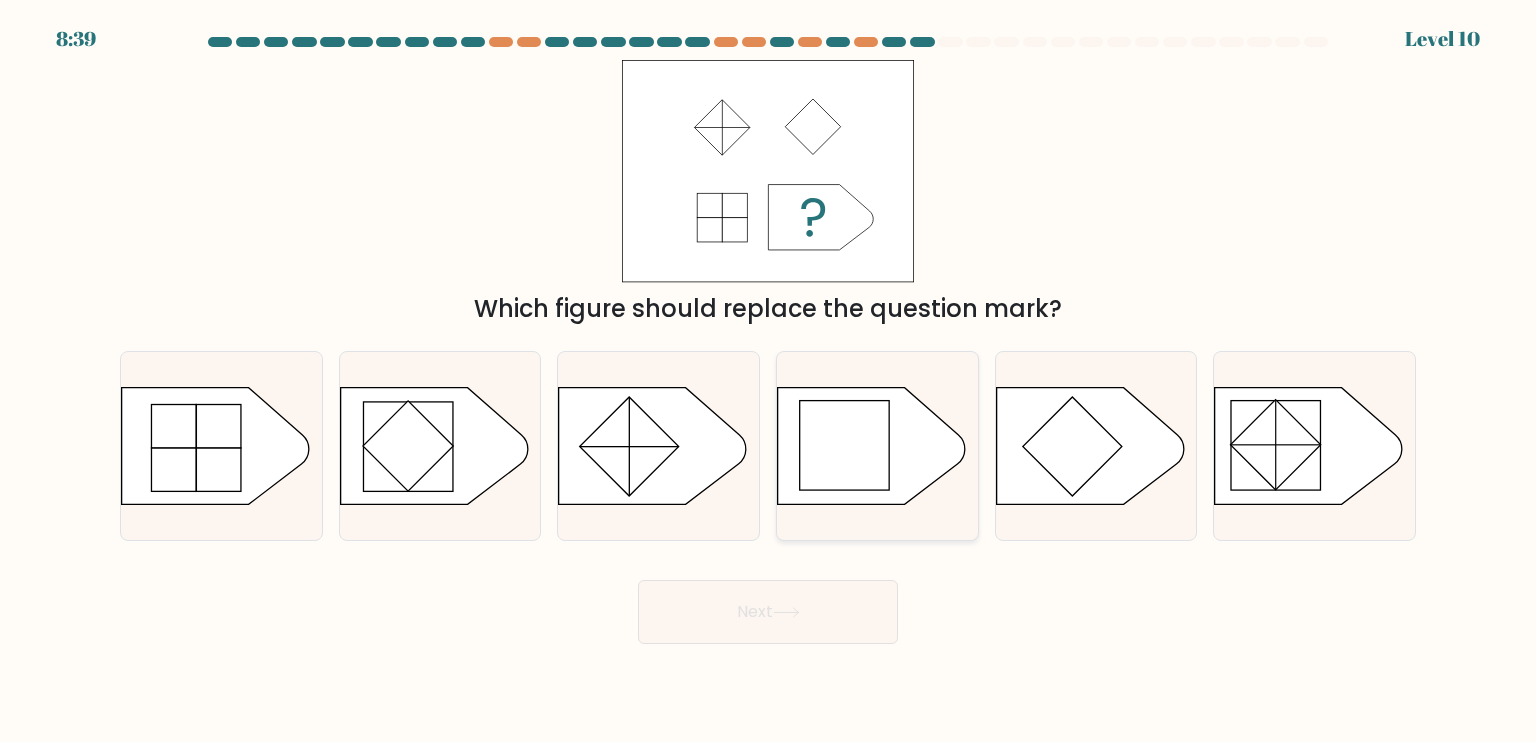 click 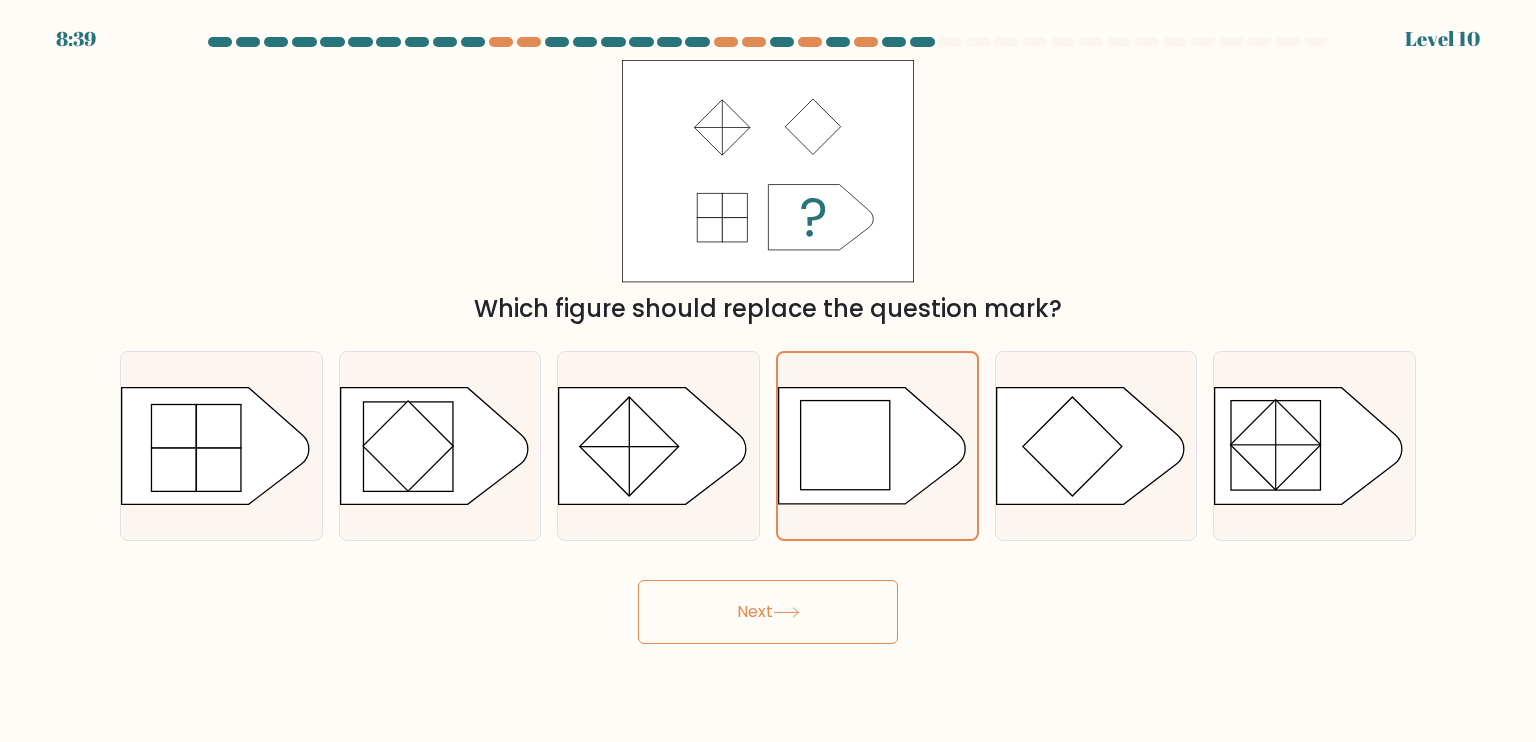 click on "Next" at bounding box center (768, 612) 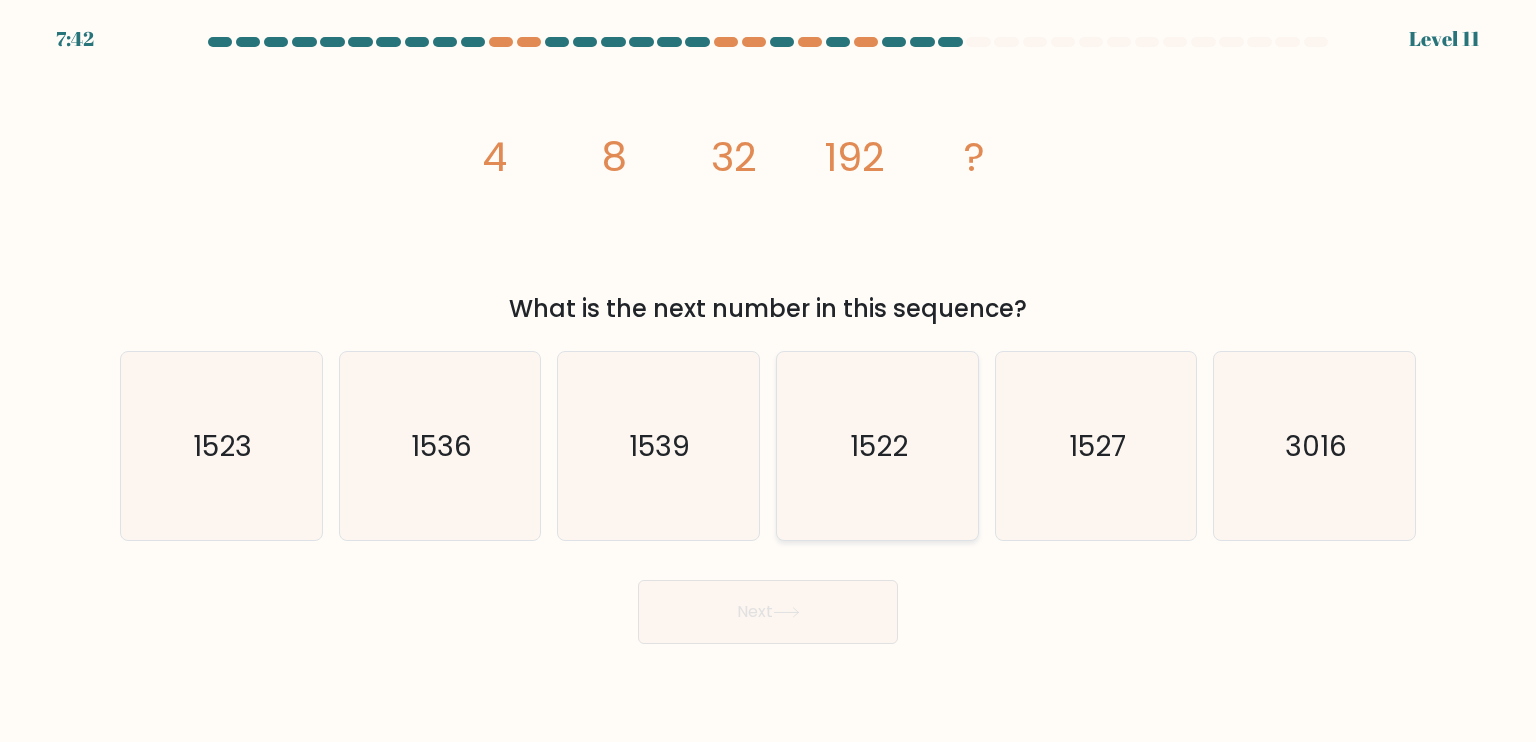 click on "1522" 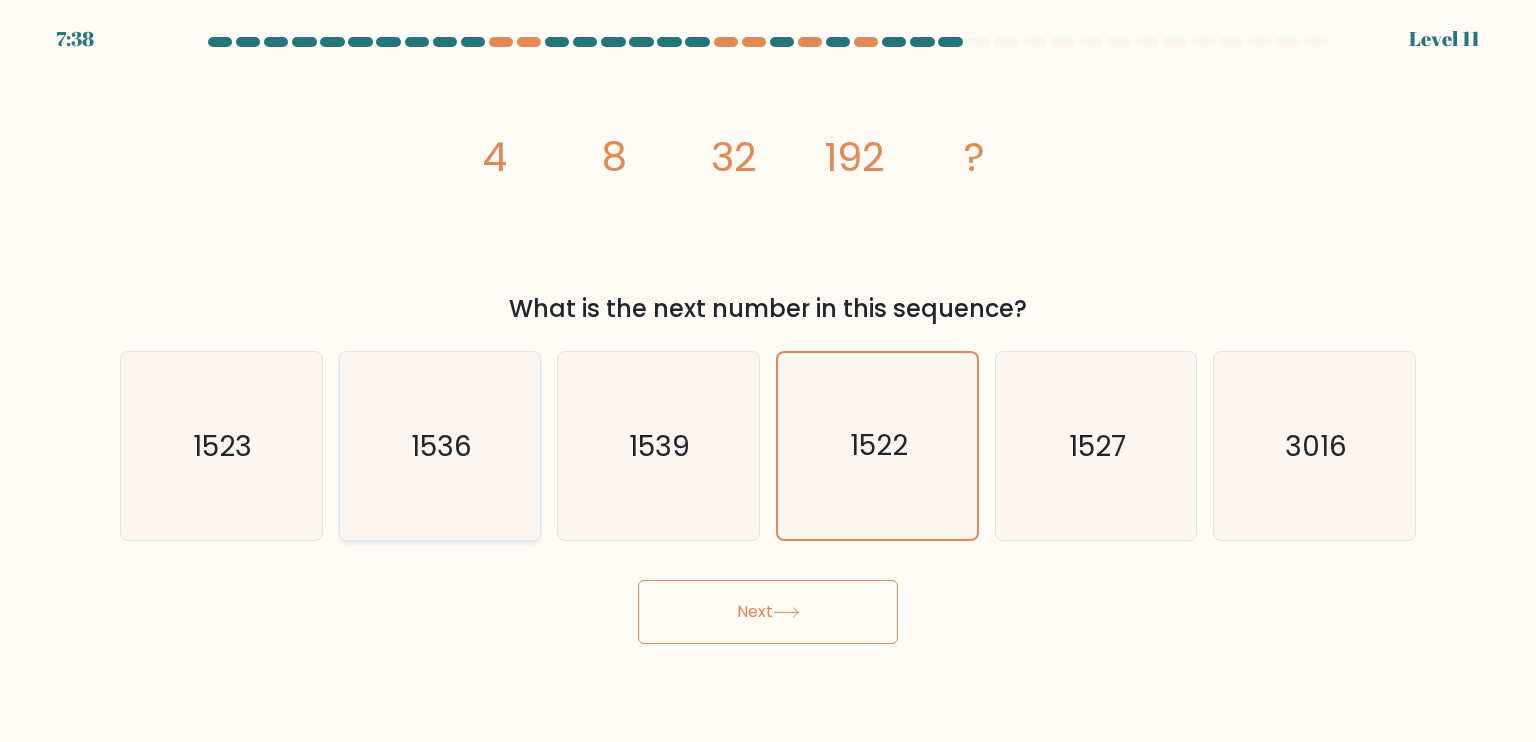 click on "1536" 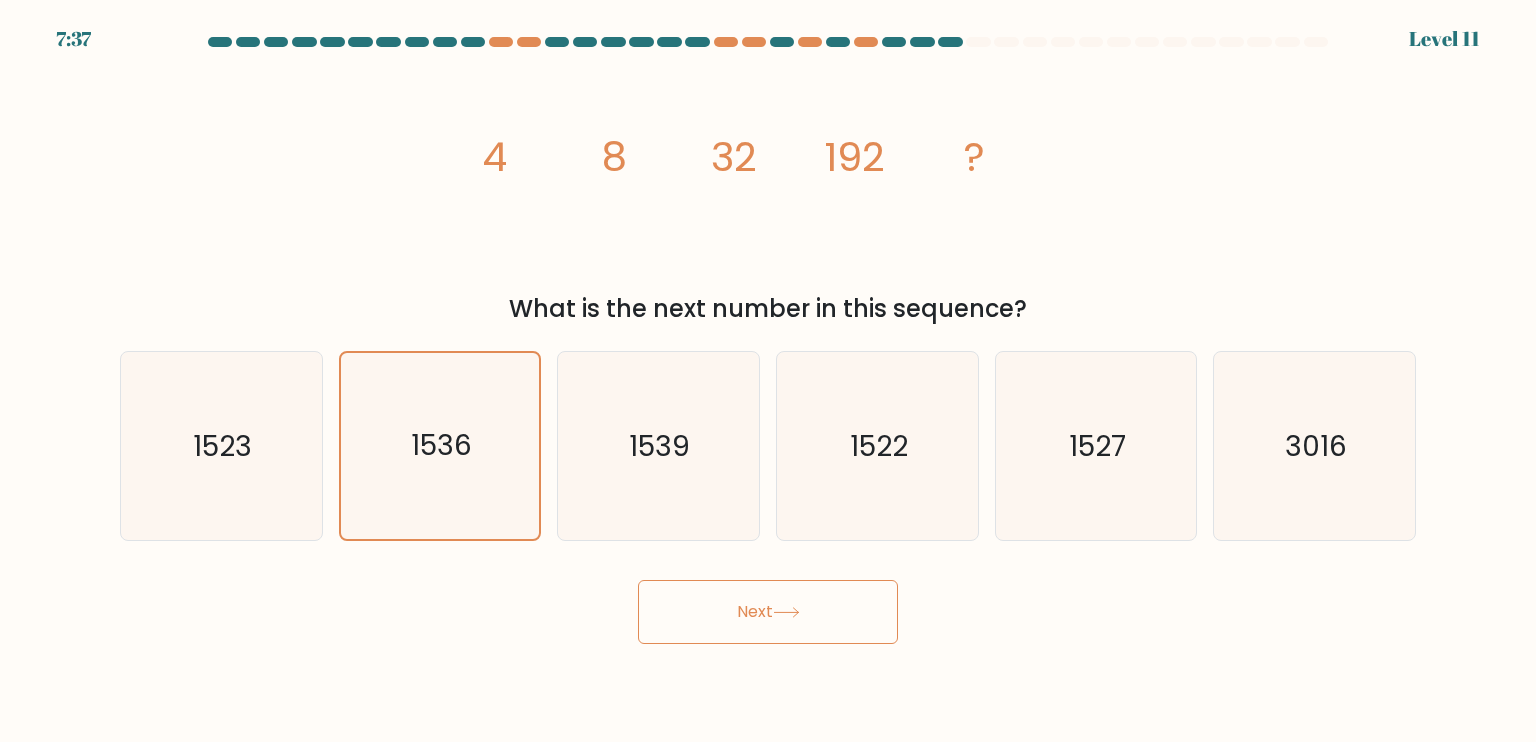 click on "Next" at bounding box center [768, 612] 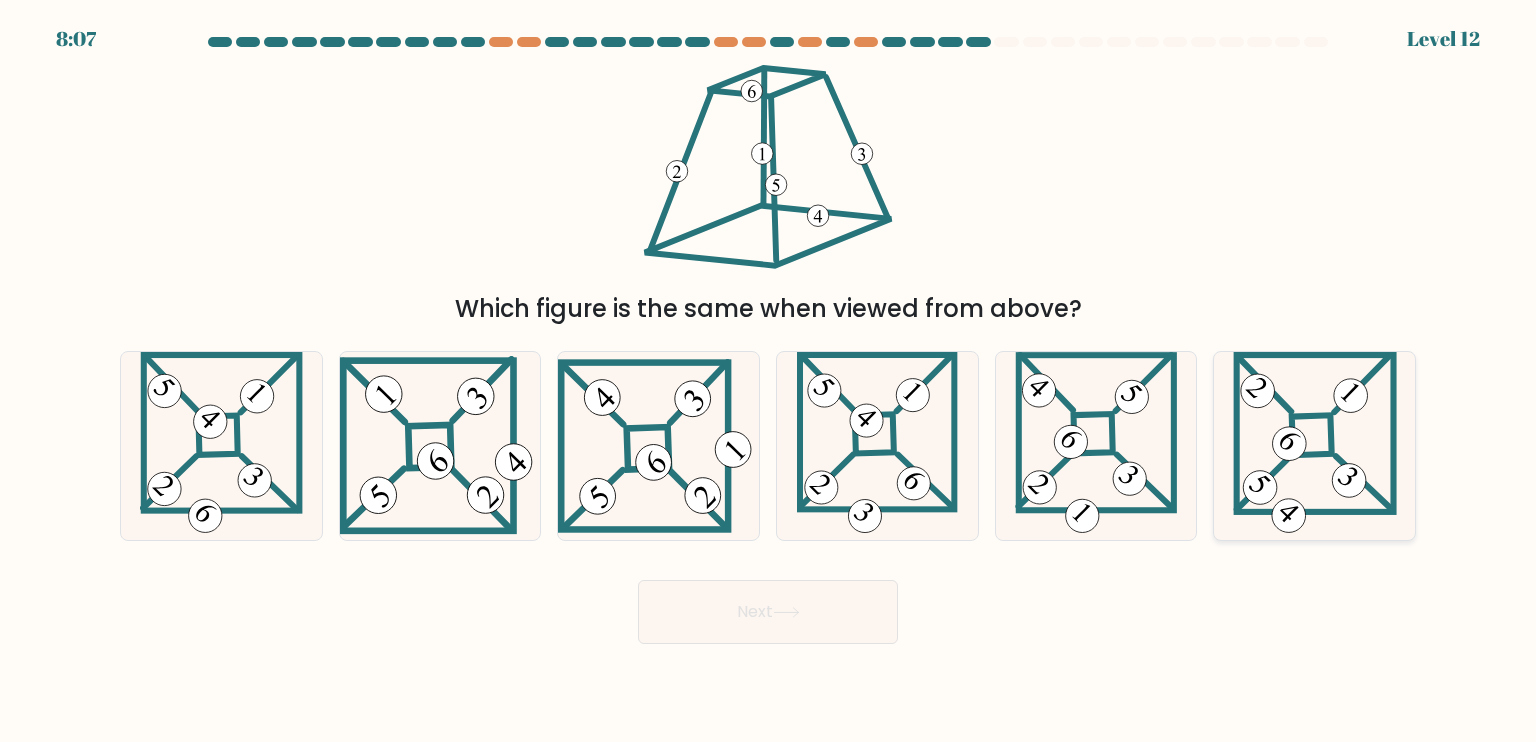 click 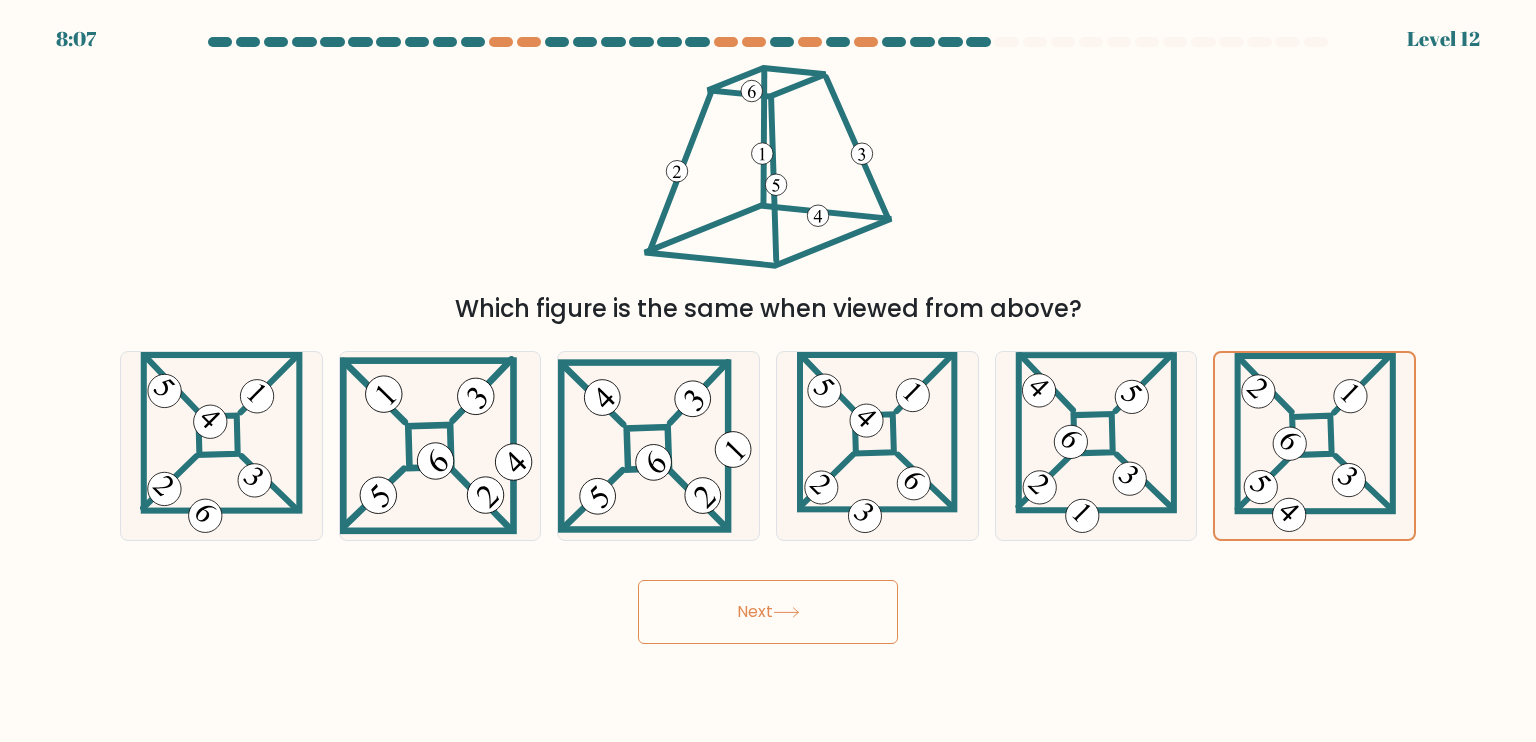 click on "Next" at bounding box center (768, 612) 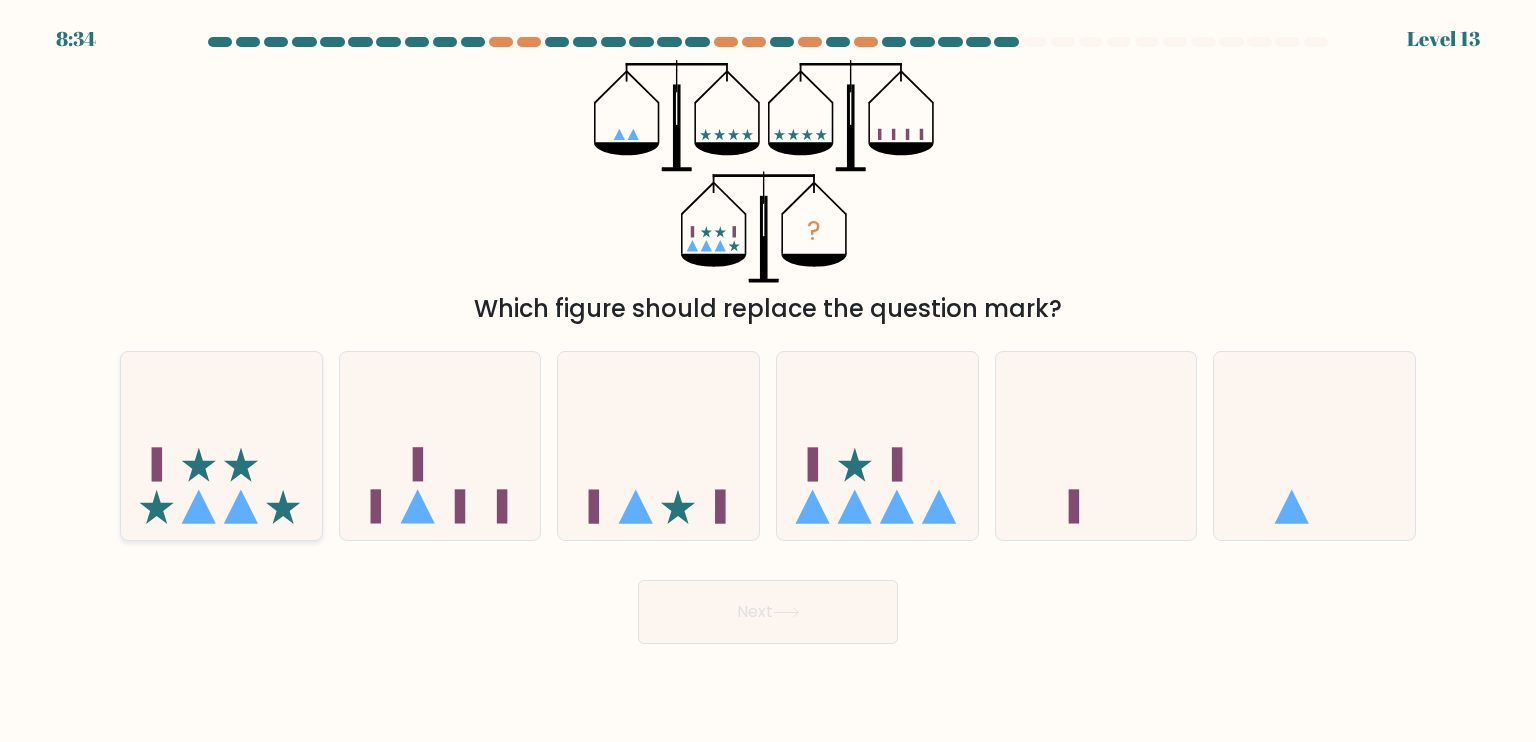 click 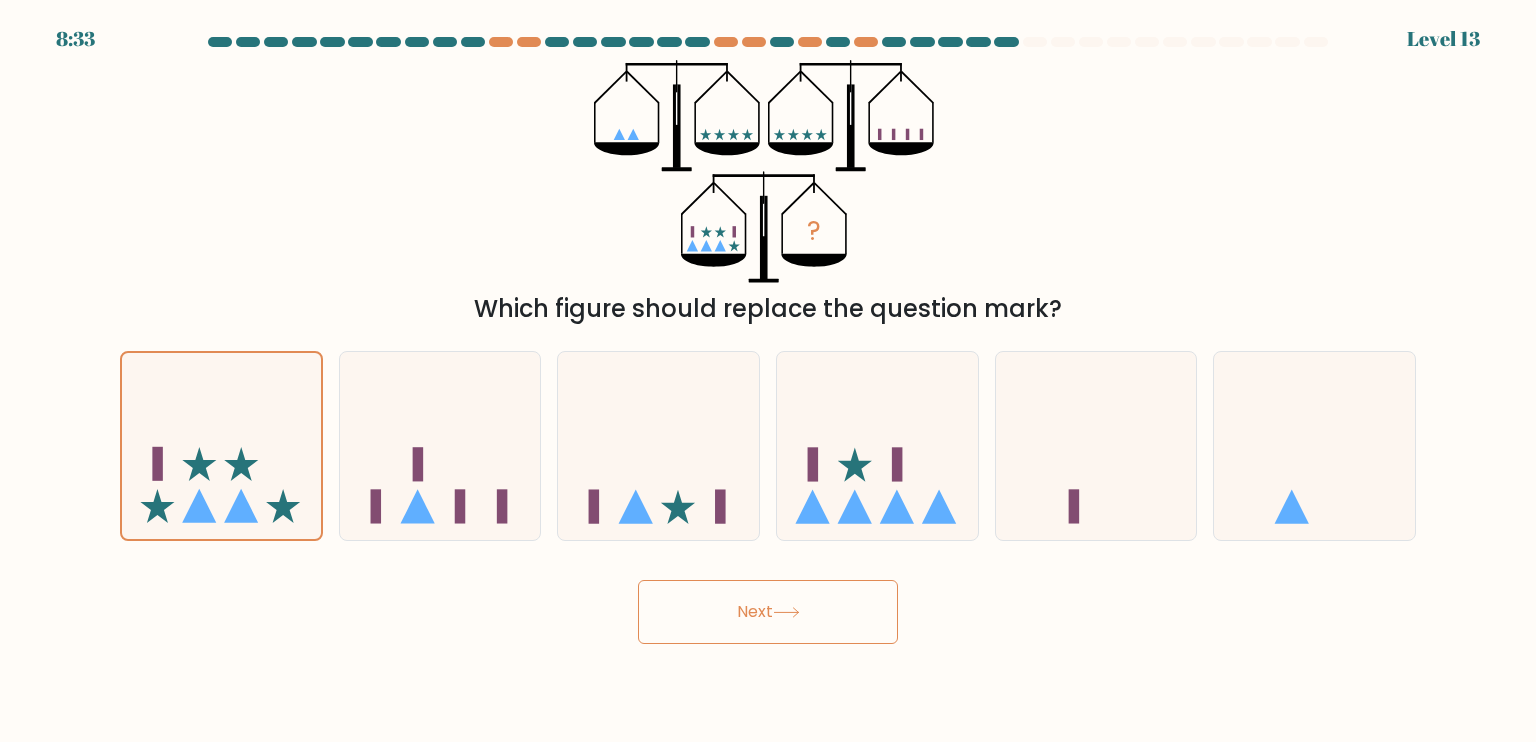 click on "Next" at bounding box center [768, 612] 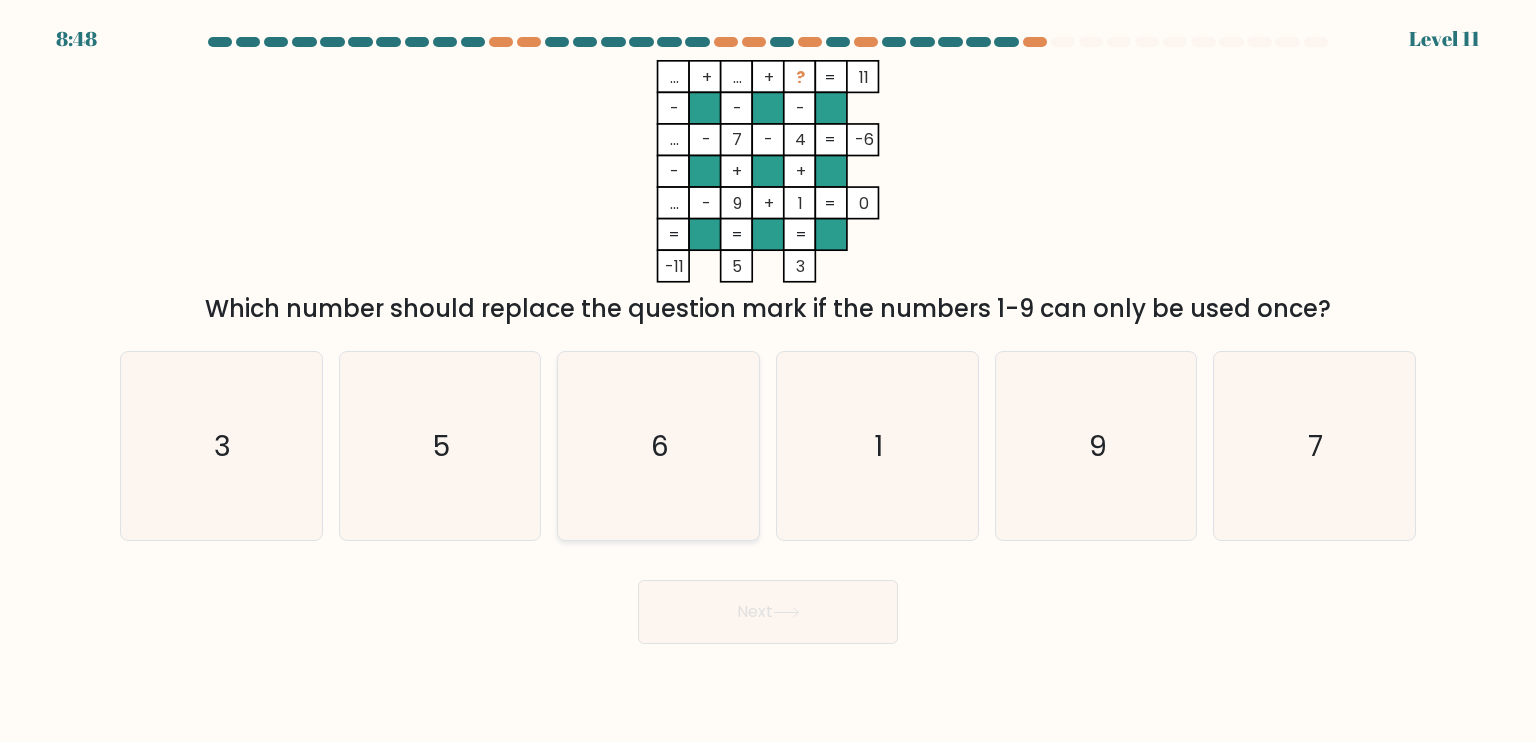 click on "6" 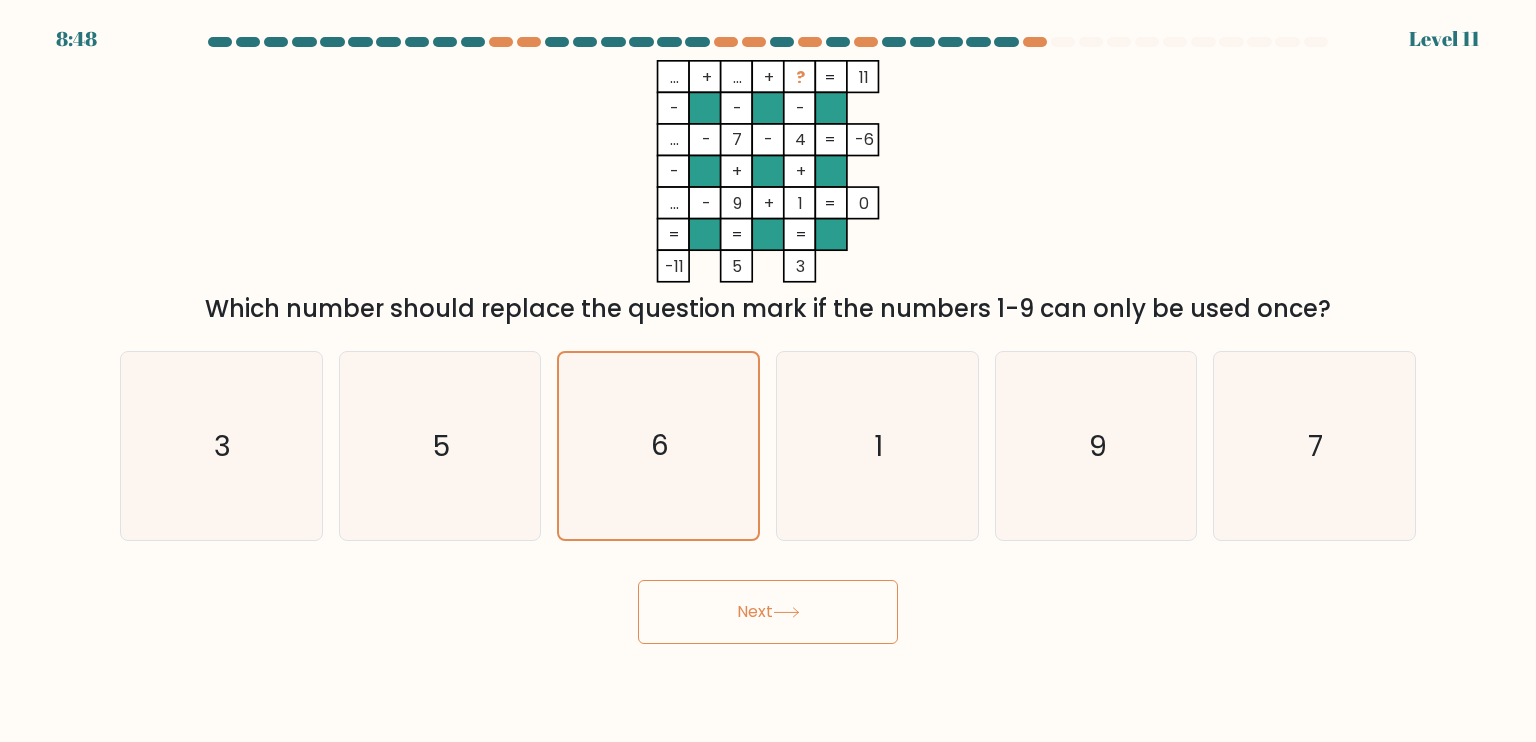 click on "Next" at bounding box center [768, 612] 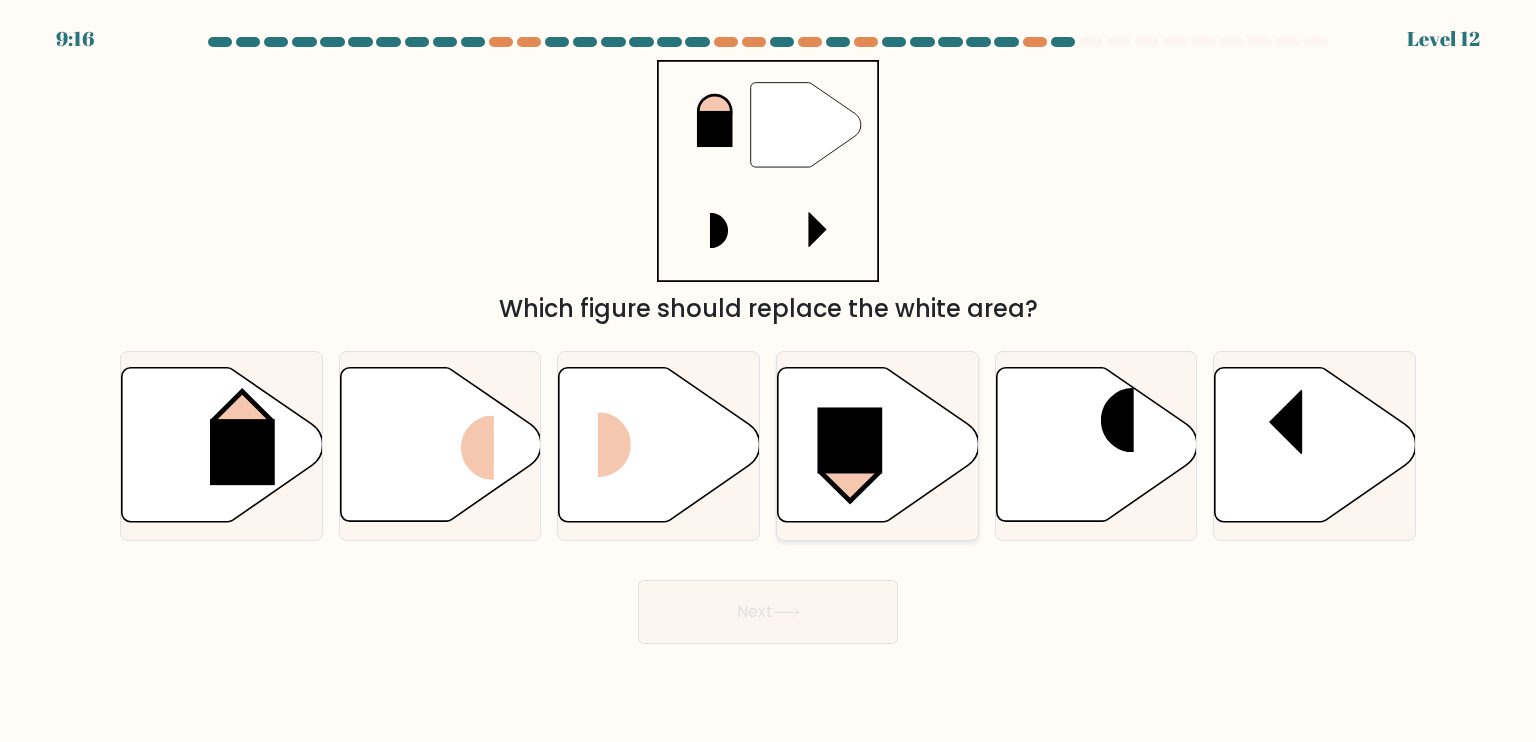 click 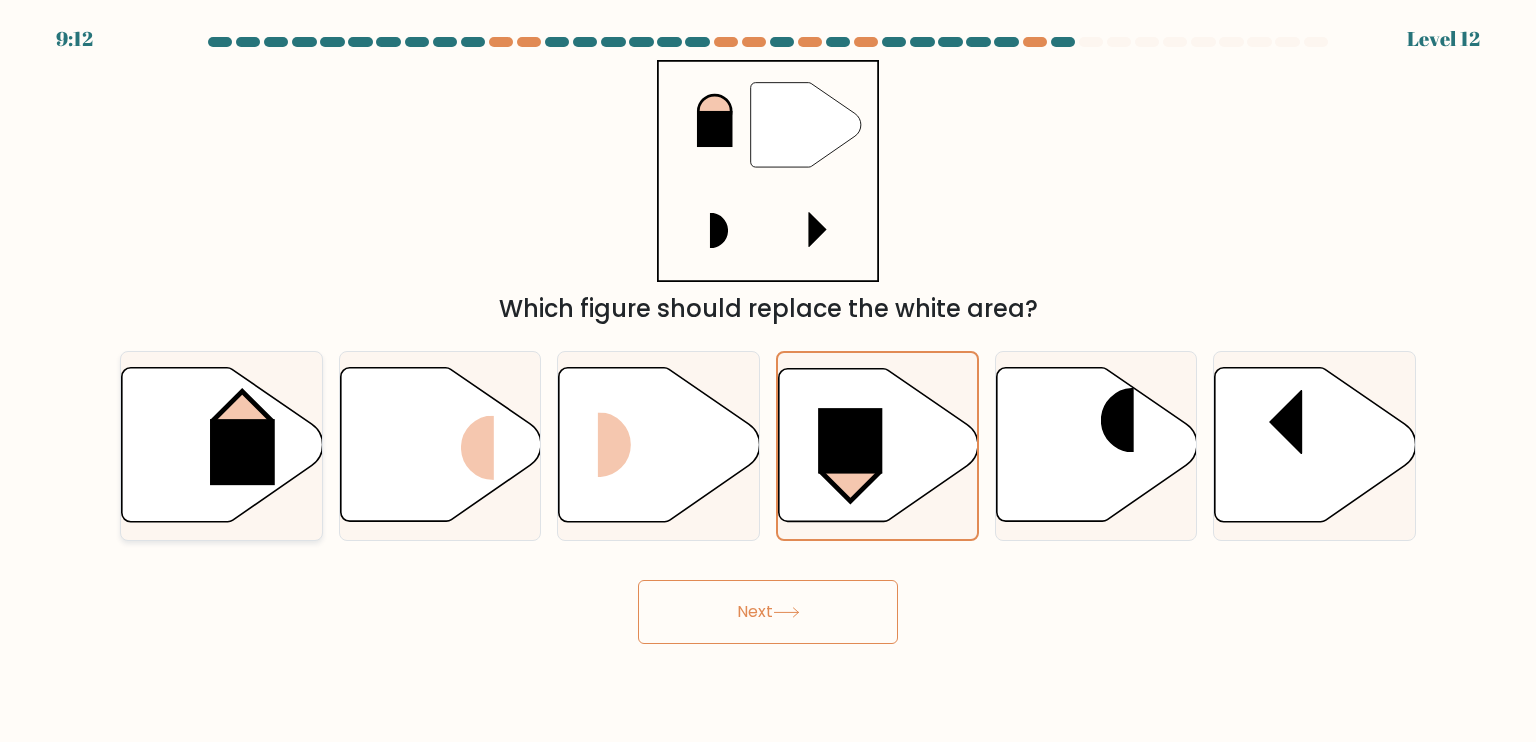 click 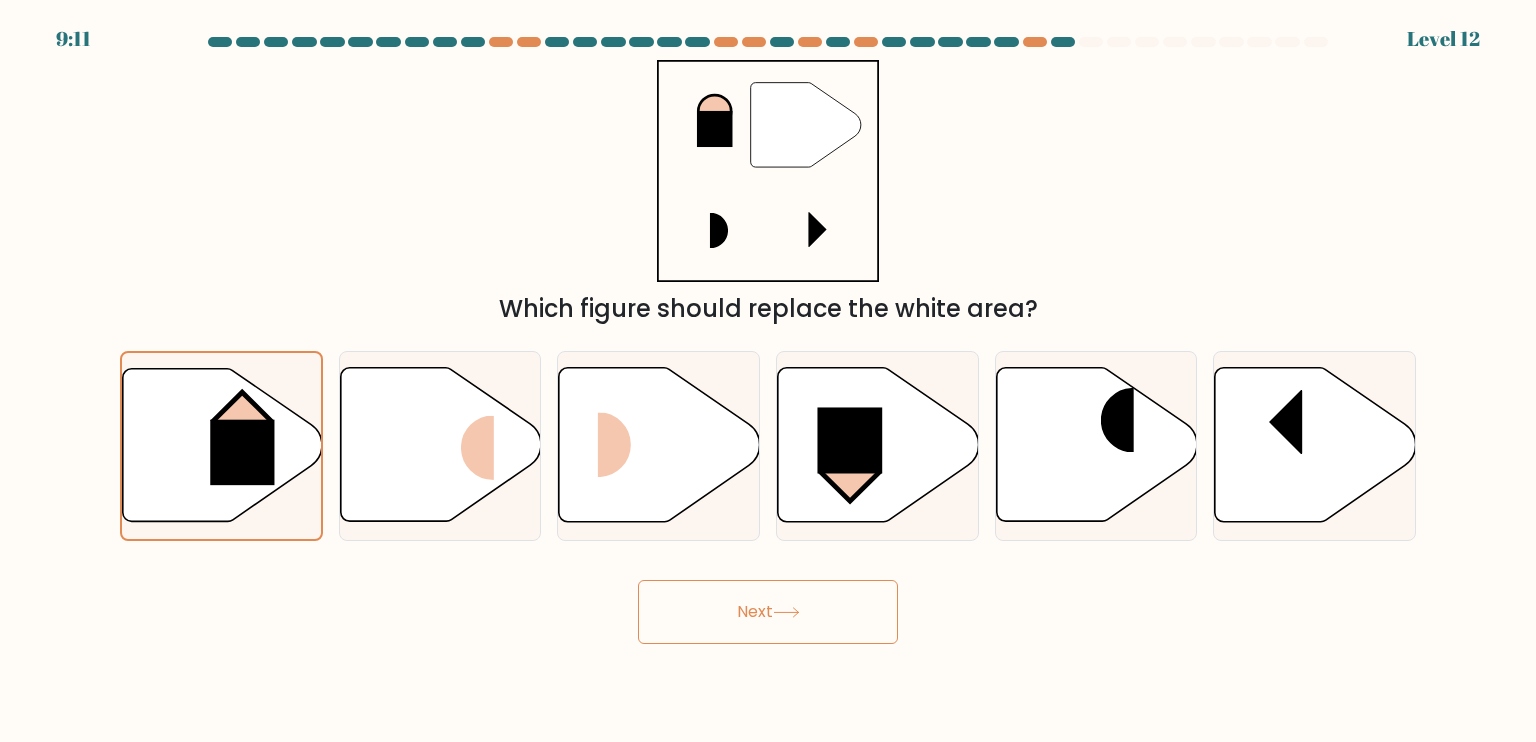 click on "Next" at bounding box center (768, 612) 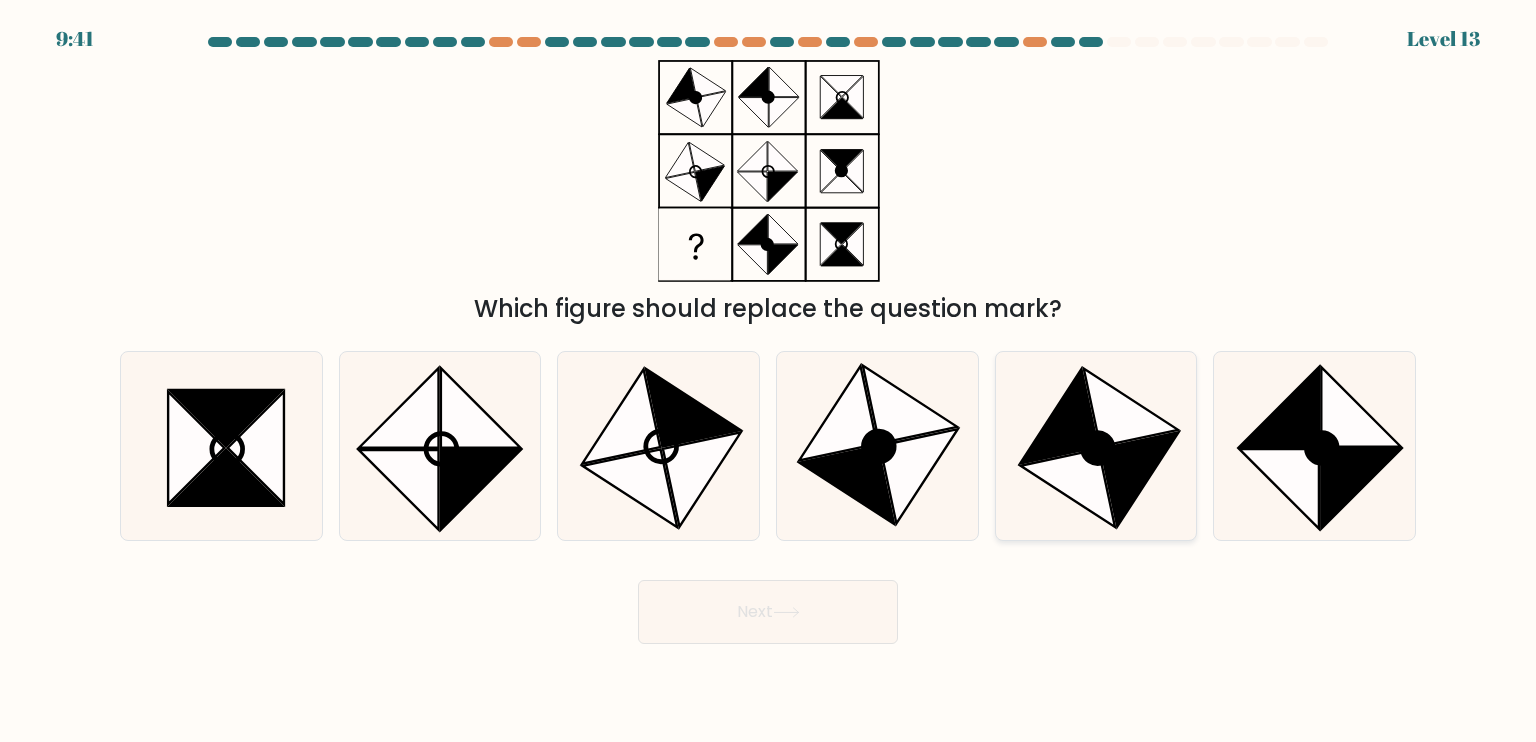 click 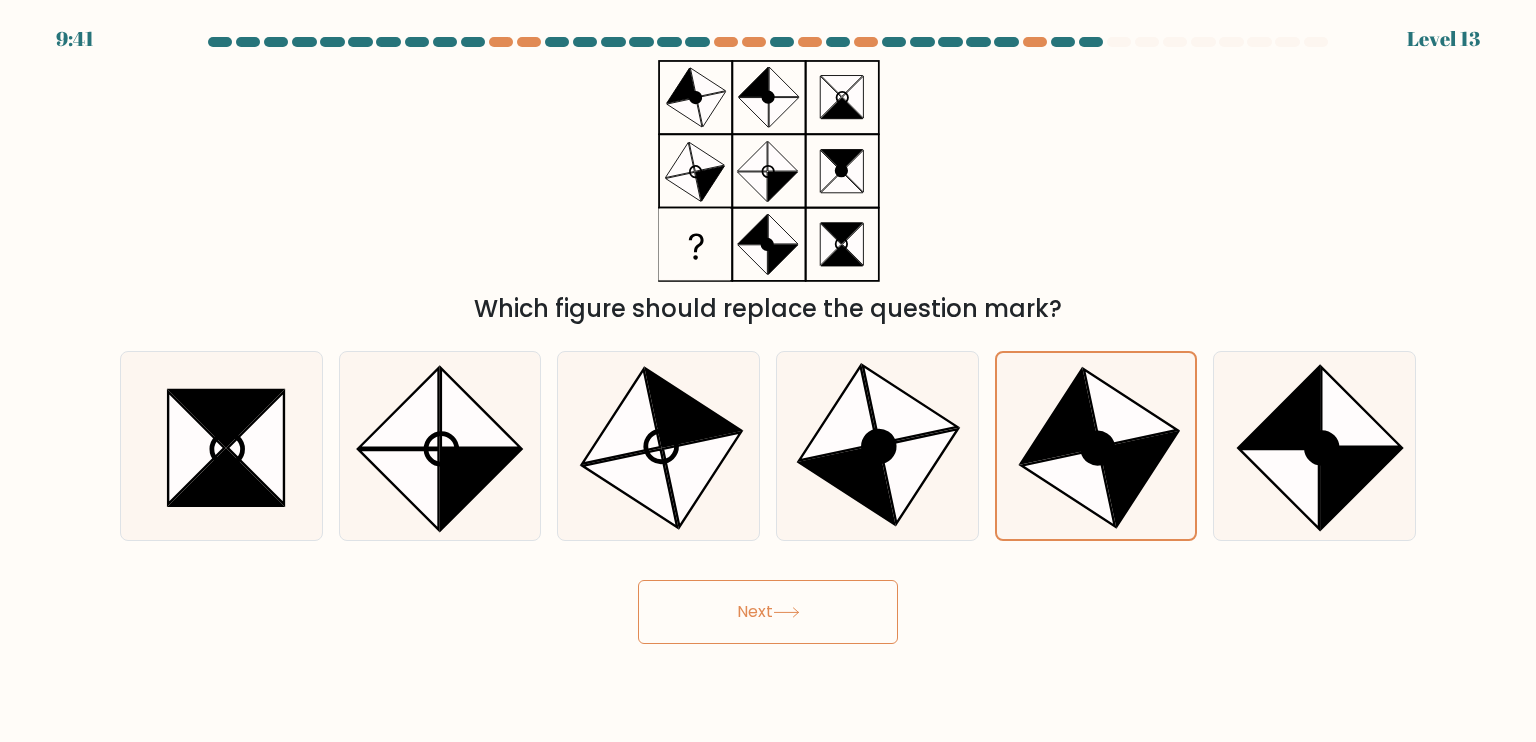 click on "Next" at bounding box center (768, 612) 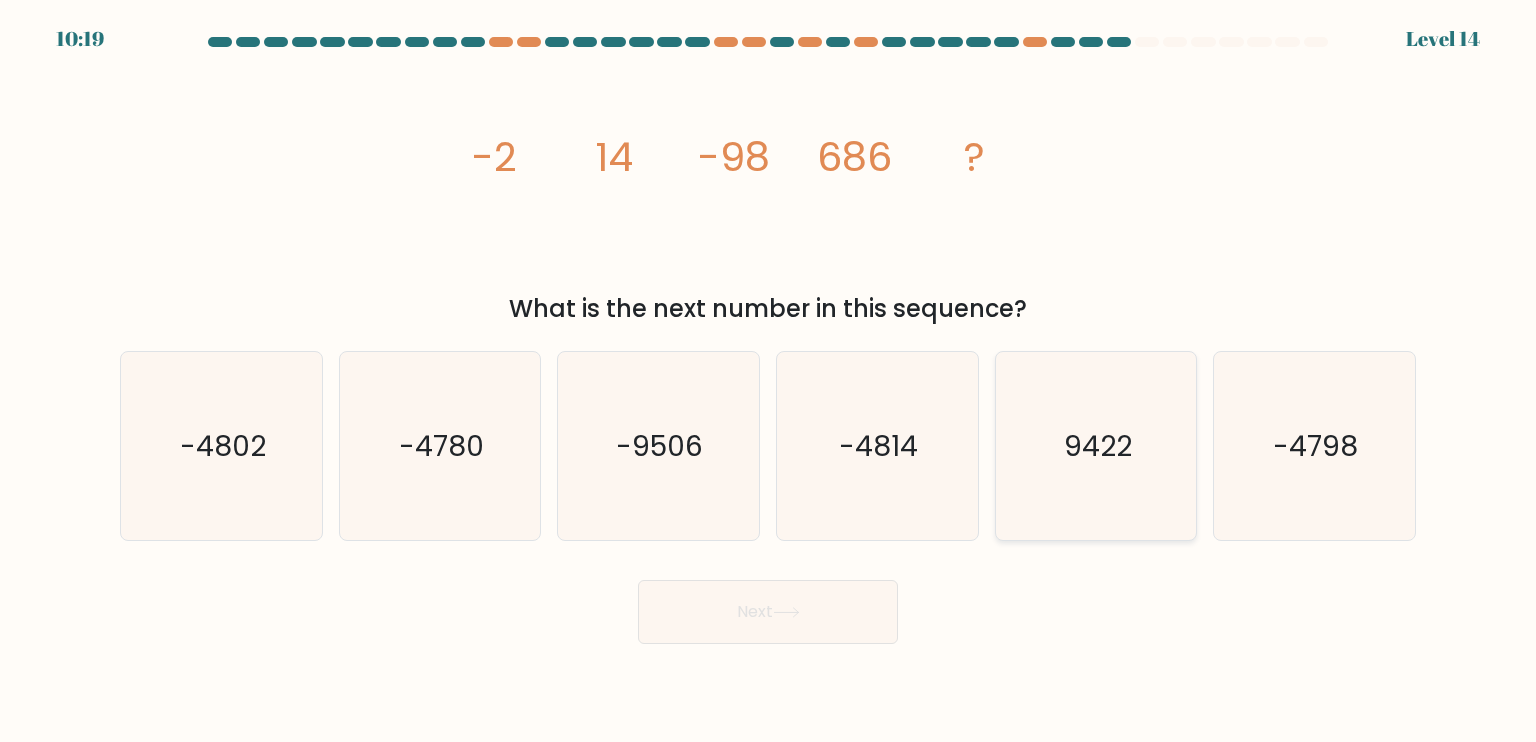 click on "9422" 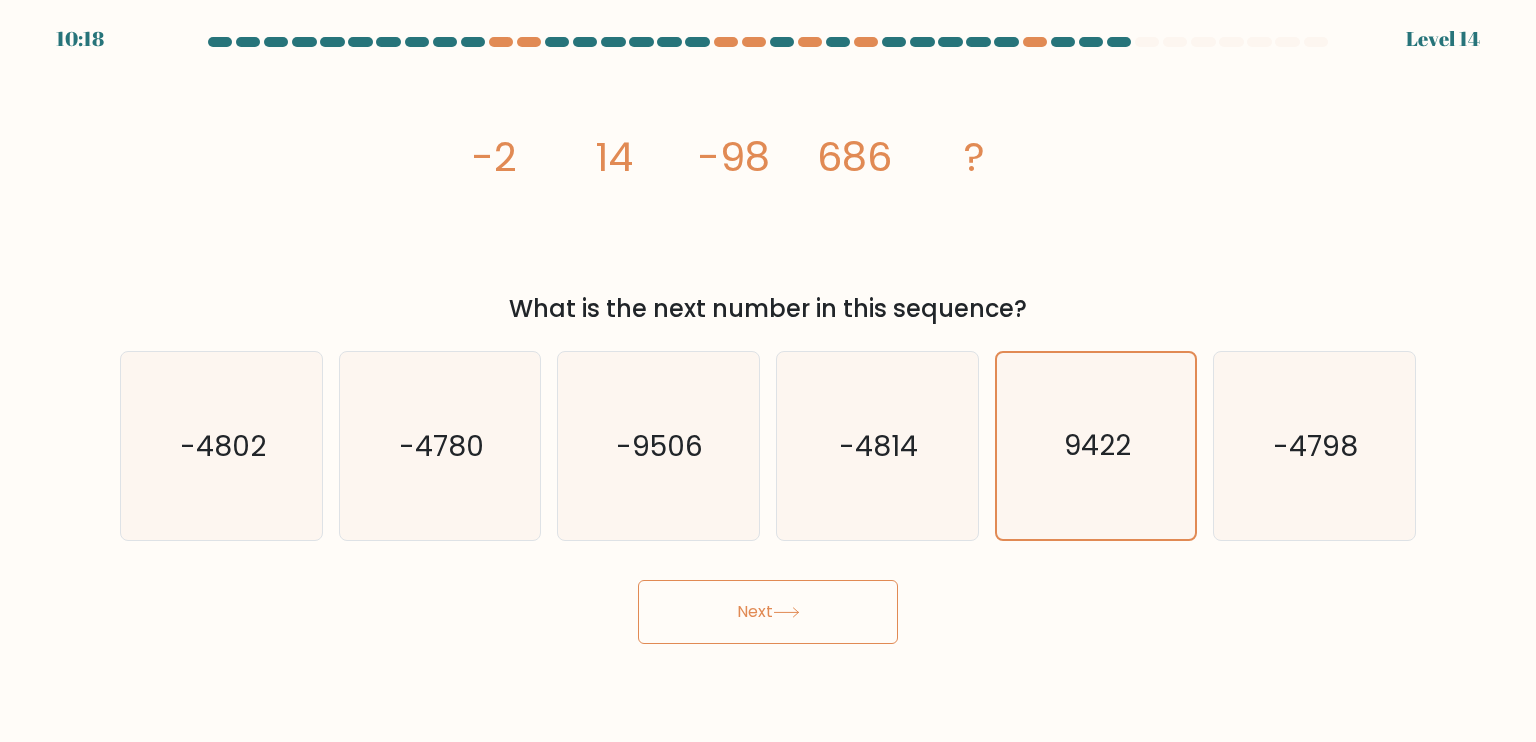 click on "Next" at bounding box center (768, 612) 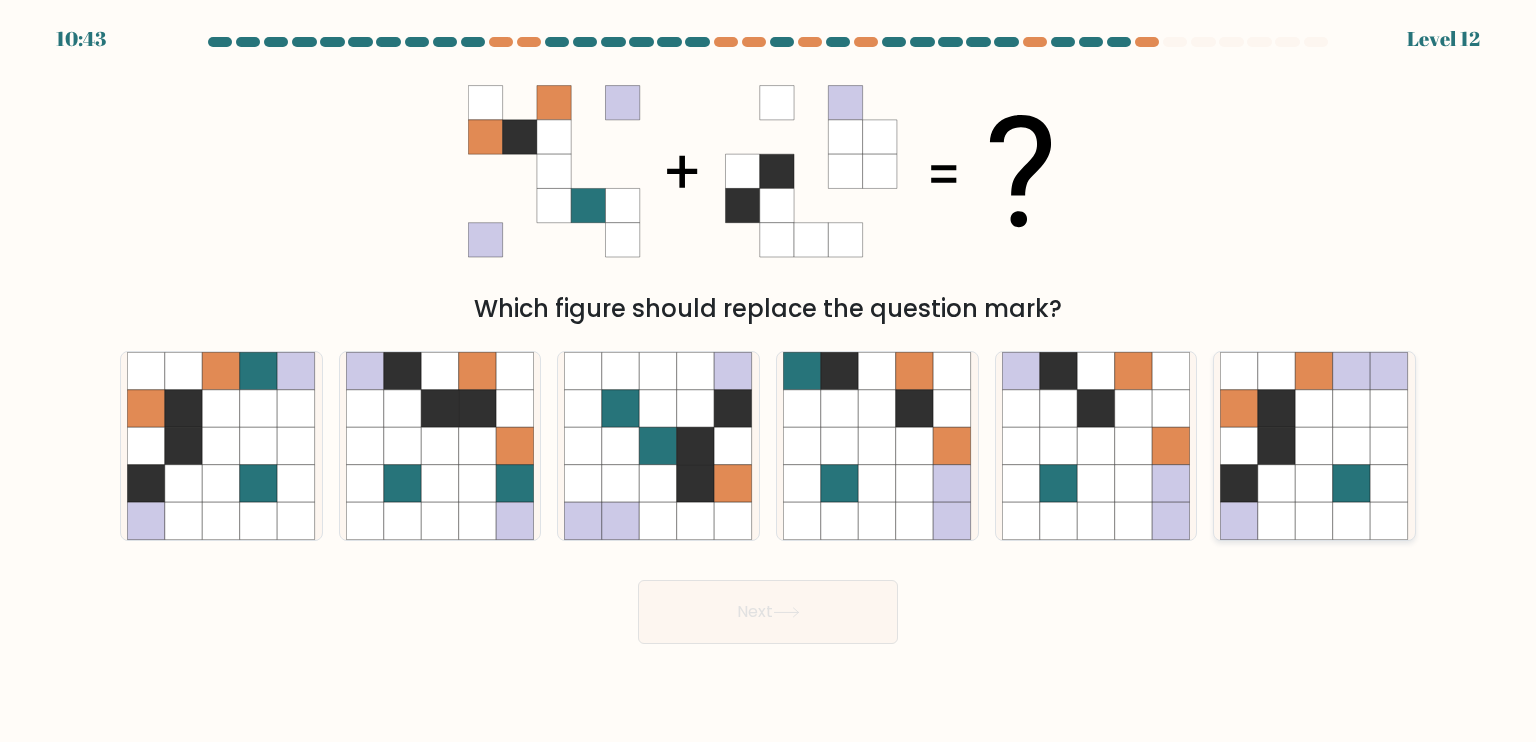 click 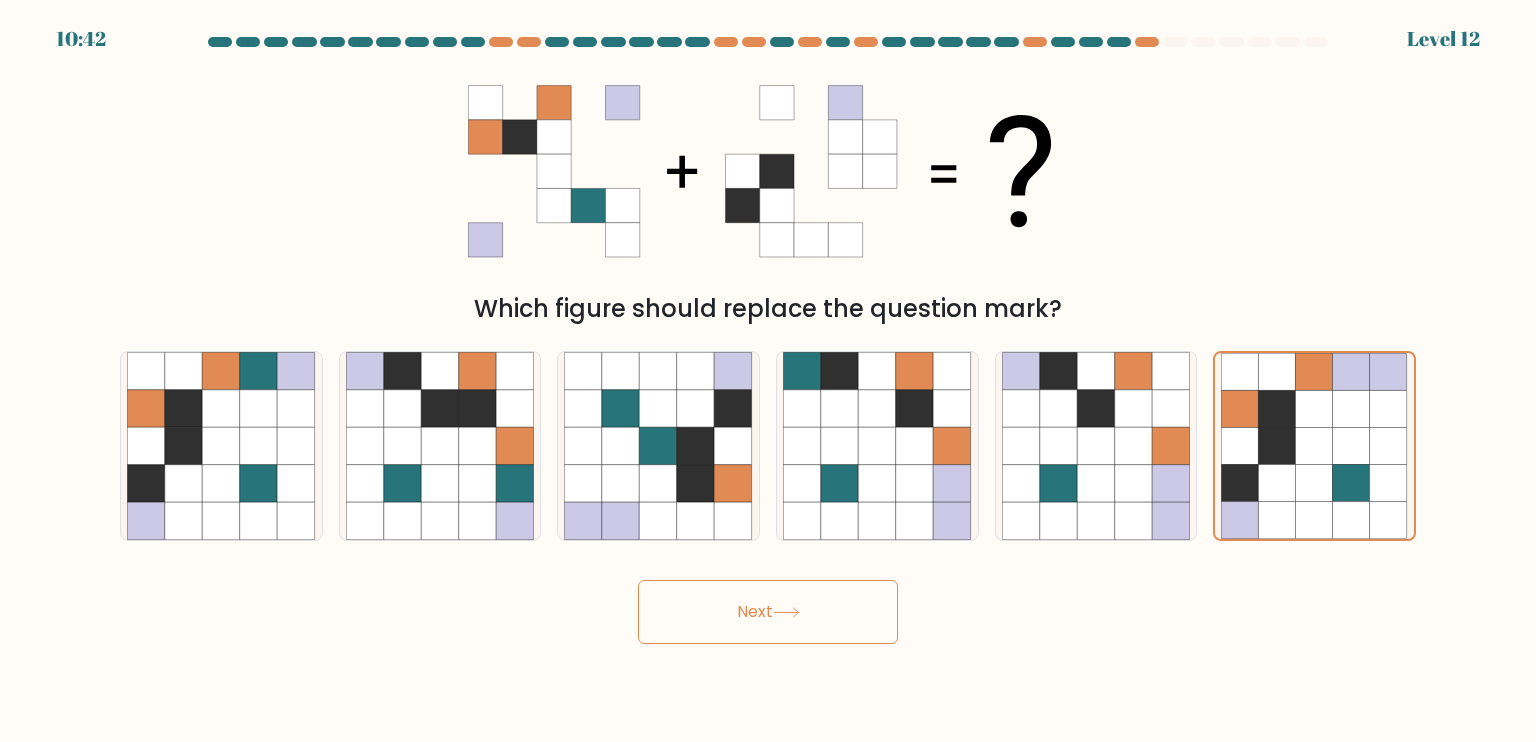 click on "Next" at bounding box center (768, 612) 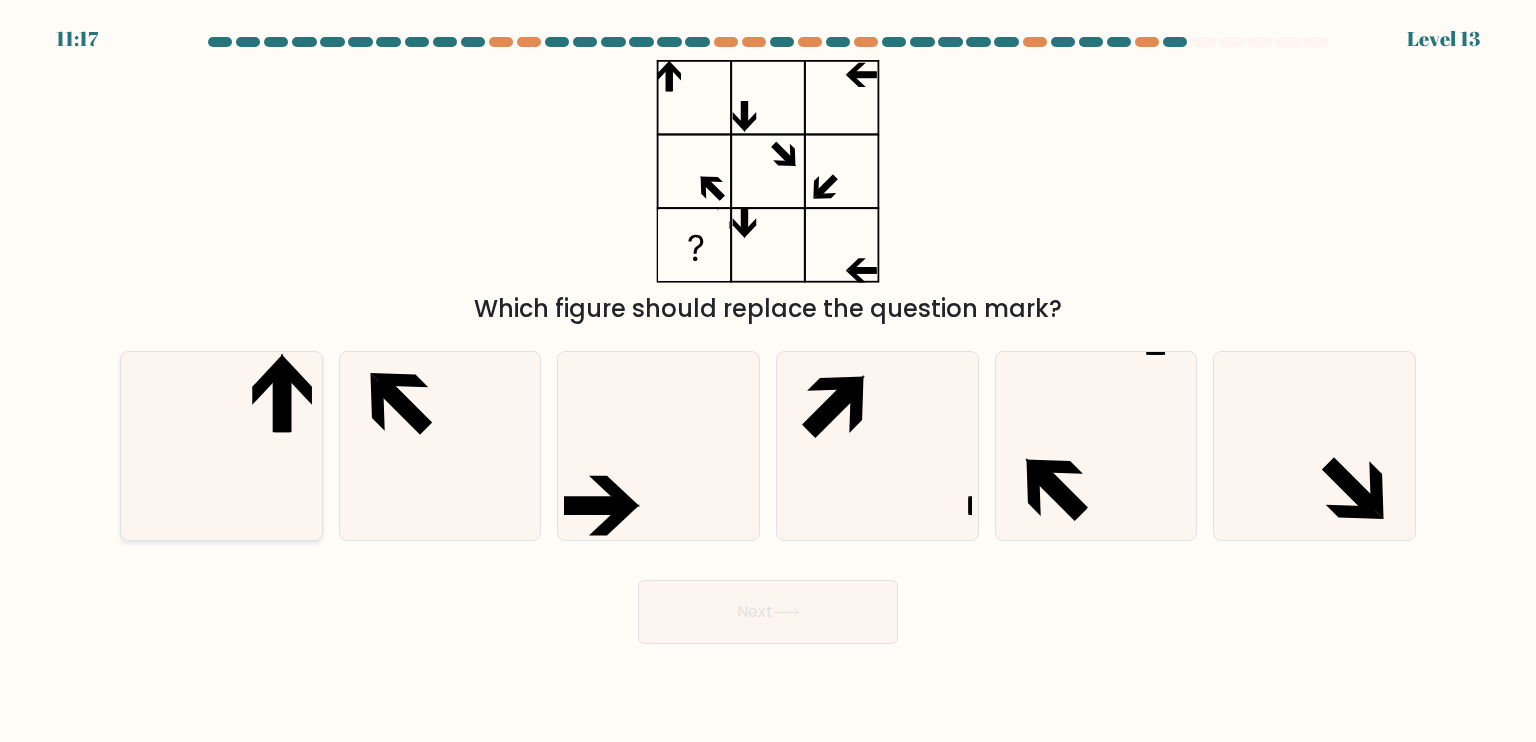 click 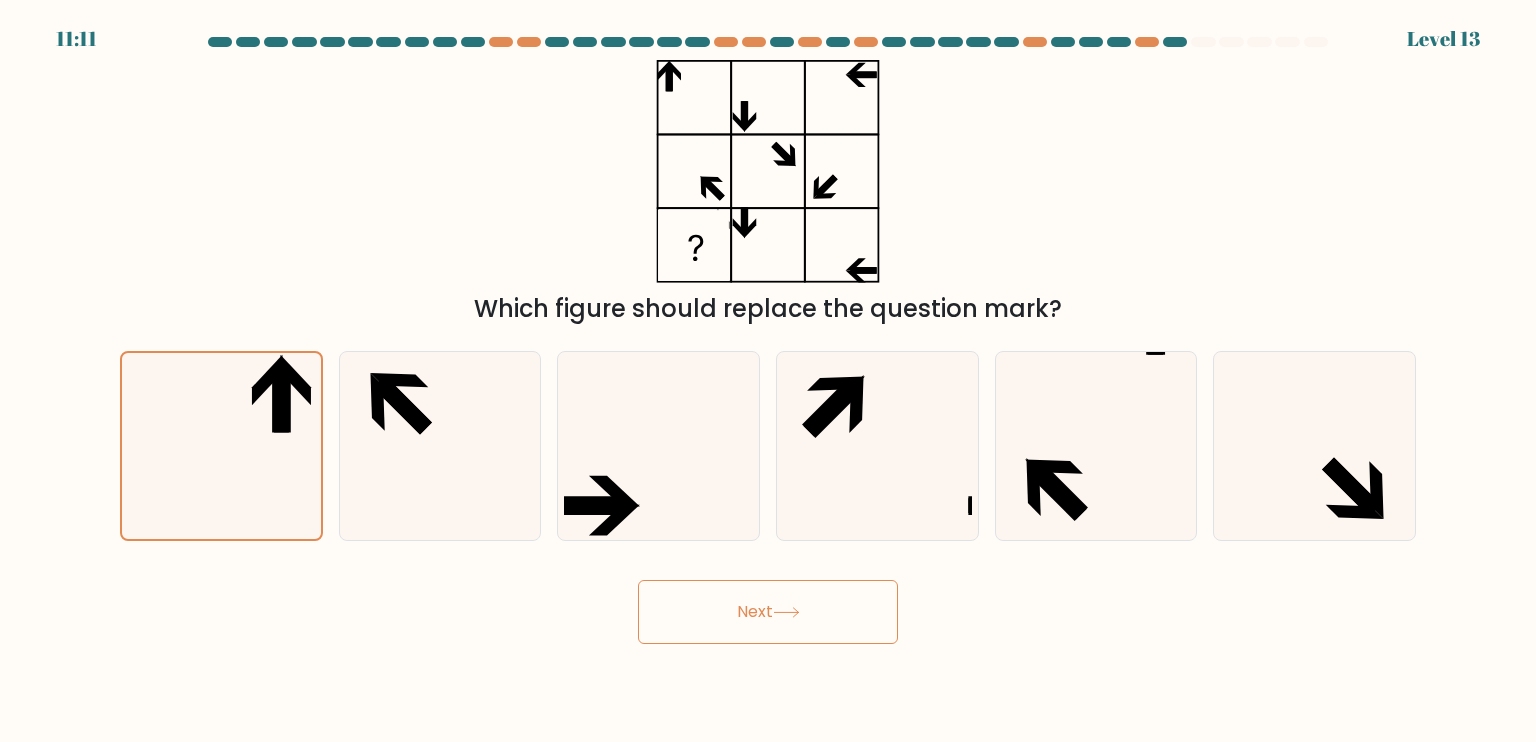 click on "Next" at bounding box center [768, 612] 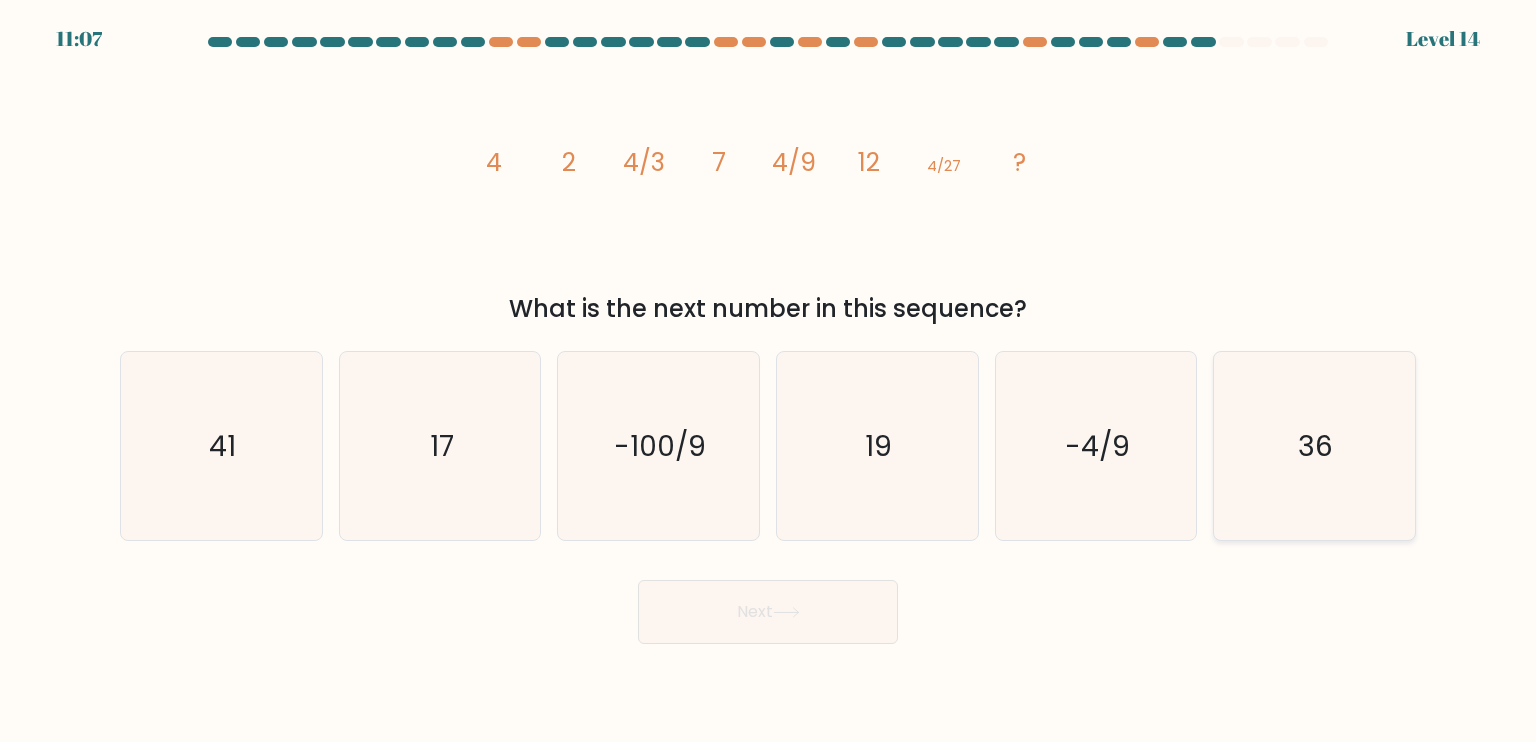 click on "36" 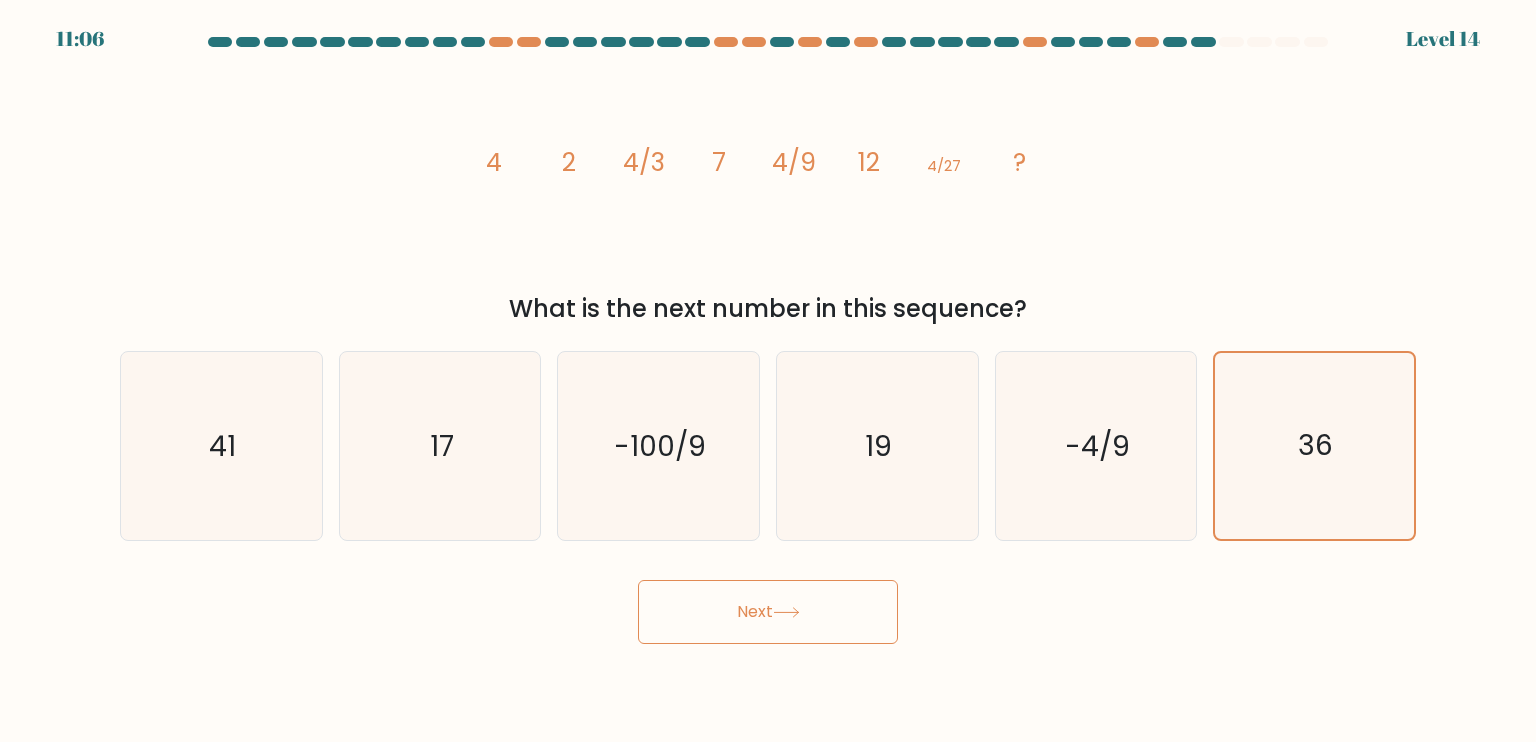 click on "Next" at bounding box center (768, 612) 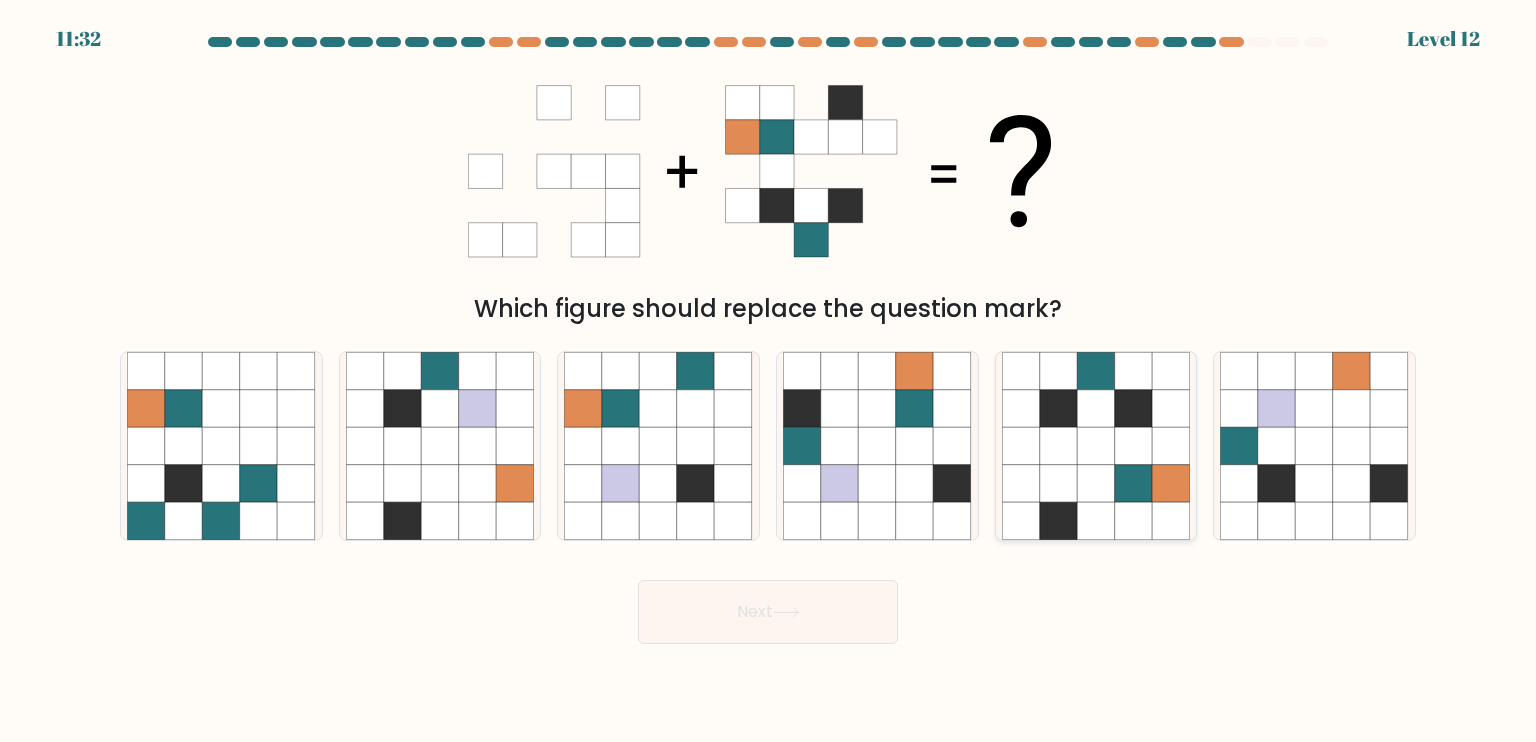 click 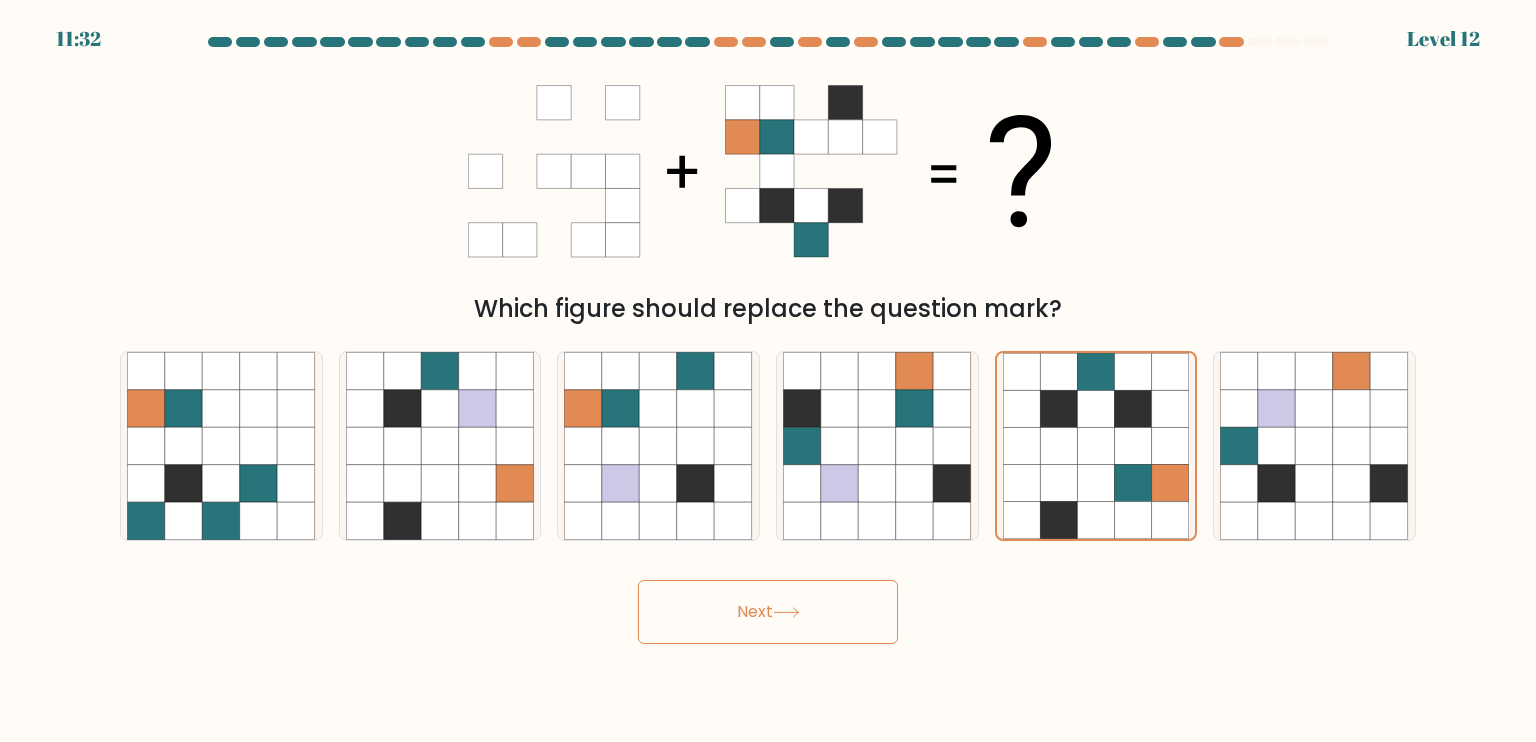 click on "Next" at bounding box center (768, 612) 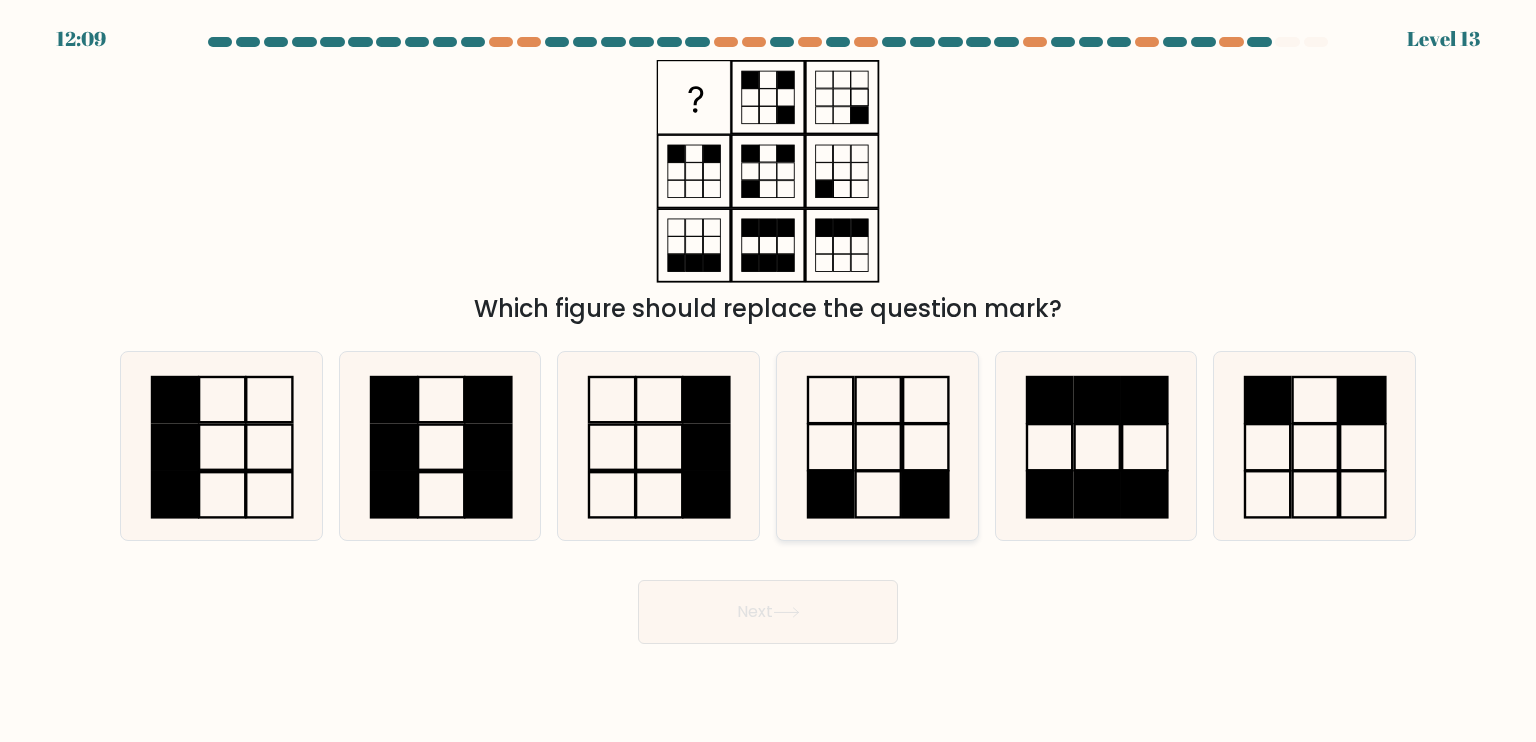 click 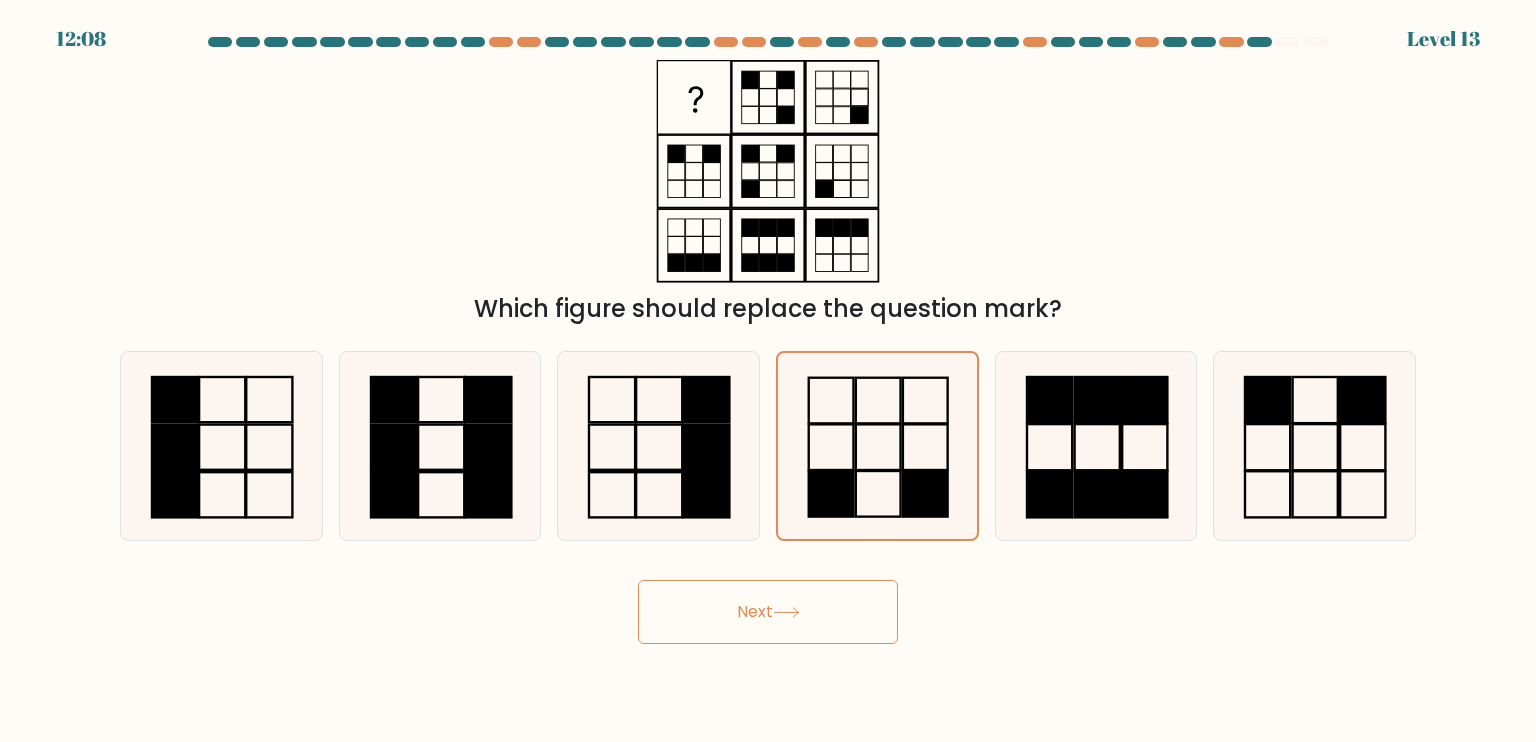 click on "Next" at bounding box center [768, 612] 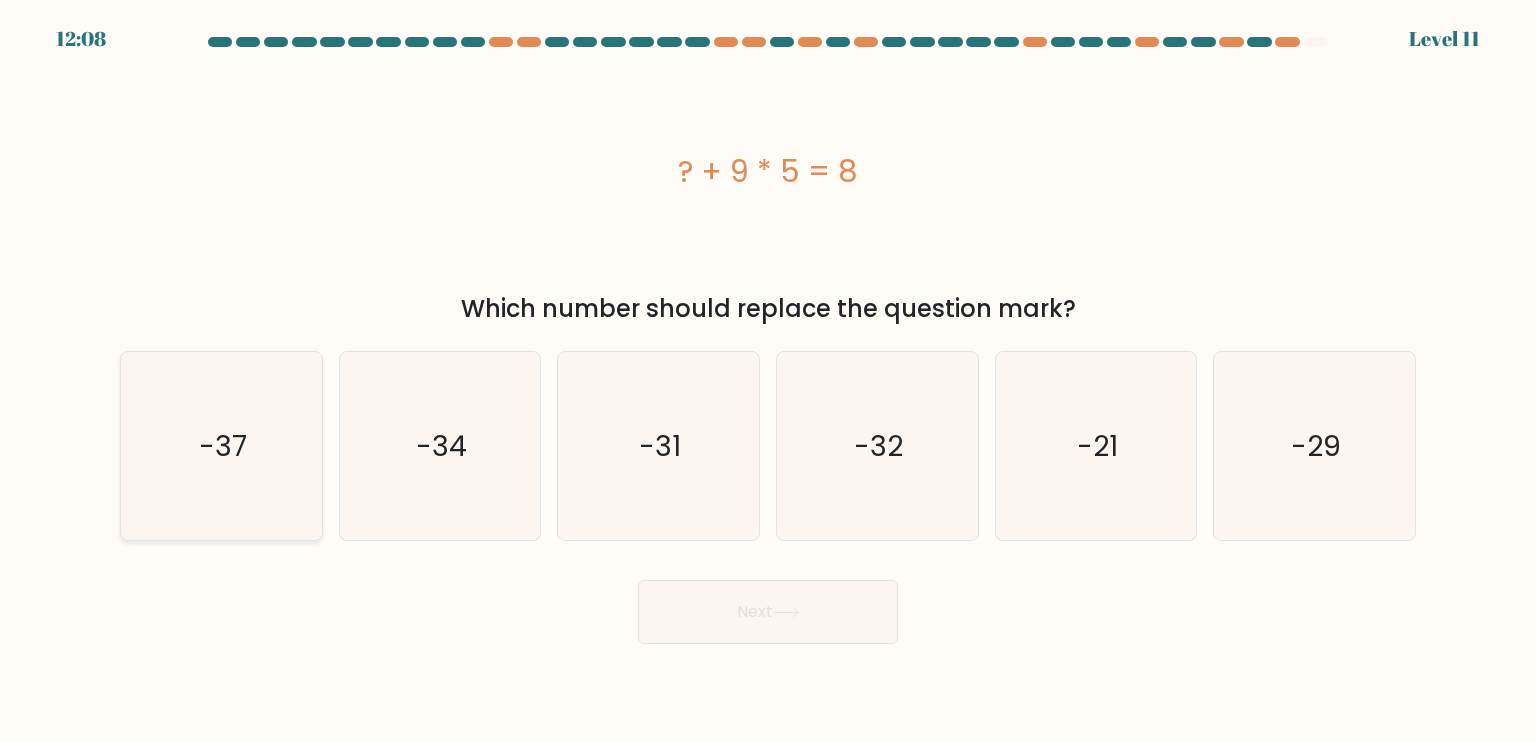 click on "-37" 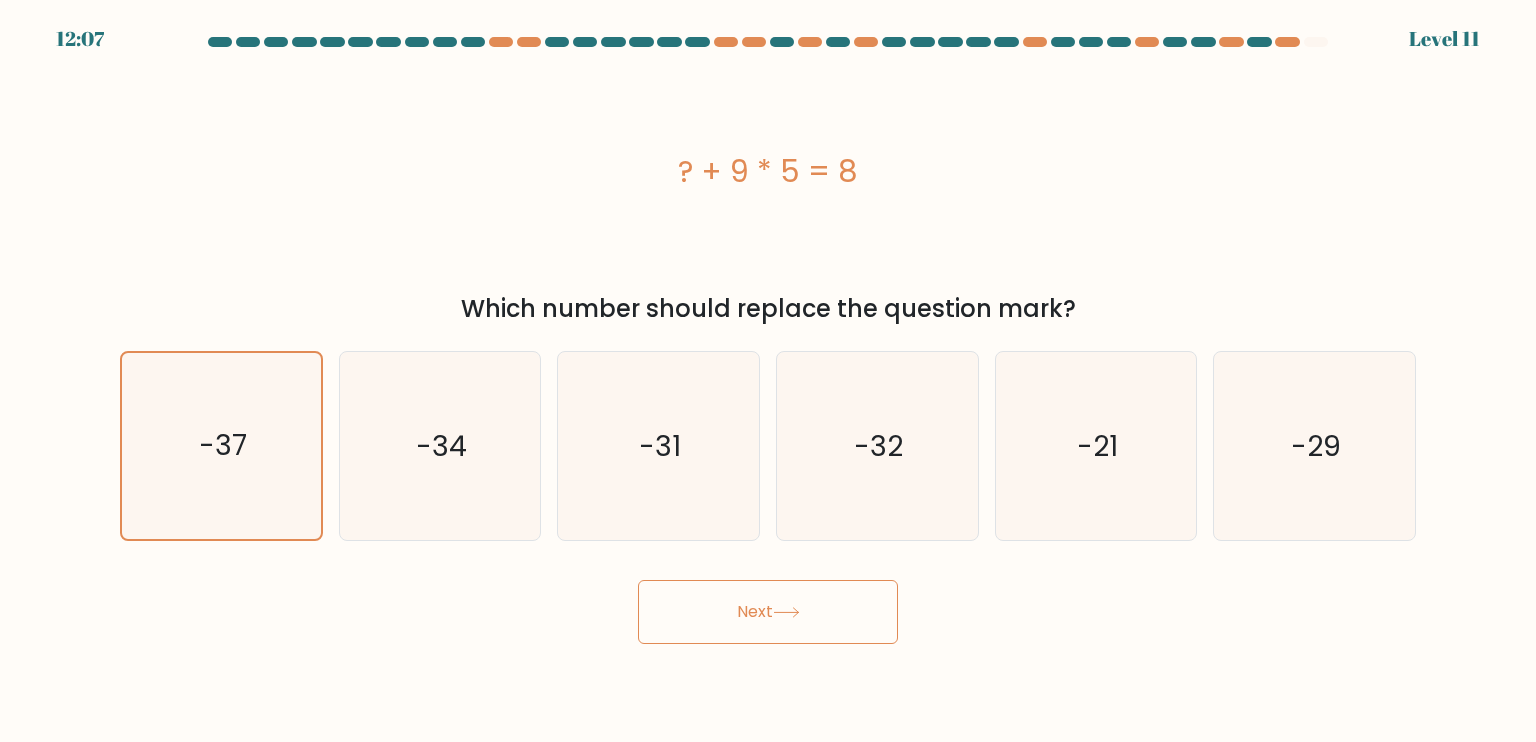 click on "Next" at bounding box center [768, 612] 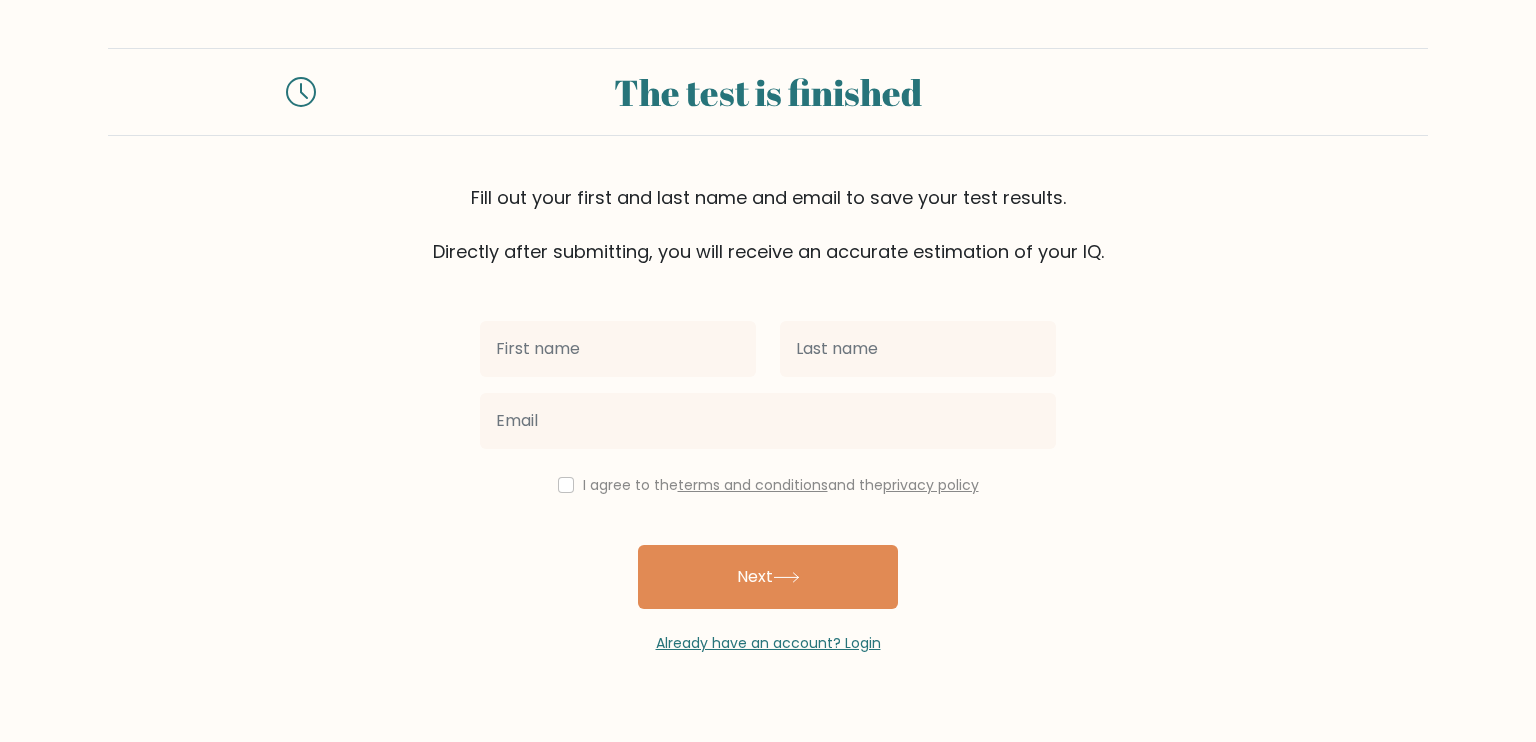 scroll, scrollTop: 0, scrollLeft: 0, axis: both 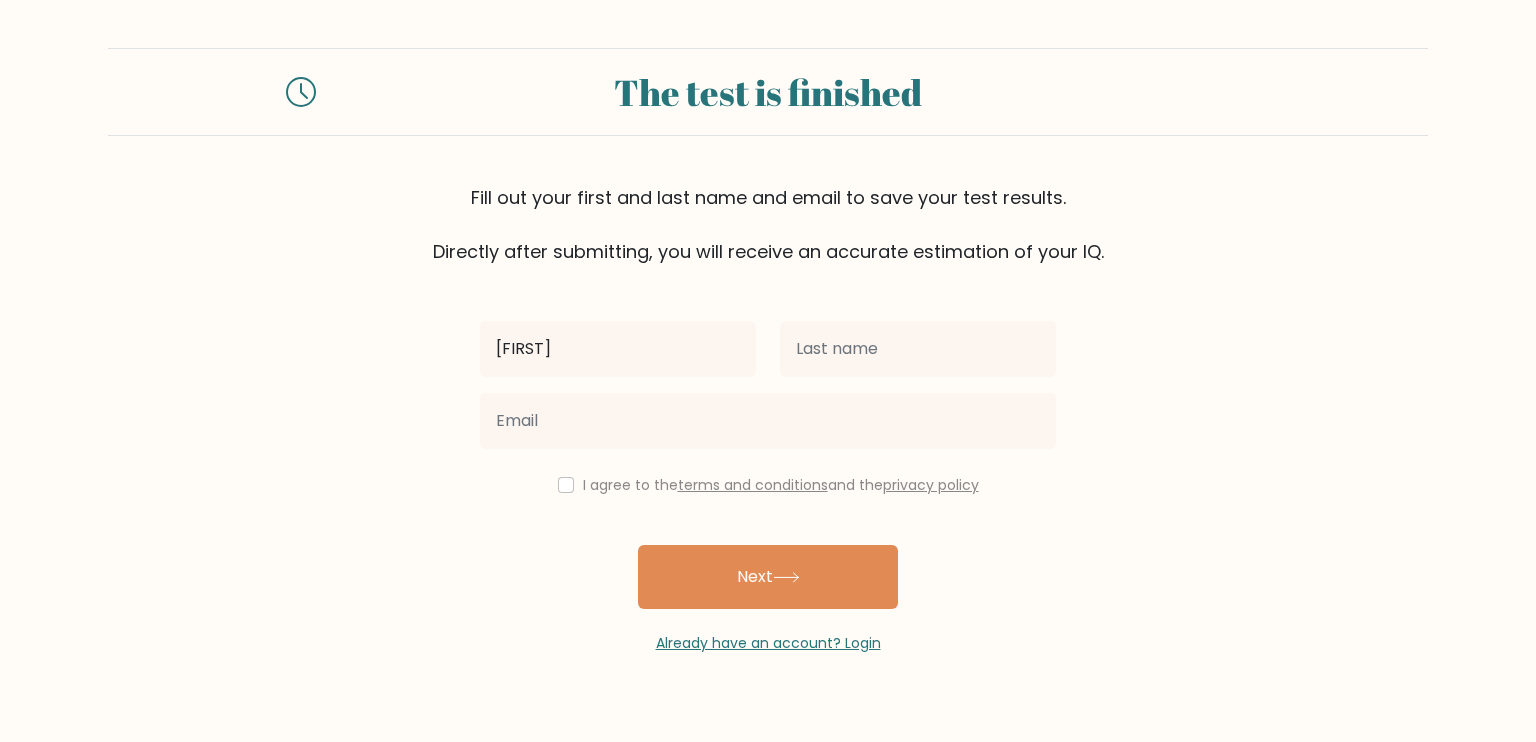 type on "[FIRST]" 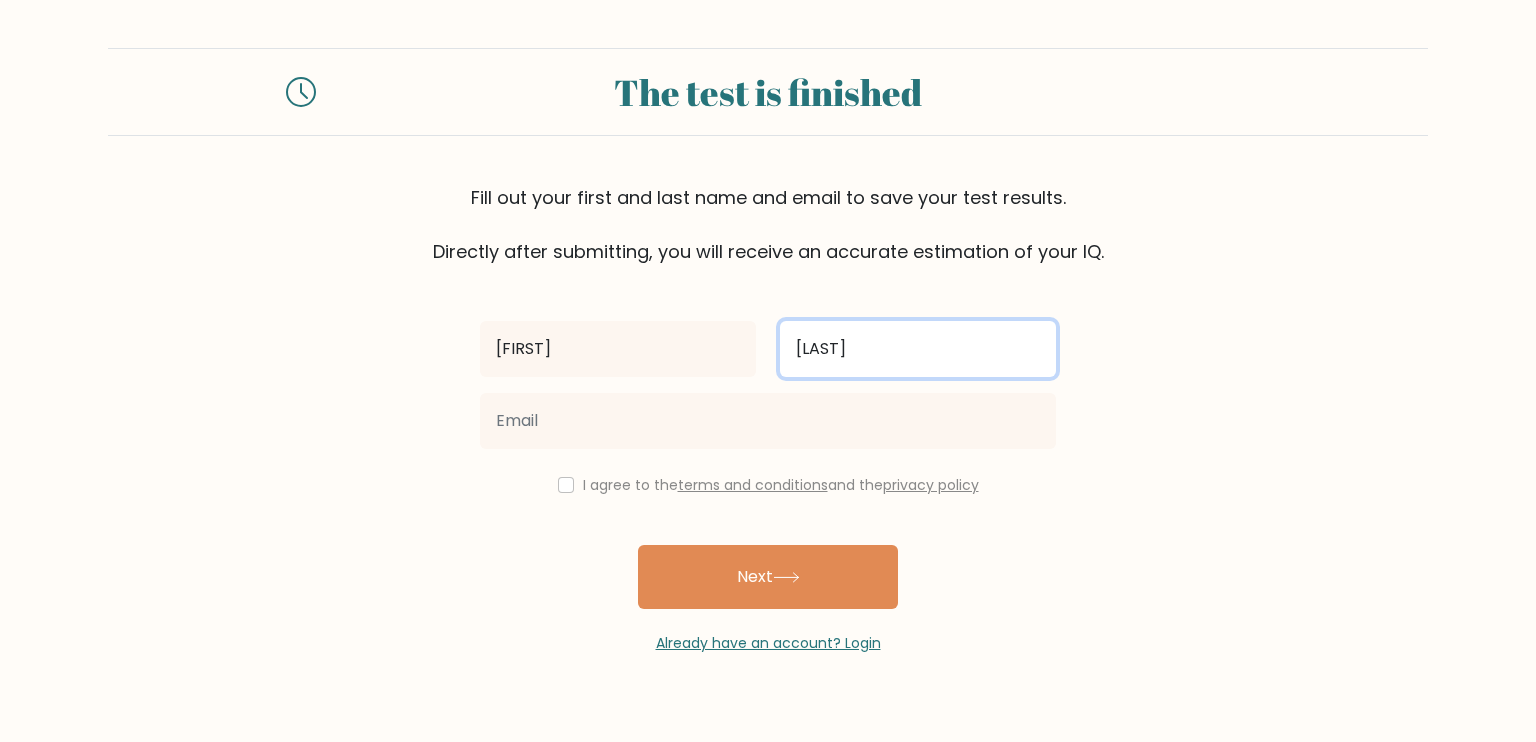 type on "Aromin" 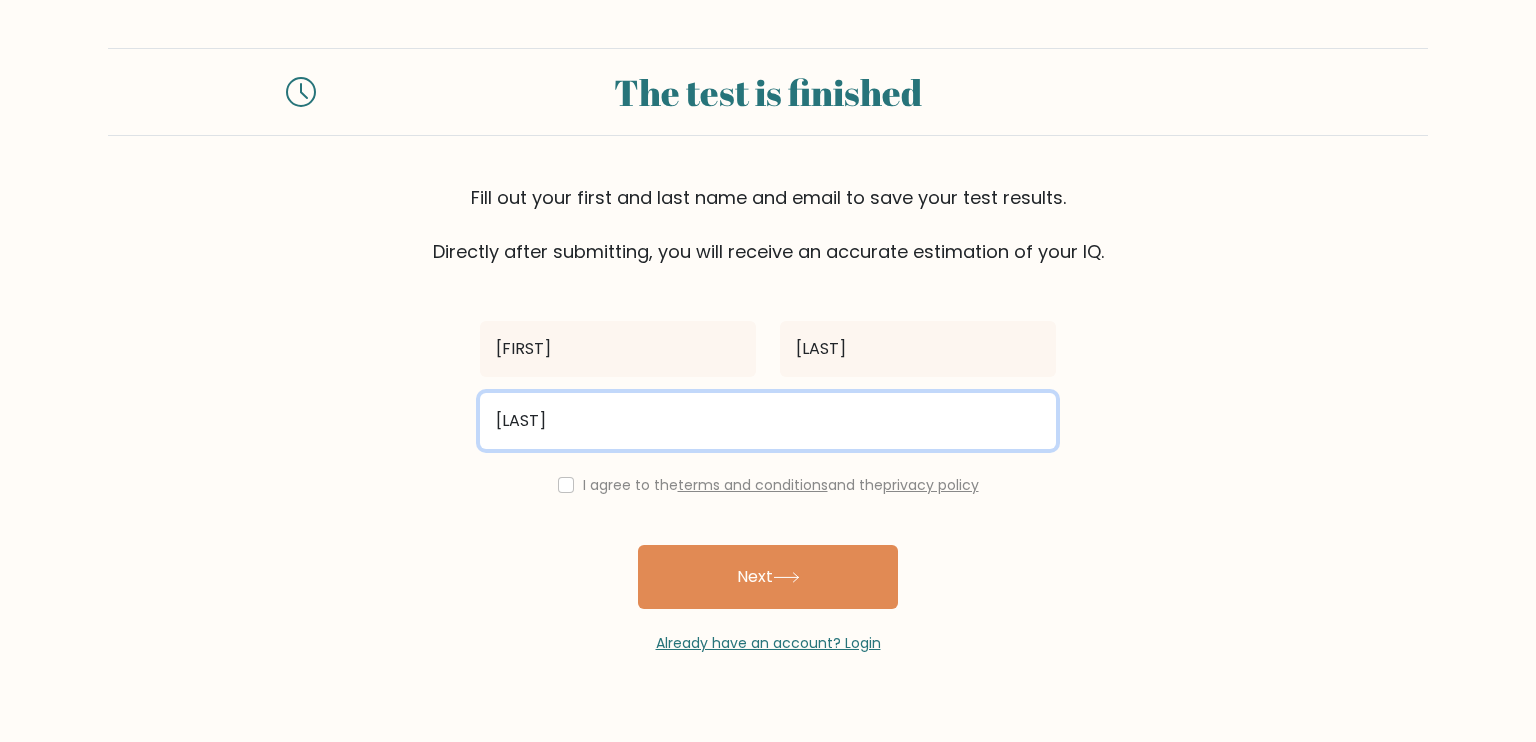 type on "arominsaji@gmail.com" 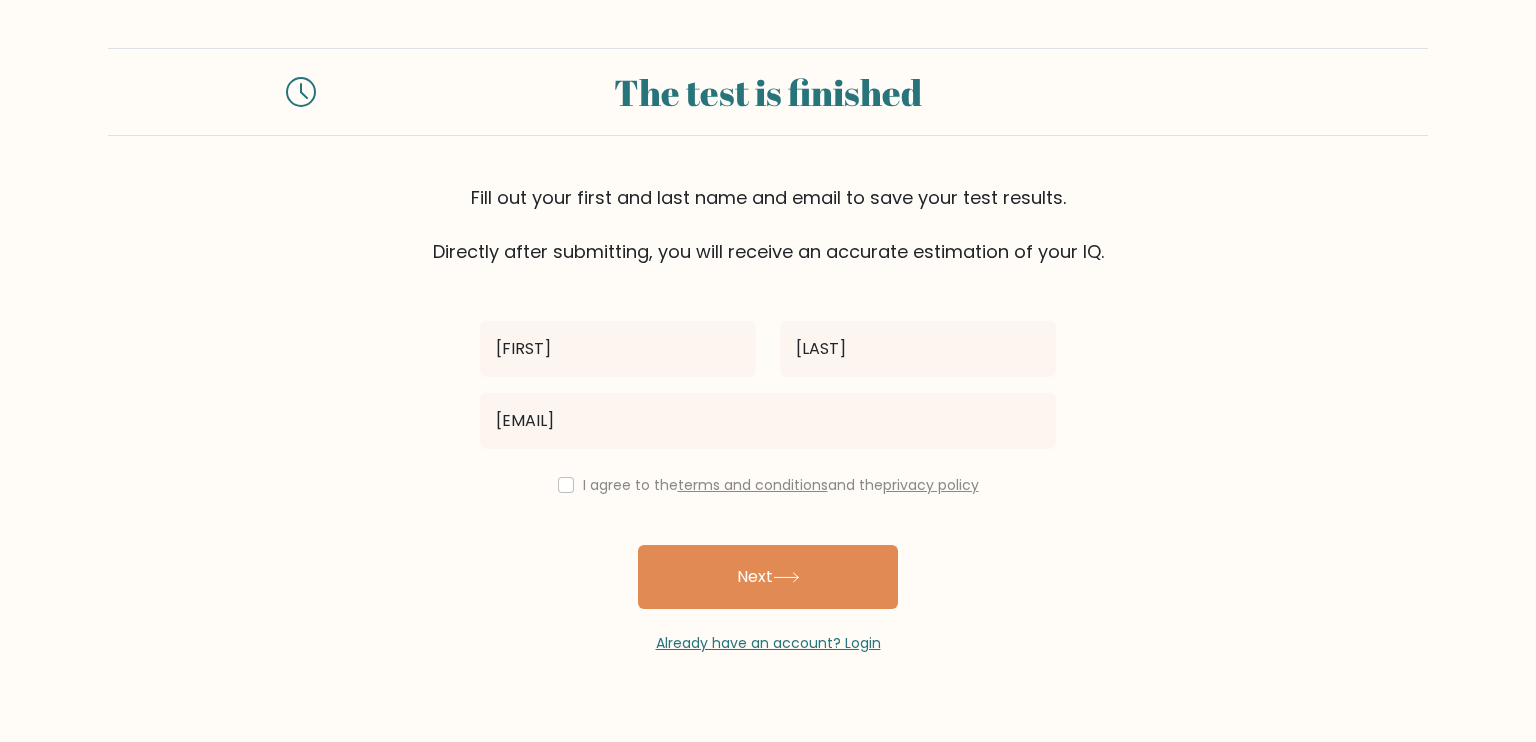click on "I agree to the  terms and conditions  and the  privacy policy" at bounding box center (768, 485) 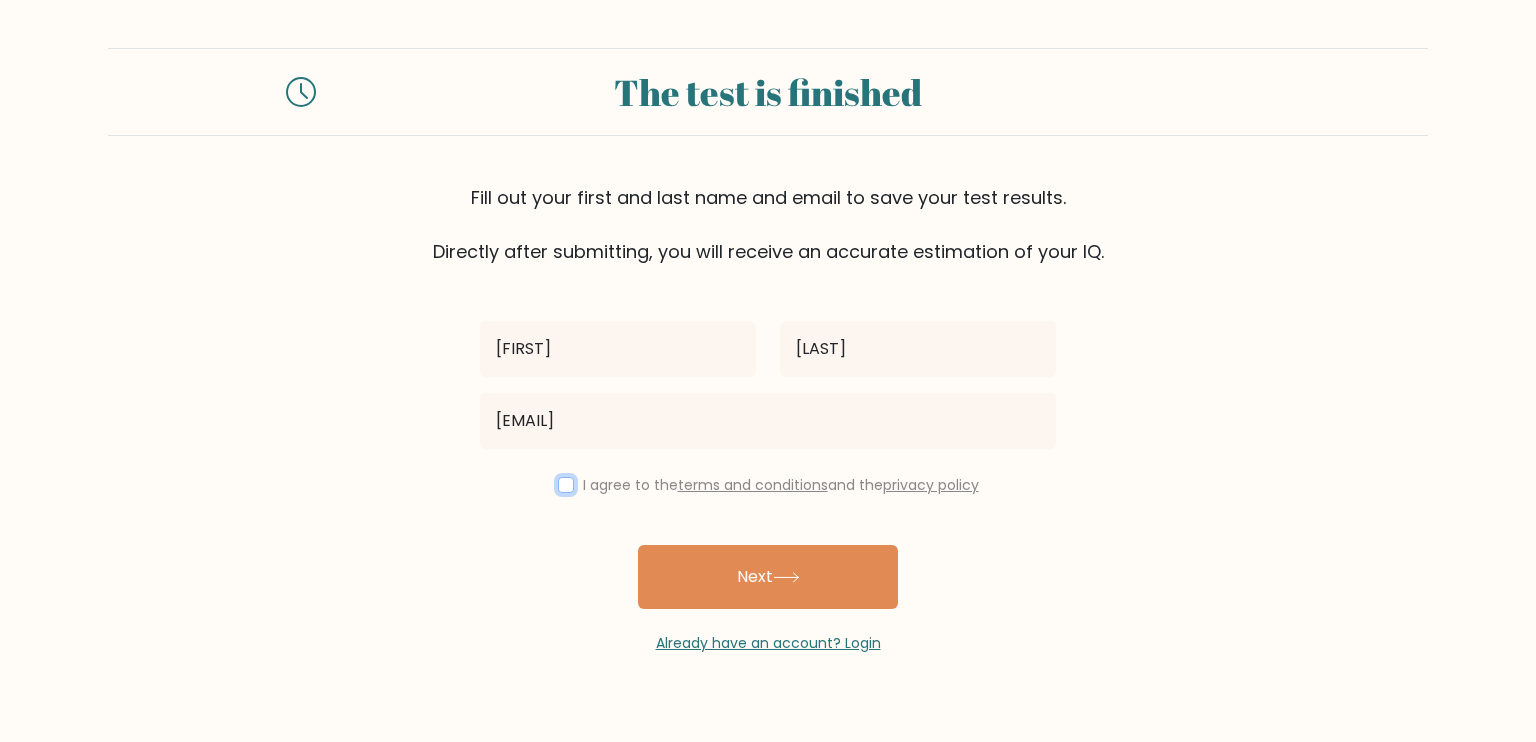 click at bounding box center [566, 485] 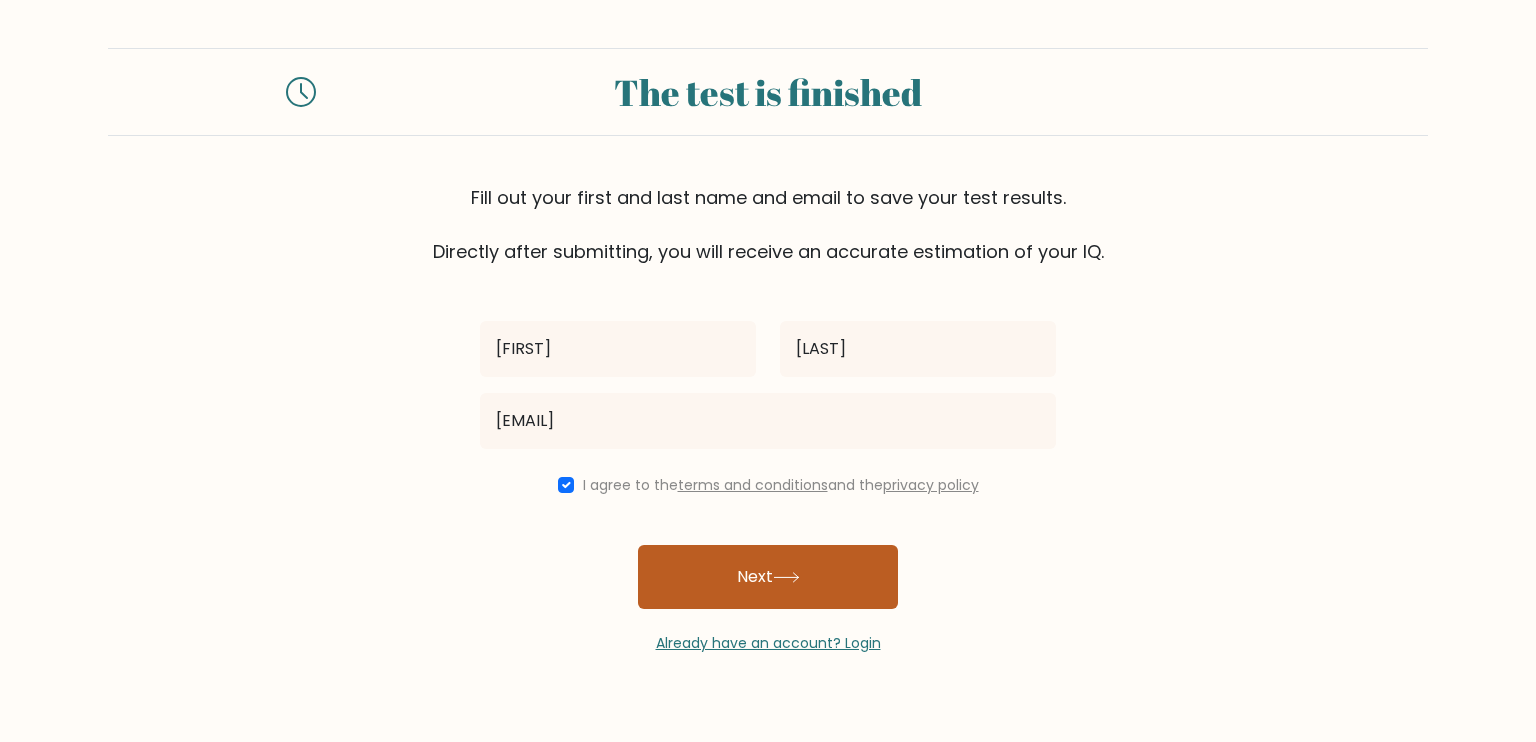 click on "Next" at bounding box center (768, 577) 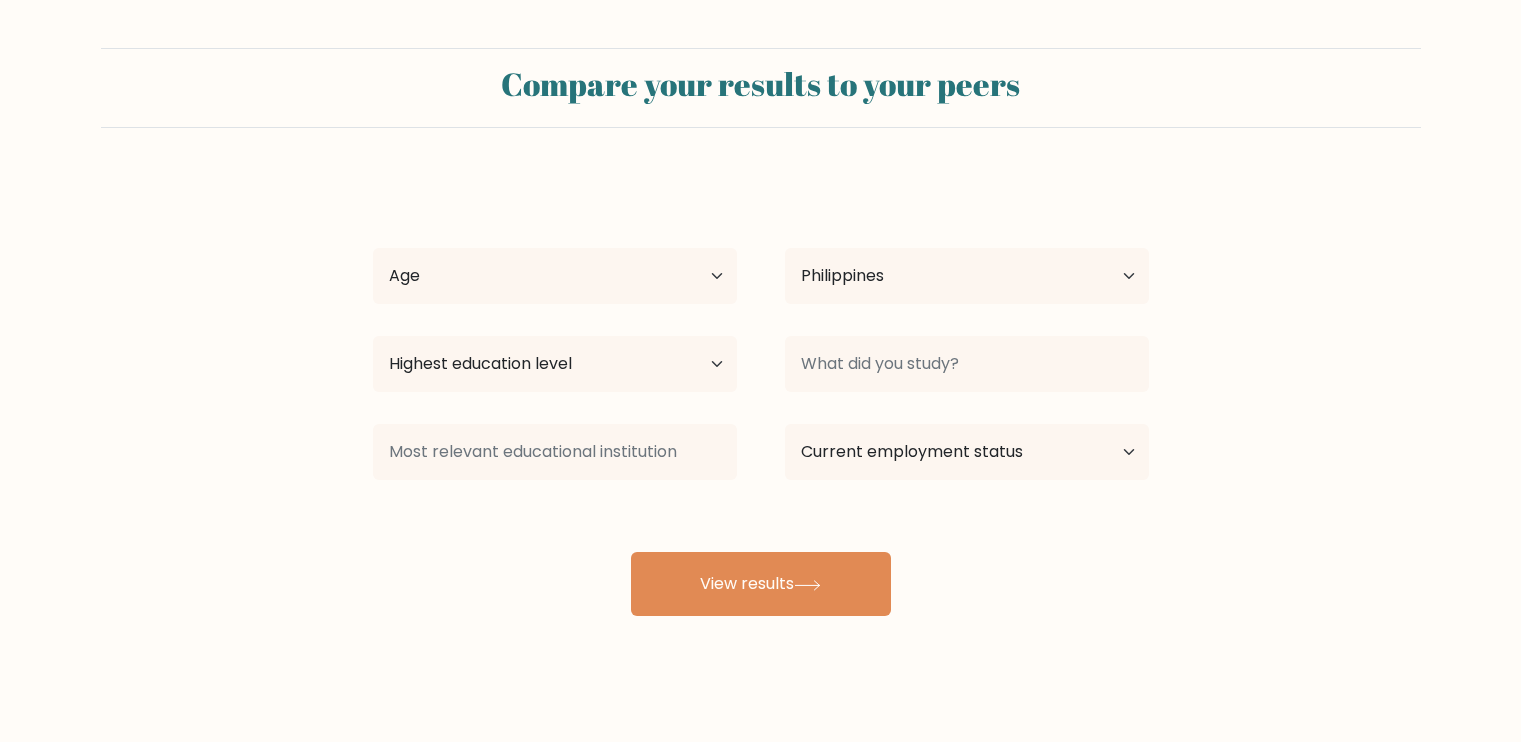 select on "PH" 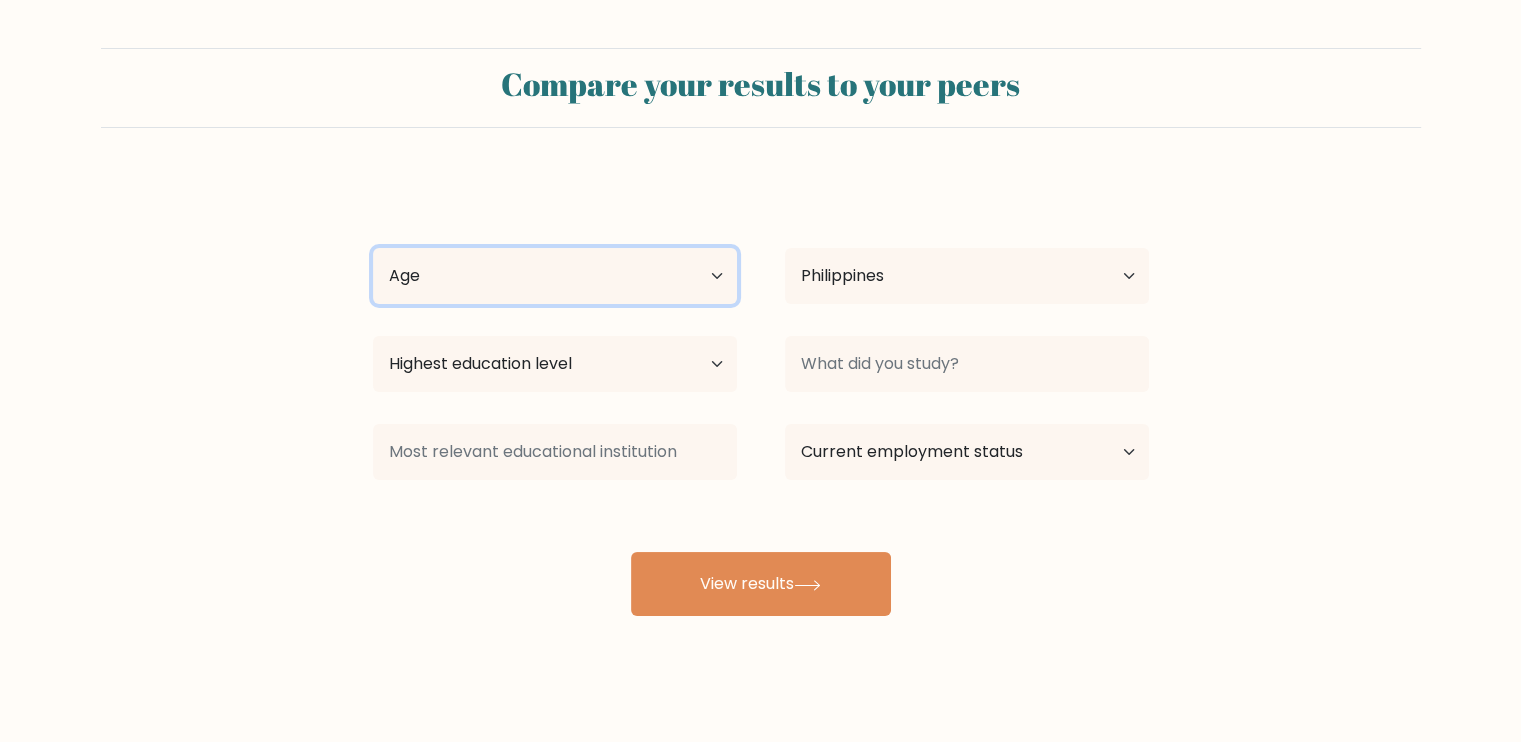 click on "Age
Under 18 years old
18-24 years old
25-34 years old
35-44 years old
45-54 years old
55-64 years old
65 years old and above" at bounding box center (555, 276) 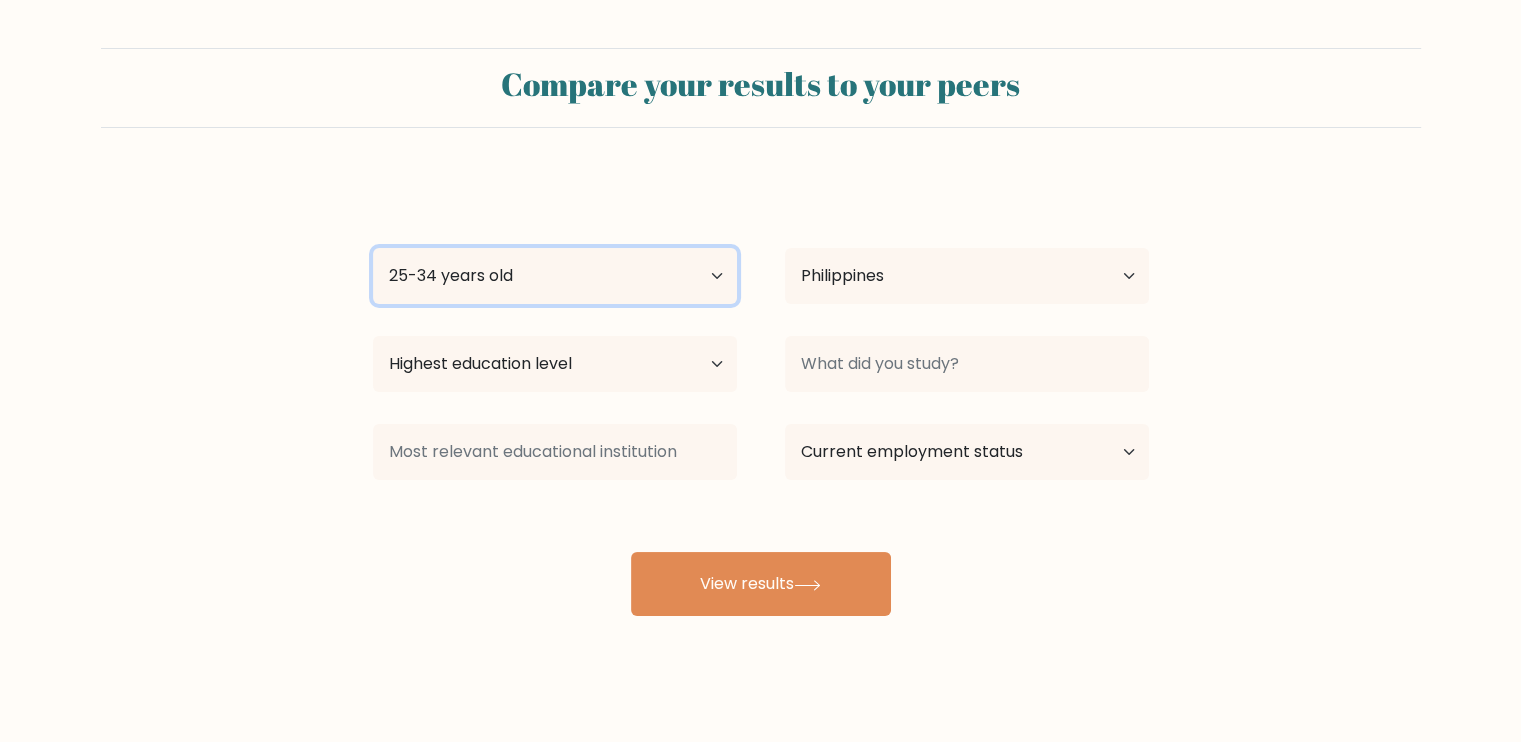 click on "Age
Under 18 years old
18-24 years old
25-34 years old
35-44 years old
45-54 years old
55-64 years old
65 years old and above" at bounding box center (555, 276) 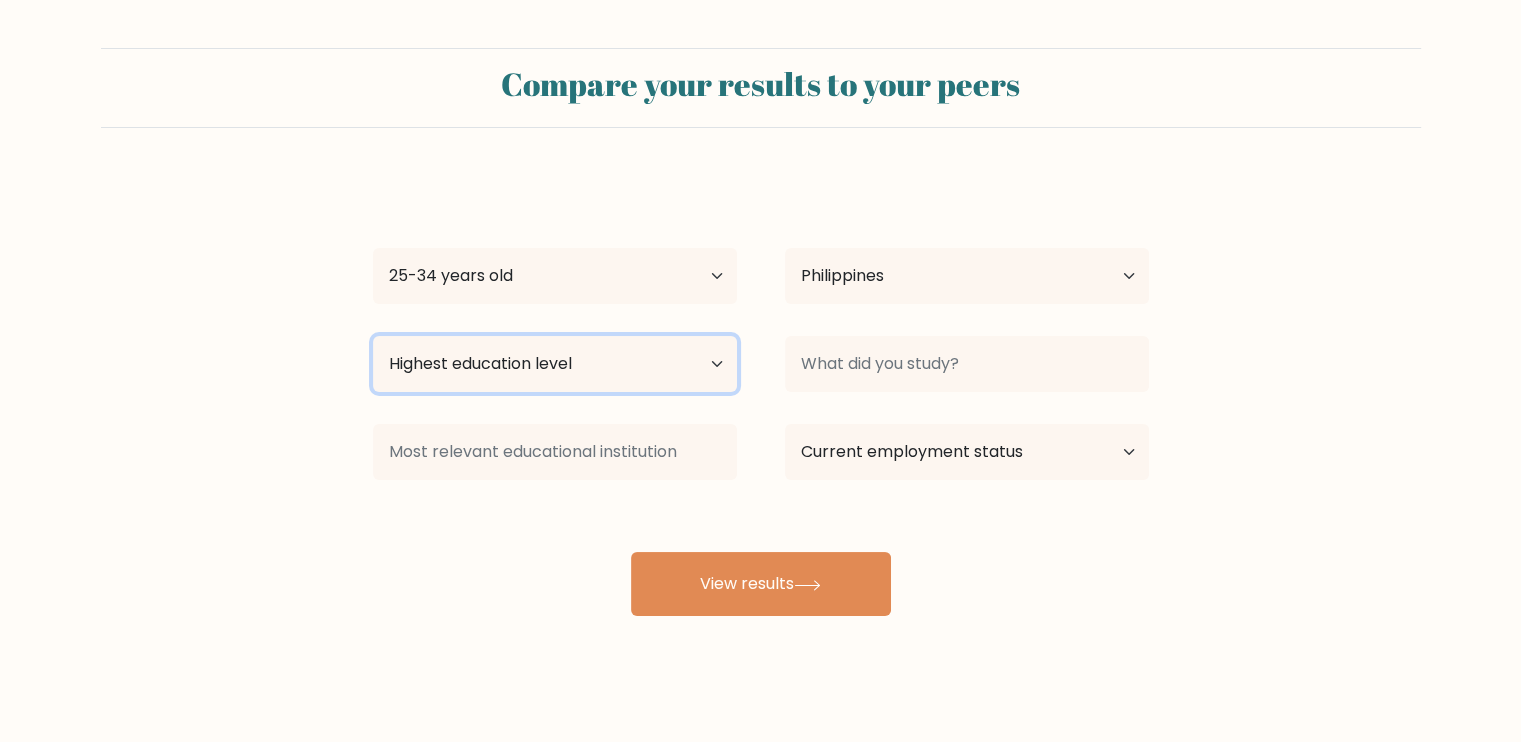 click on "Highest education level
No schooling
Primary
Lower Secondary
Upper Secondary
Occupation Specific
Bachelor's degree
Master's degree
Doctoral degree" at bounding box center (555, 364) 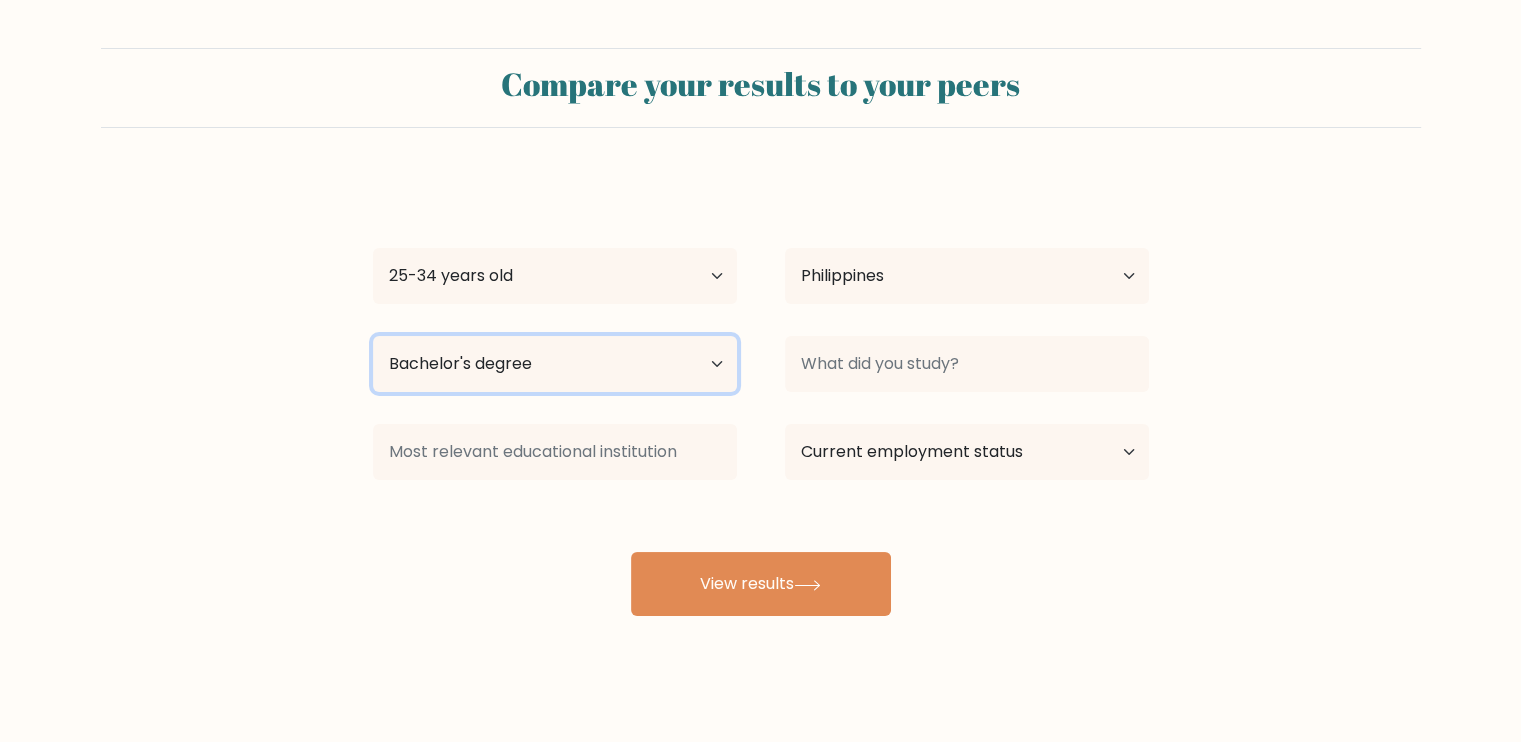 click on "Highest education level
No schooling
Primary
Lower Secondary
Upper Secondary
Occupation Specific
Bachelor's degree
Master's degree
Doctoral degree" at bounding box center (555, 364) 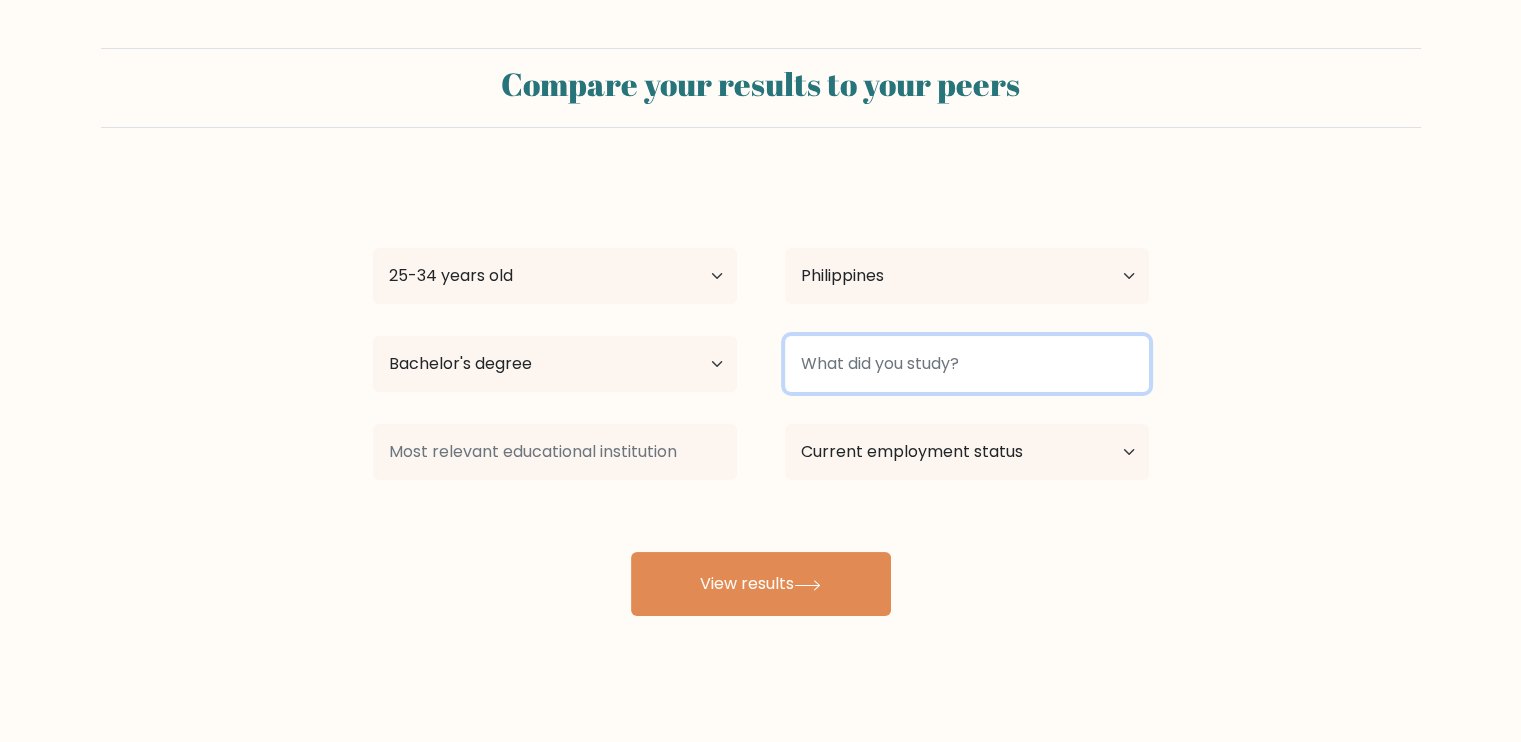 click at bounding box center [967, 364] 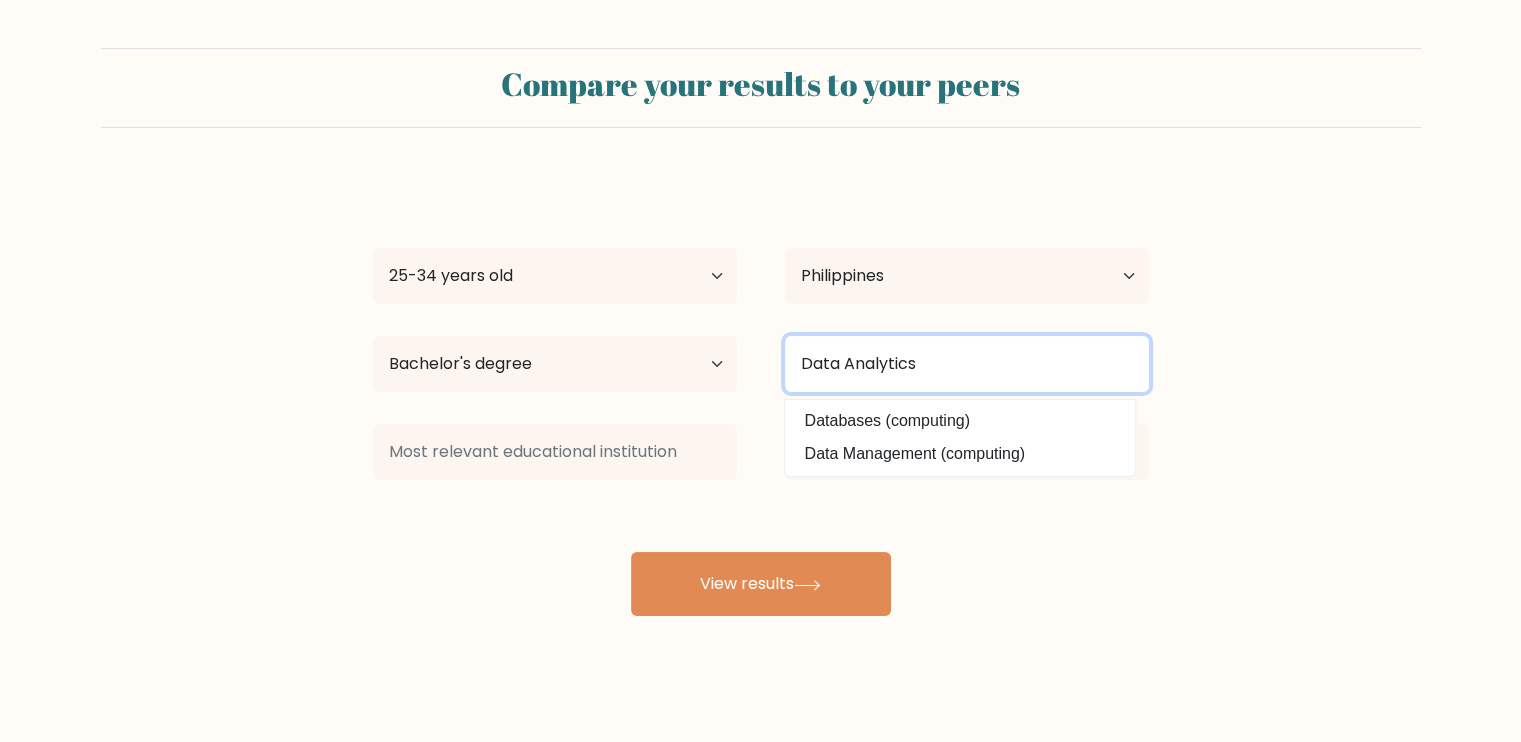 type on "Data Analytics" 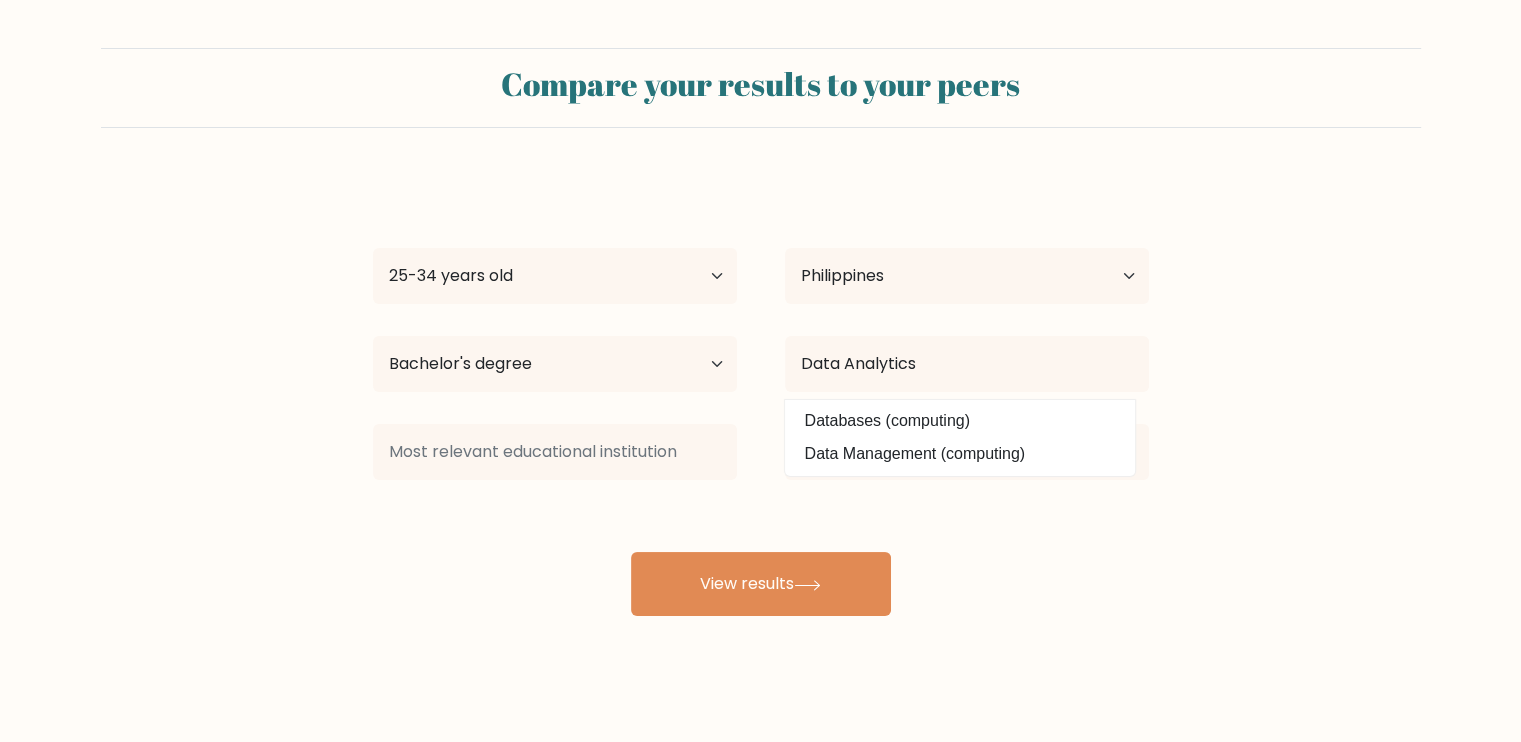 click on "Compare your results to your peers
Sajiko
Aromin
Age
Under 18 years old
18-24 years old
25-34 years old
35-44 years old
45-54 years old
55-64 years old
65 years old and above
Country
Afghanistan
Albania
Algeria
American Samoa
Andorra
Angola
Anguilla
Antarctica
Antigua and Barbuda
Argentina
Armenia
Aruba
Australia
Chad" at bounding box center (760, 332) 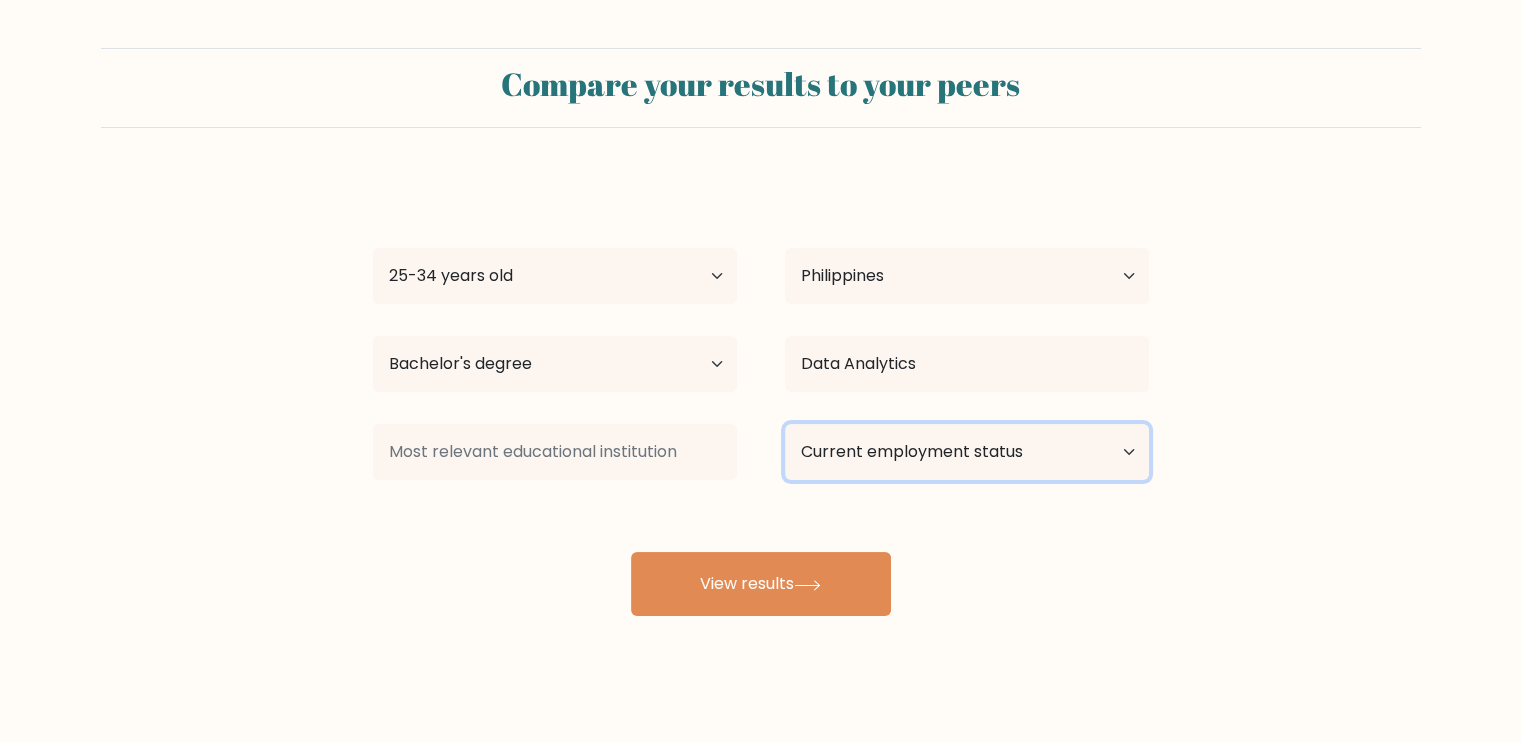 click on "Current employment status
Employed
Student
Retired
Other / prefer not to answer" at bounding box center (967, 452) 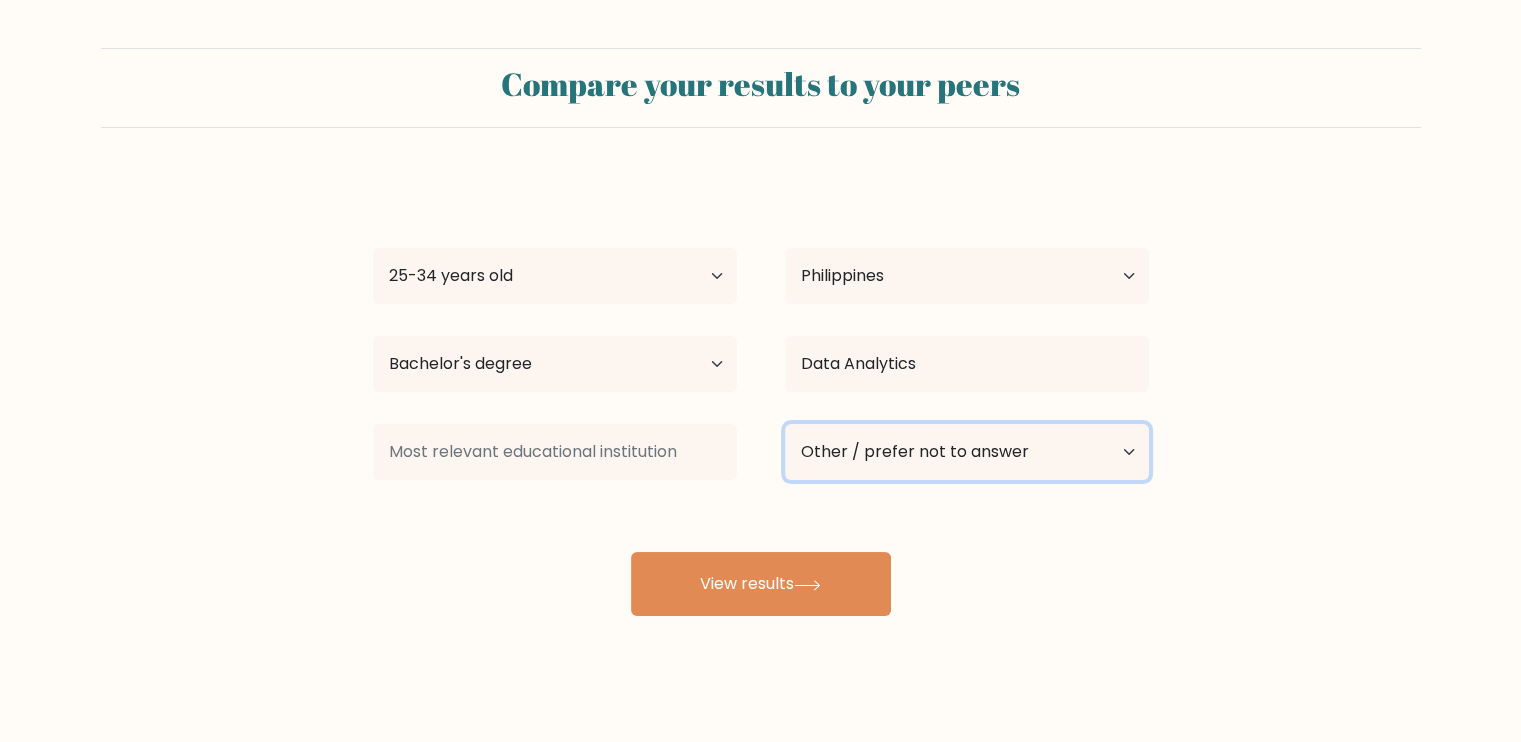 click on "Current employment status
Employed
Student
Retired
Other / prefer not to answer" at bounding box center (967, 452) 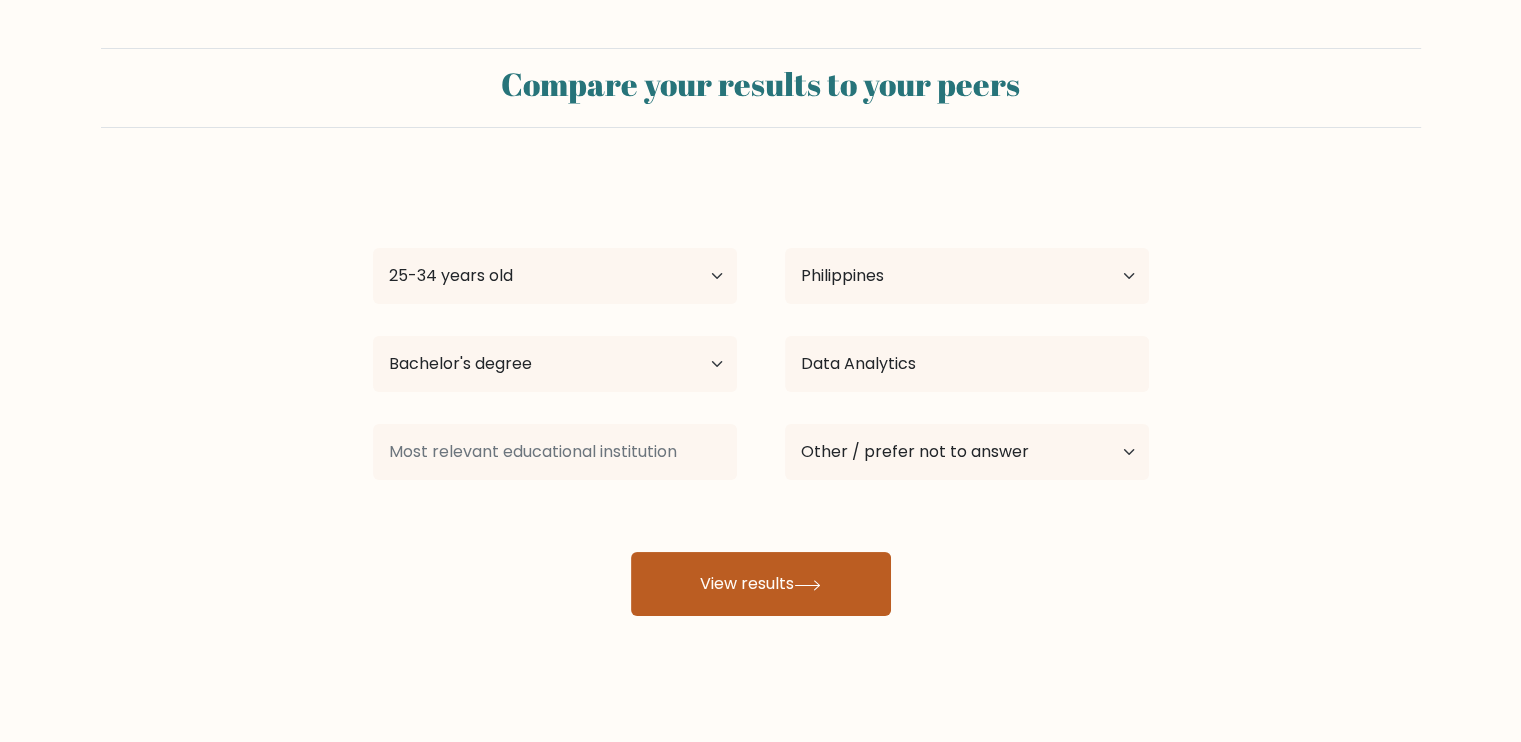 click on "View results" at bounding box center (761, 584) 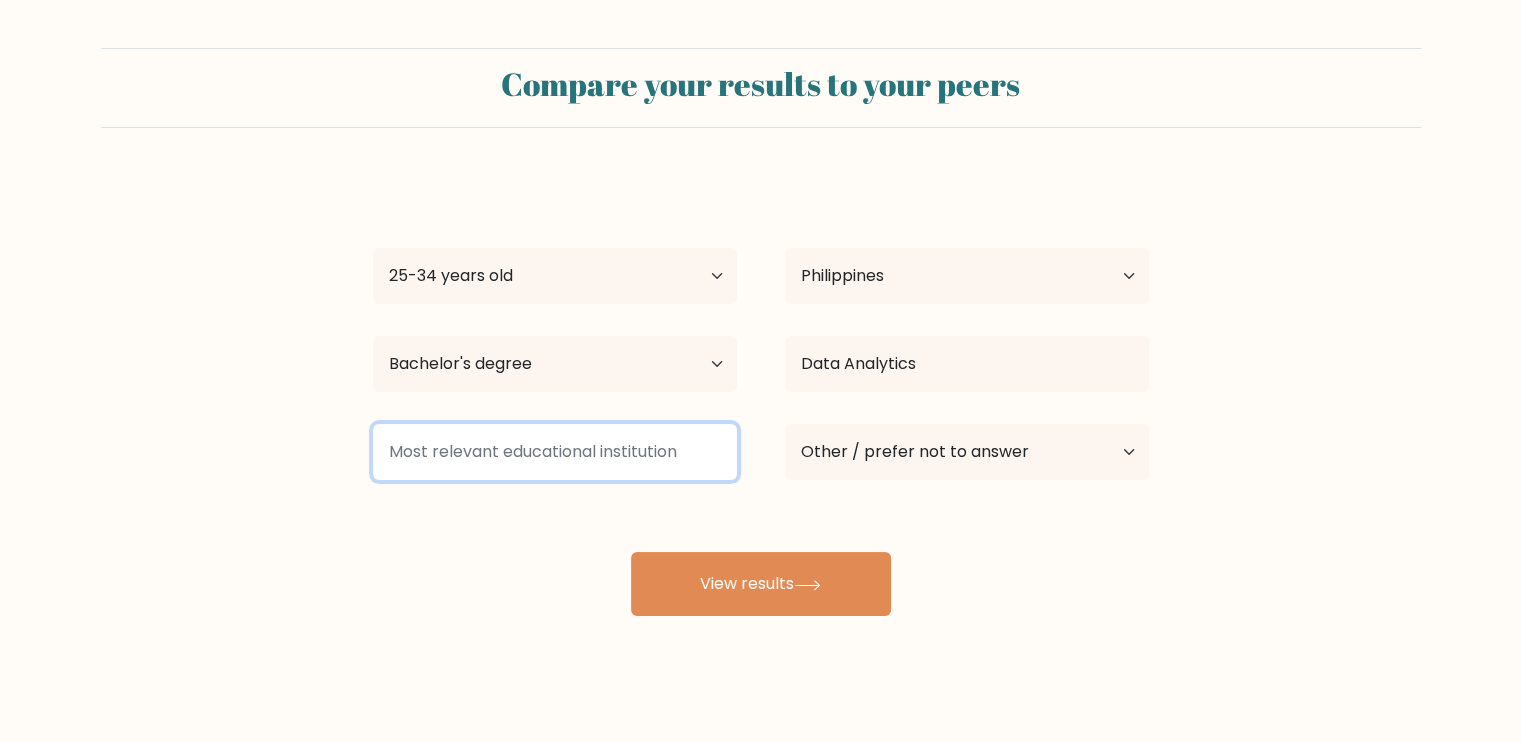click at bounding box center (555, 452) 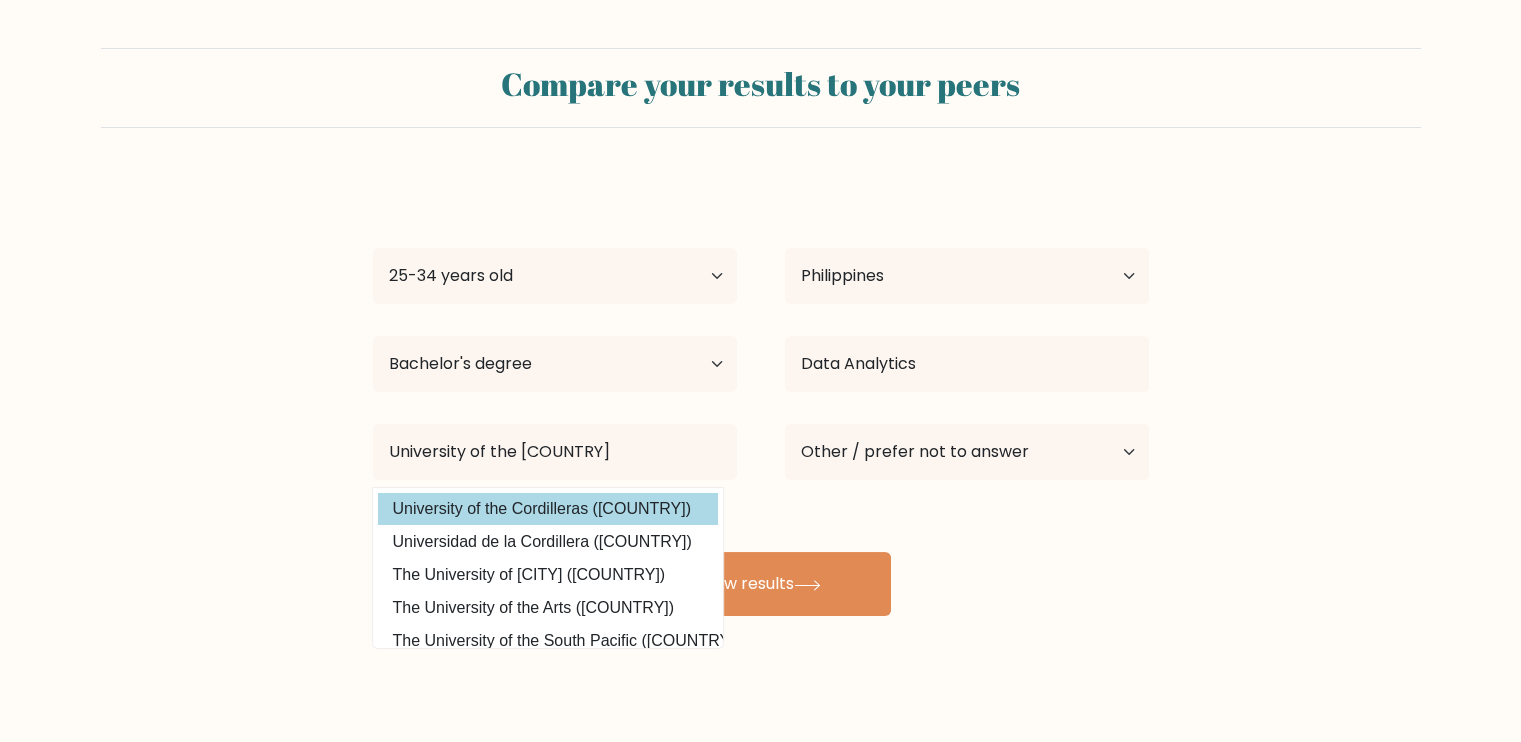 click on "University of the Cordilleras (Philippines)" at bounding box center (548, 509) 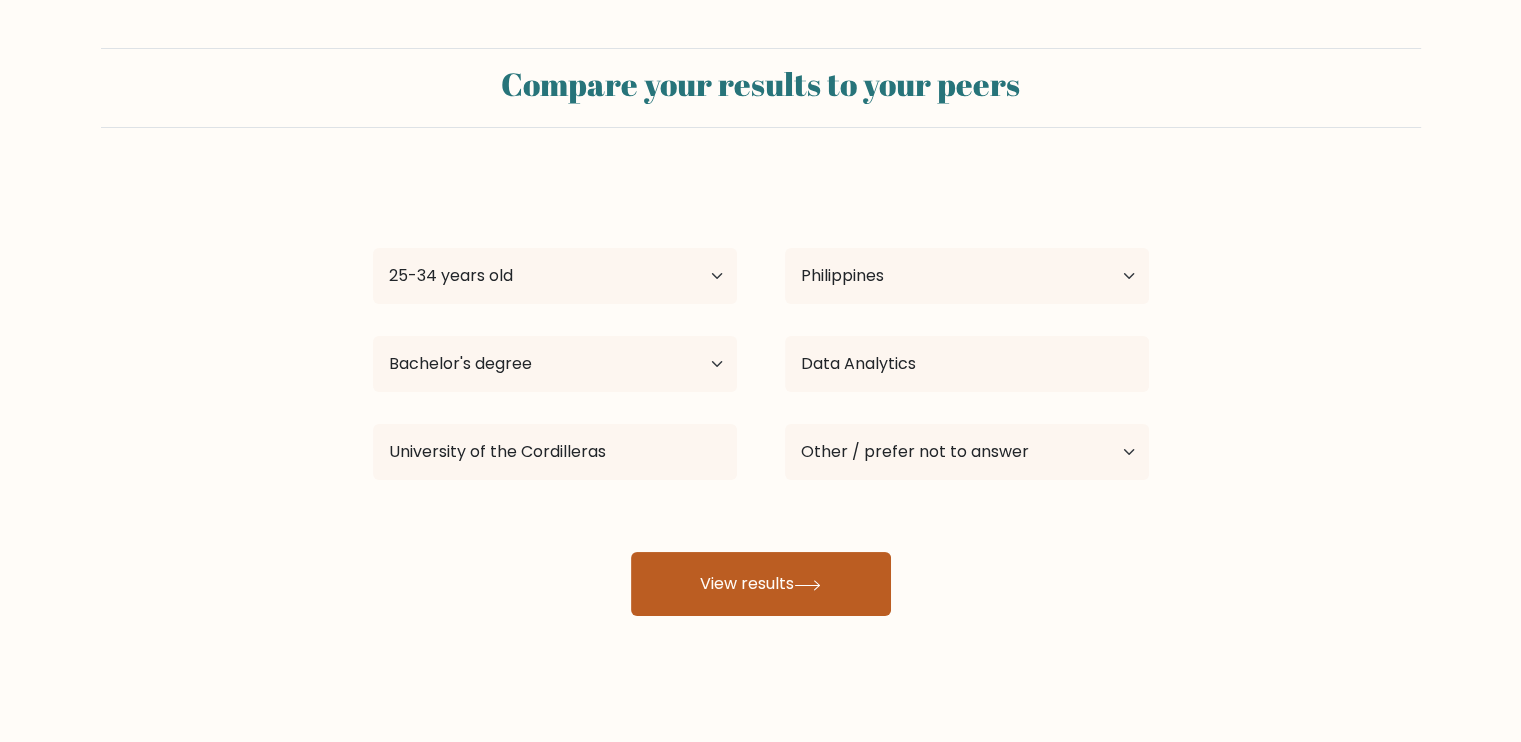click on "View results" at bounding box center (761, 584) 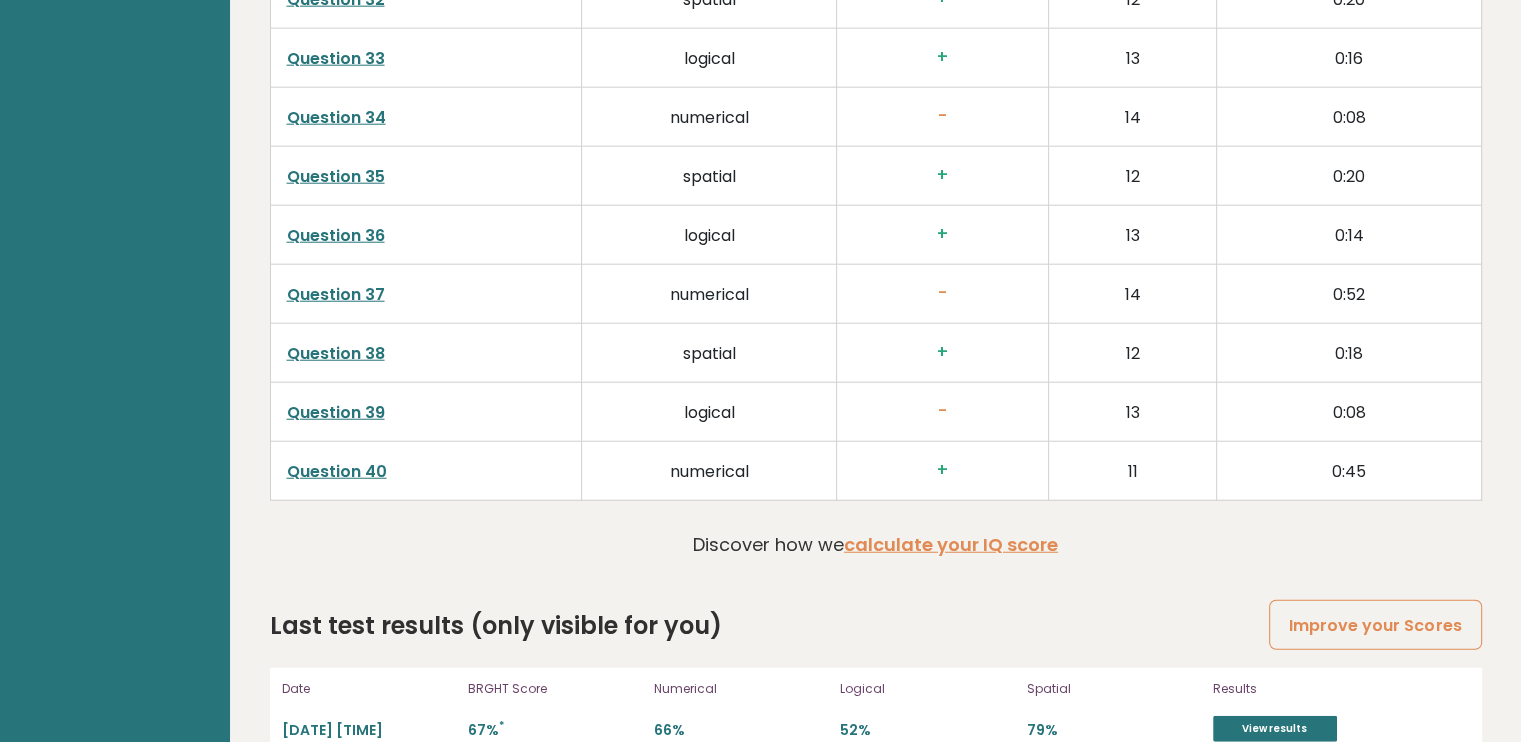 scroll, scrollTop: 5131, scrollLeft: 0, axis: vertical 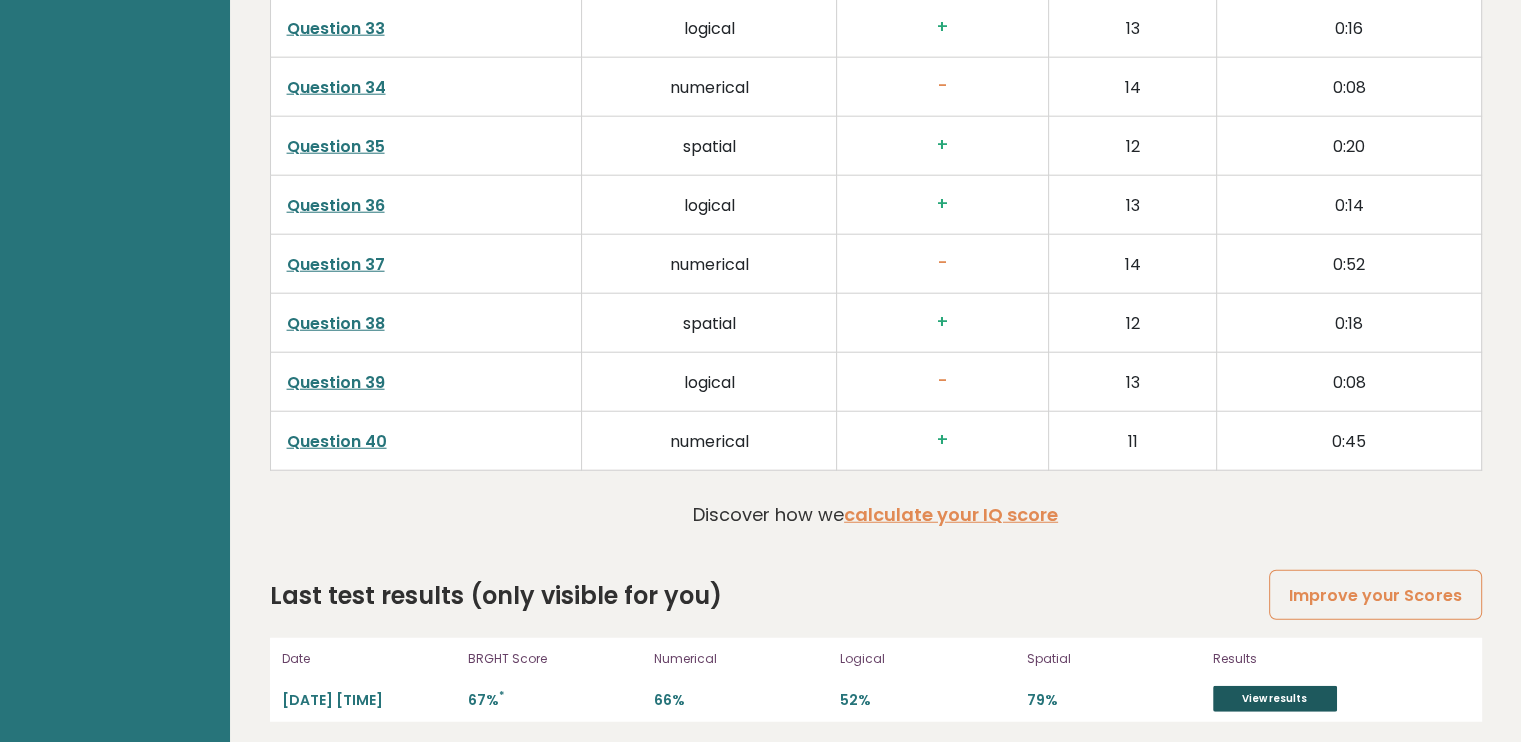 click on "View results" at bounding box center (1275, 699) 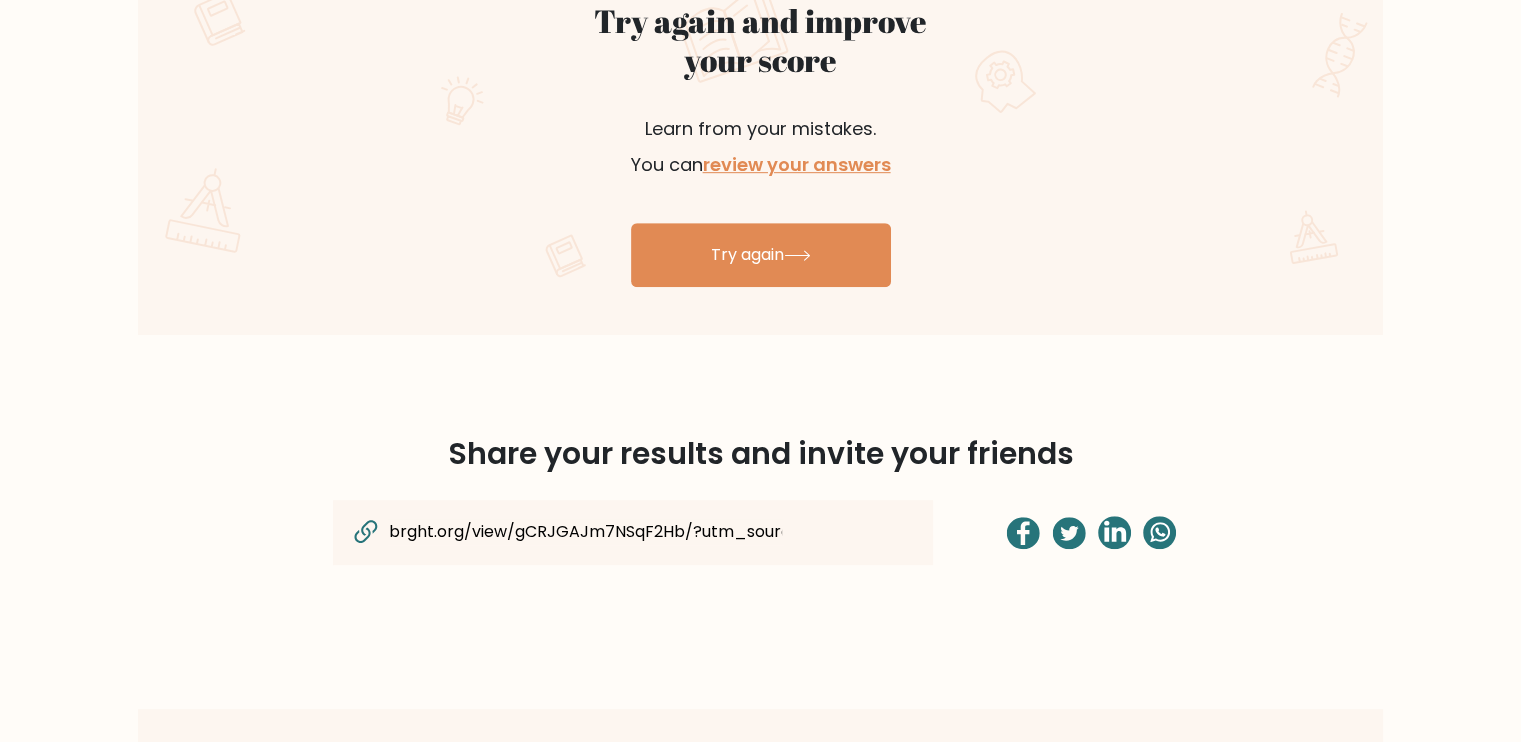 scroll, scrollTop: 1200, scrollLeft: 0, axis: vertical 